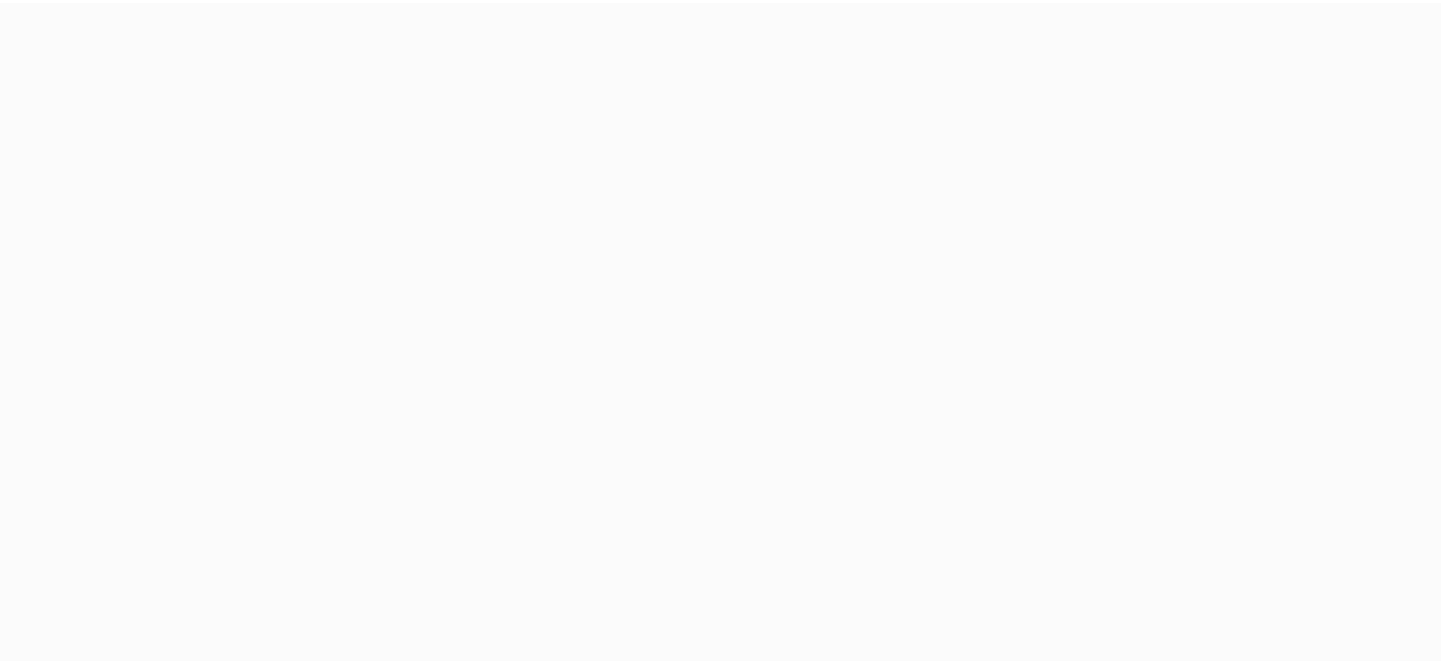 scroll, scrollTop: 0, scrollLeft: 0, axis: both 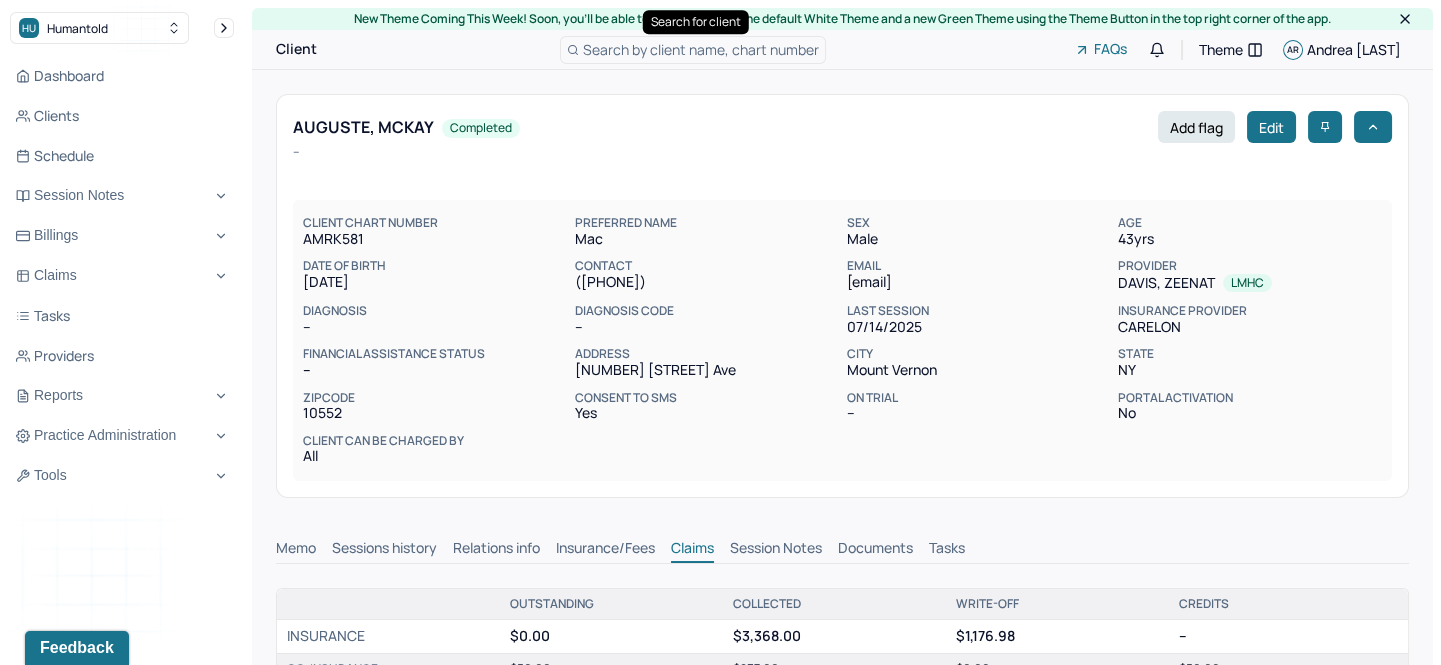 click on "Search by client name, chart number" at bounding box center [701, 49] 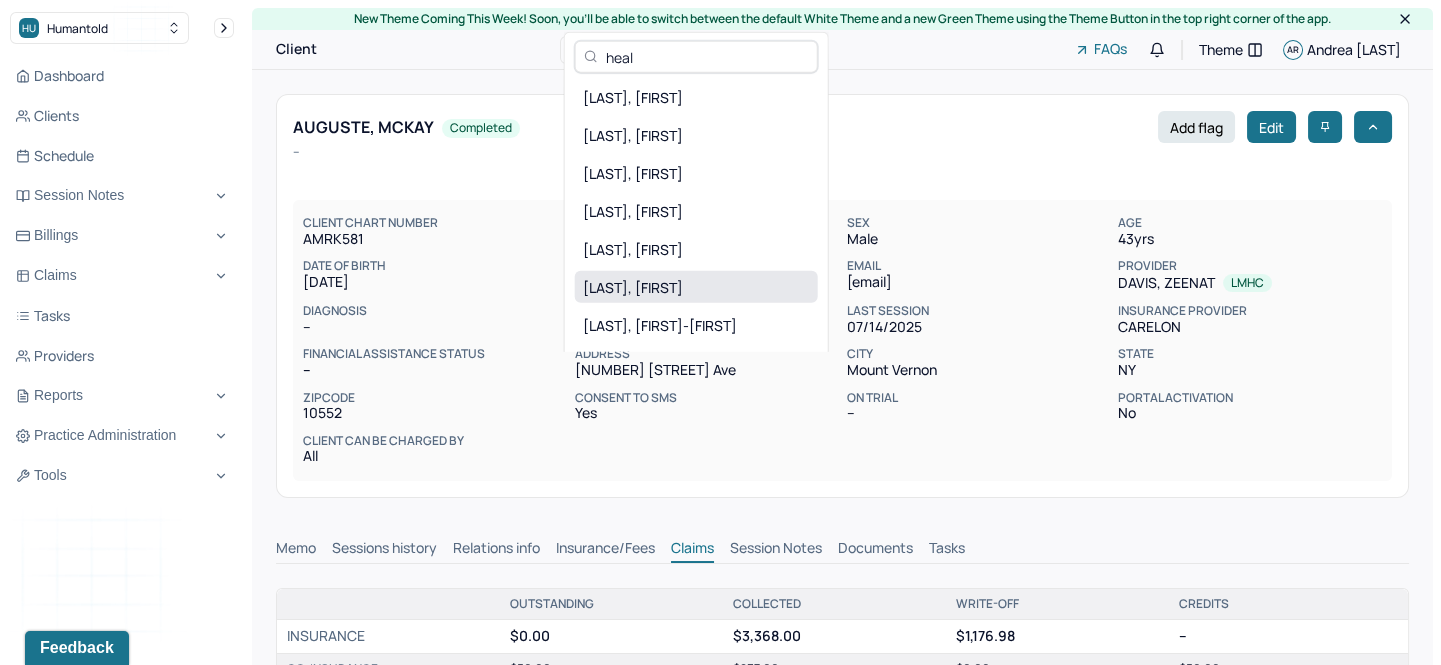 type on "heal" 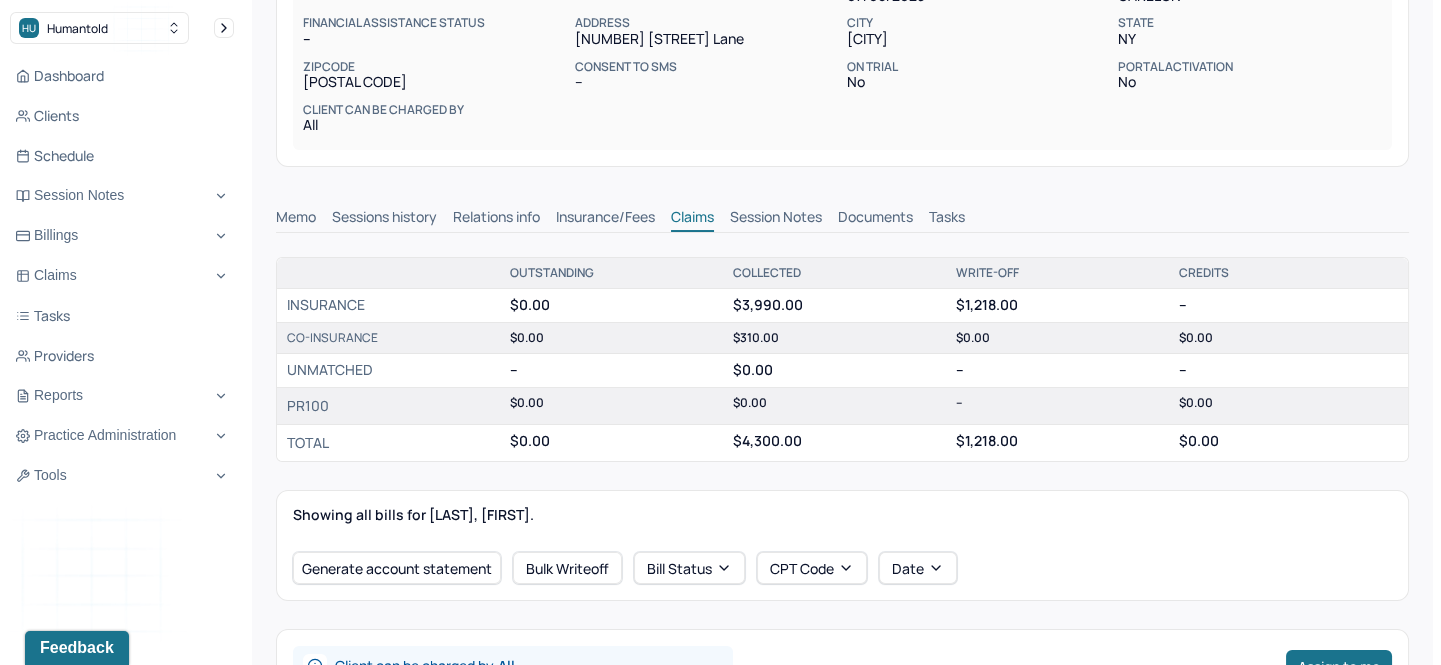 scroll, scrollTop: 363, scrollLeft: 0, axis: vertical 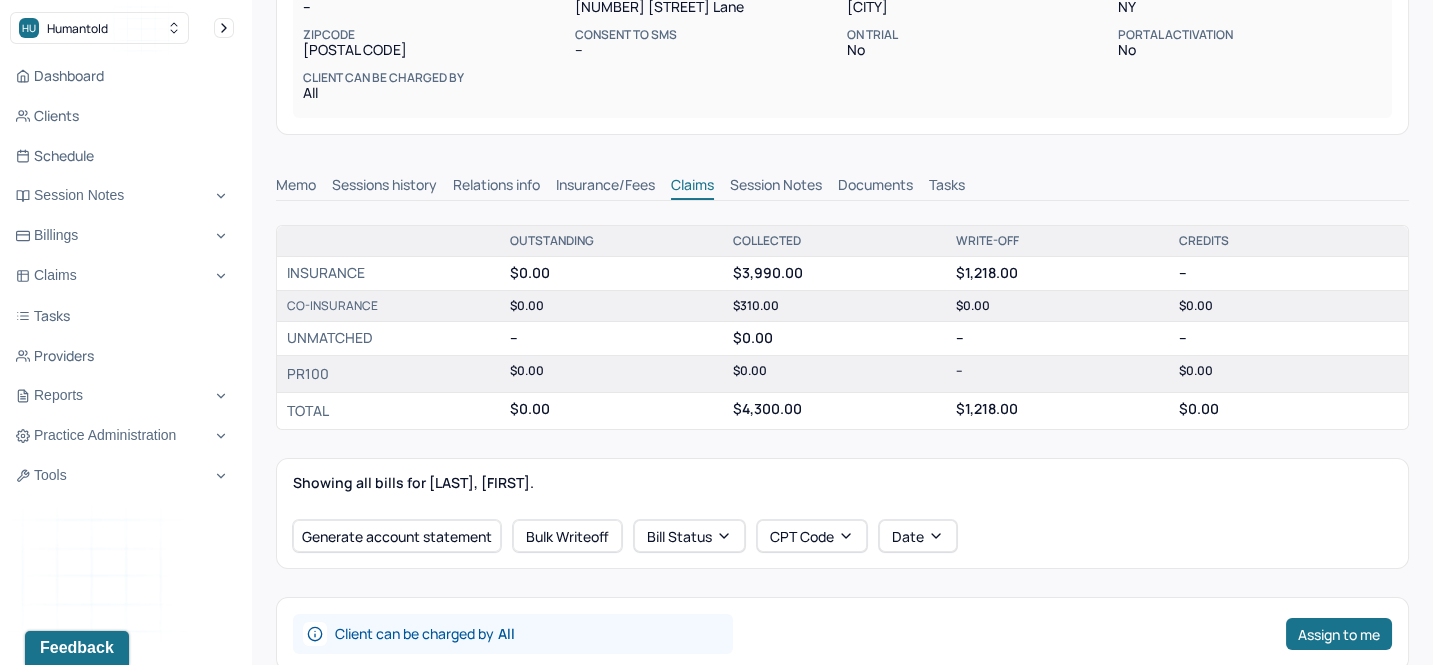 click on "Session Notes" at bounding box center [776, 187] 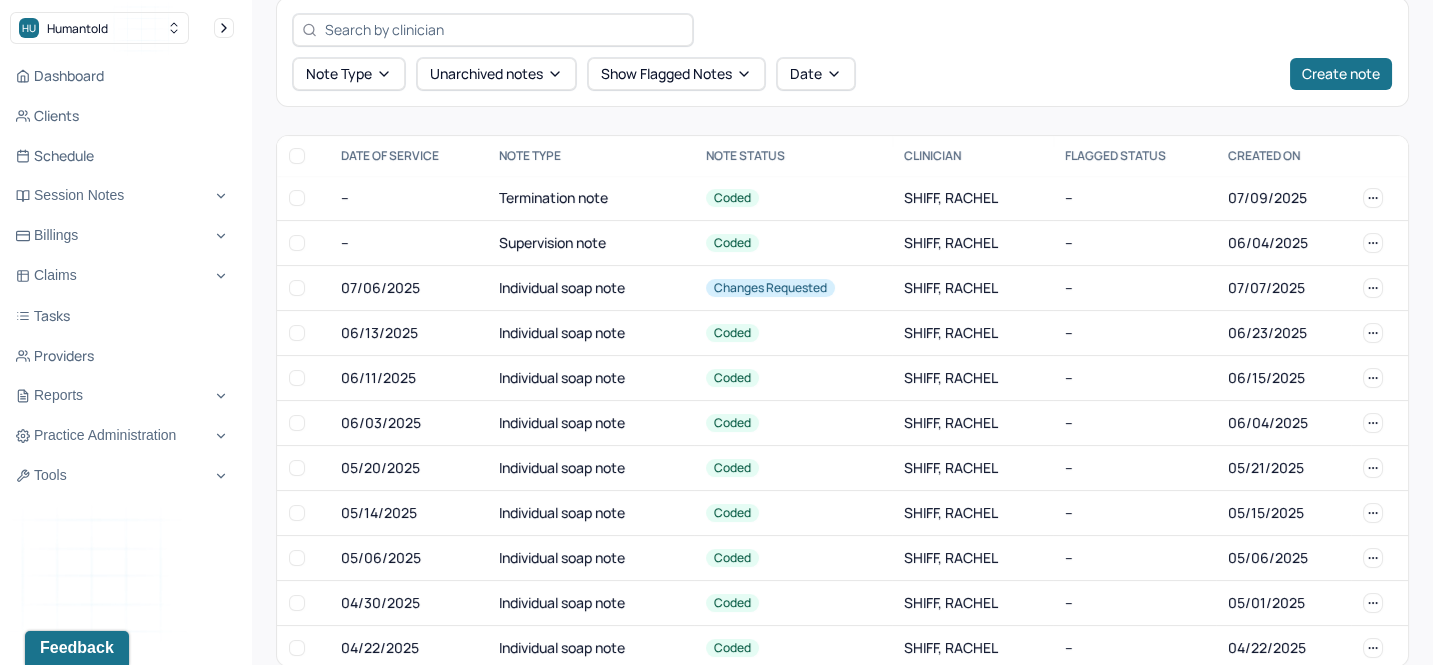 scroll, scrollTop: 624, scrollLeft: 0, axis: vertical 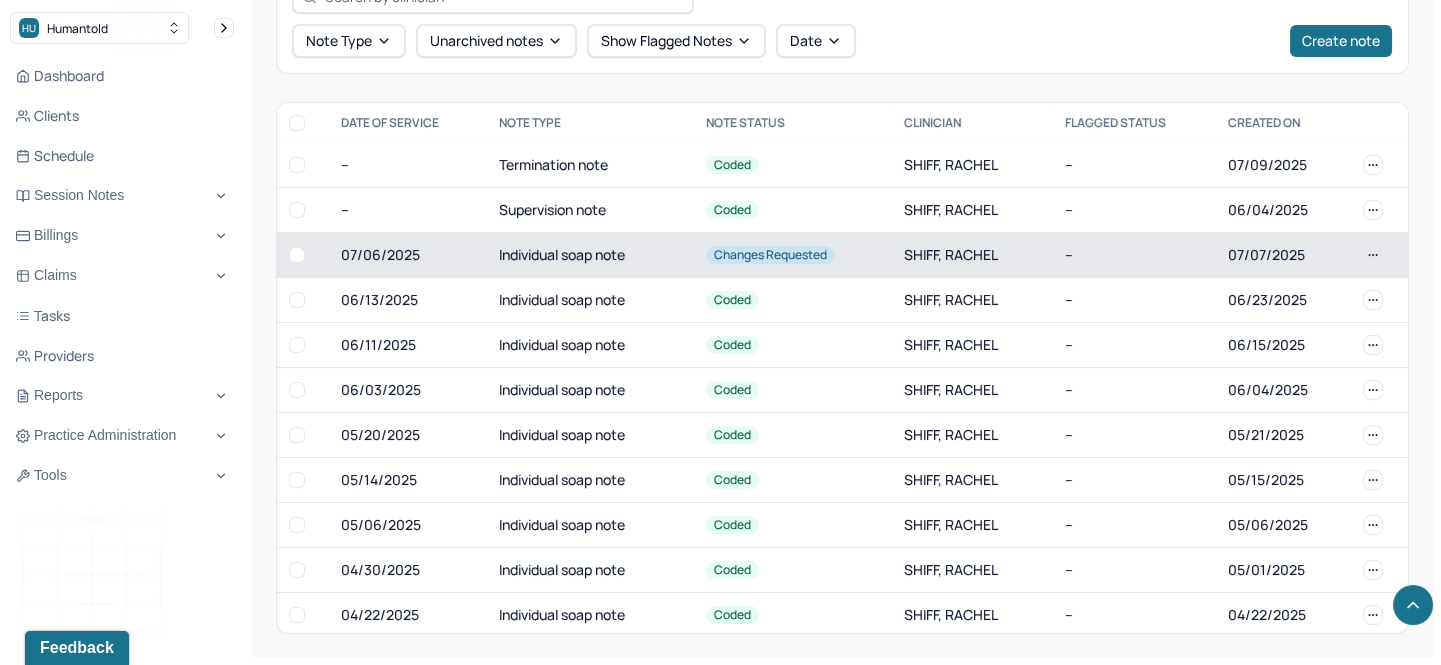 click on "Individual soap note" at bounding box center [590, 254] 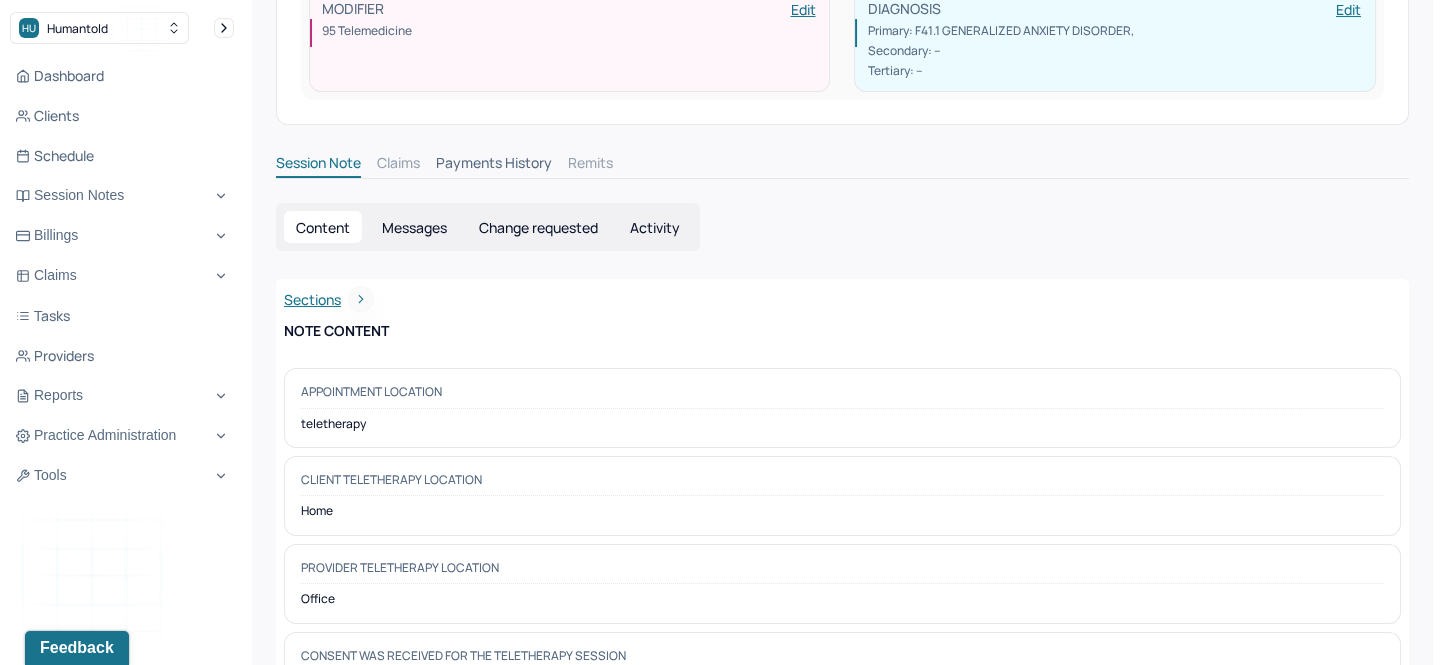 scroll, scrollTop: 447, scrollLeft: 0, axis: vertical 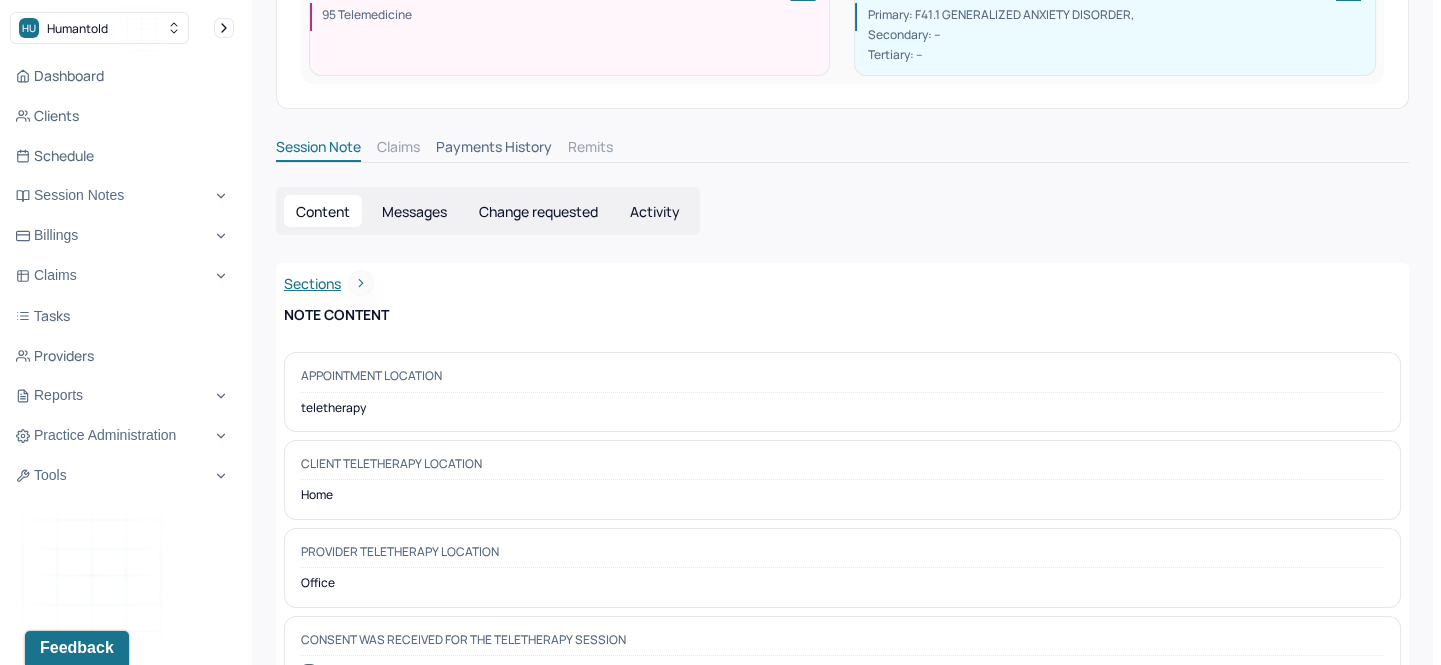 click on "Change requested" at bounding box center (538, 211) 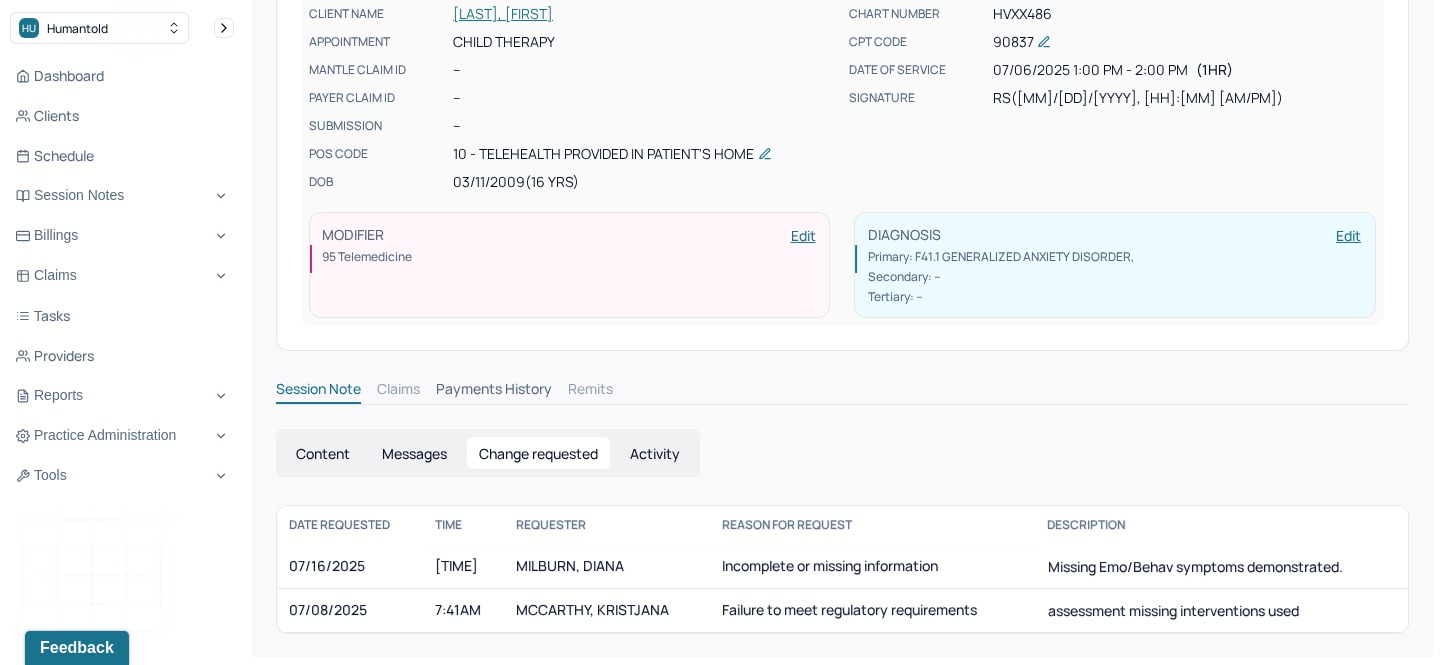 scroll, scrollTop: 0, scrollLeft: 0, axis: both 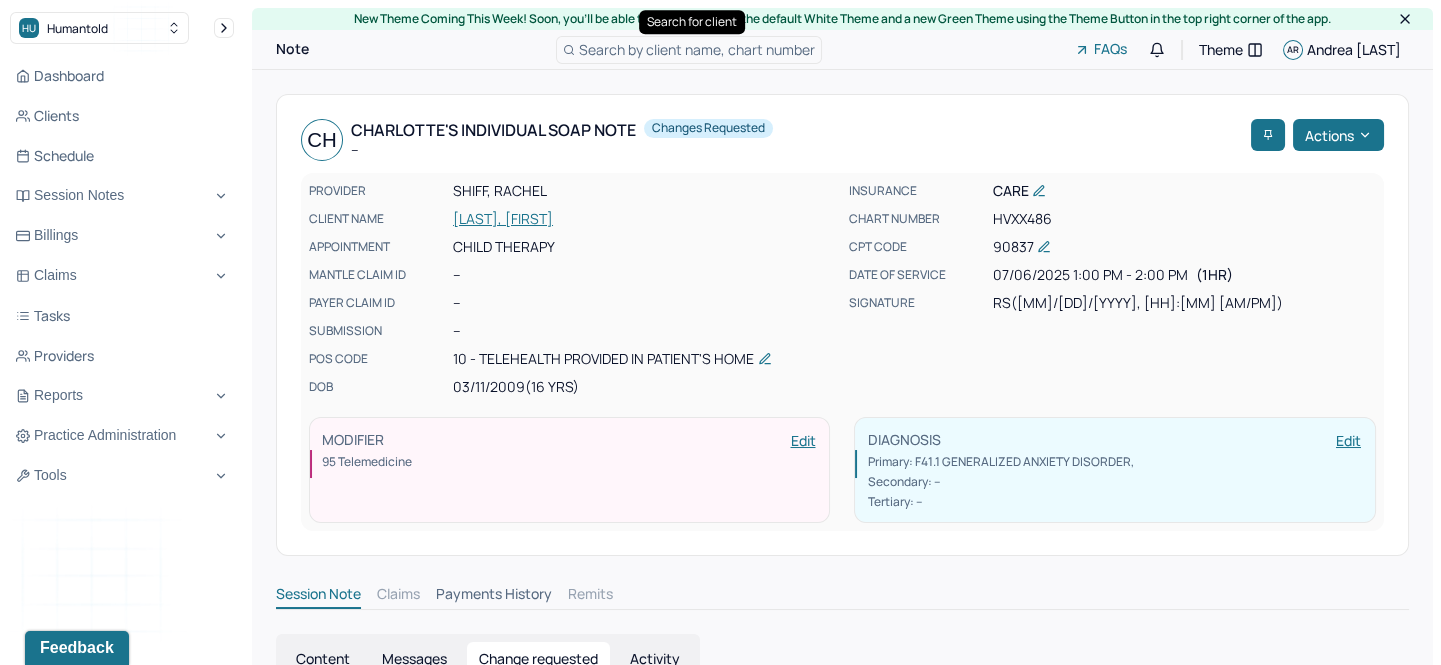 click on "Search by client name, chart number" at bounding box center [697, 49] 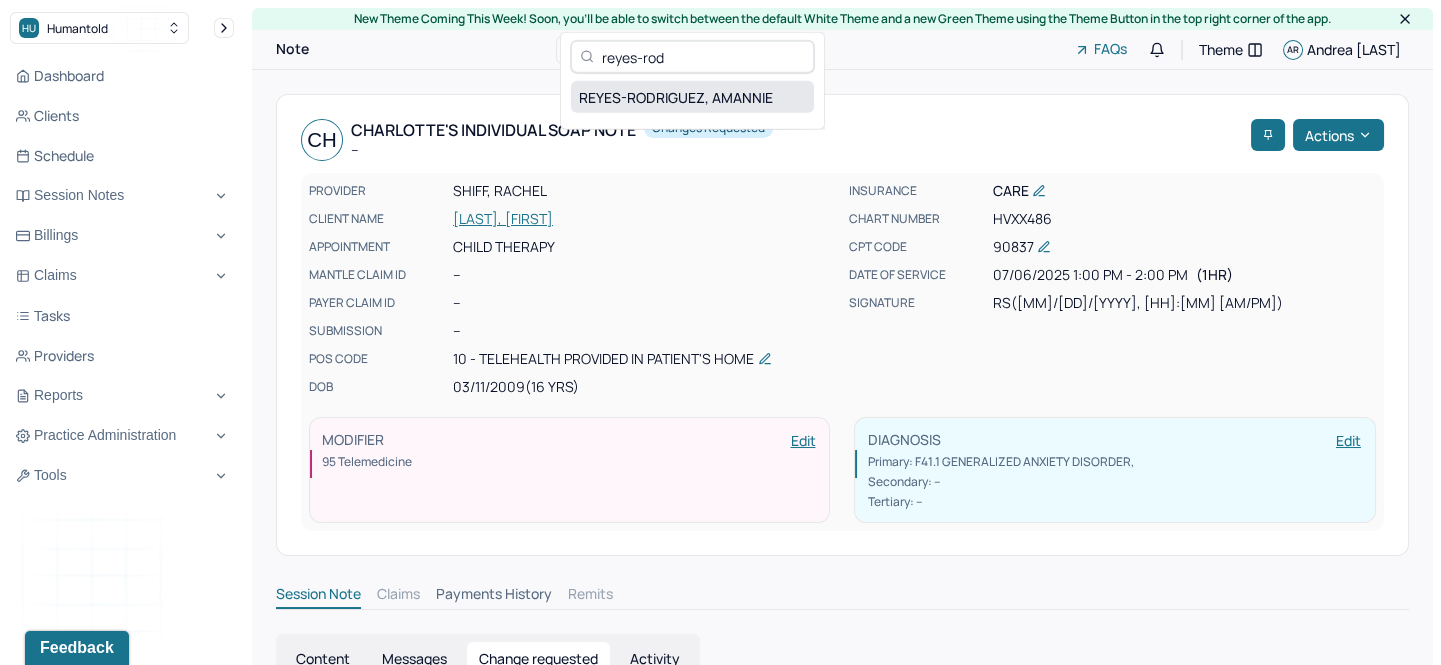 type on "reyes-rod" 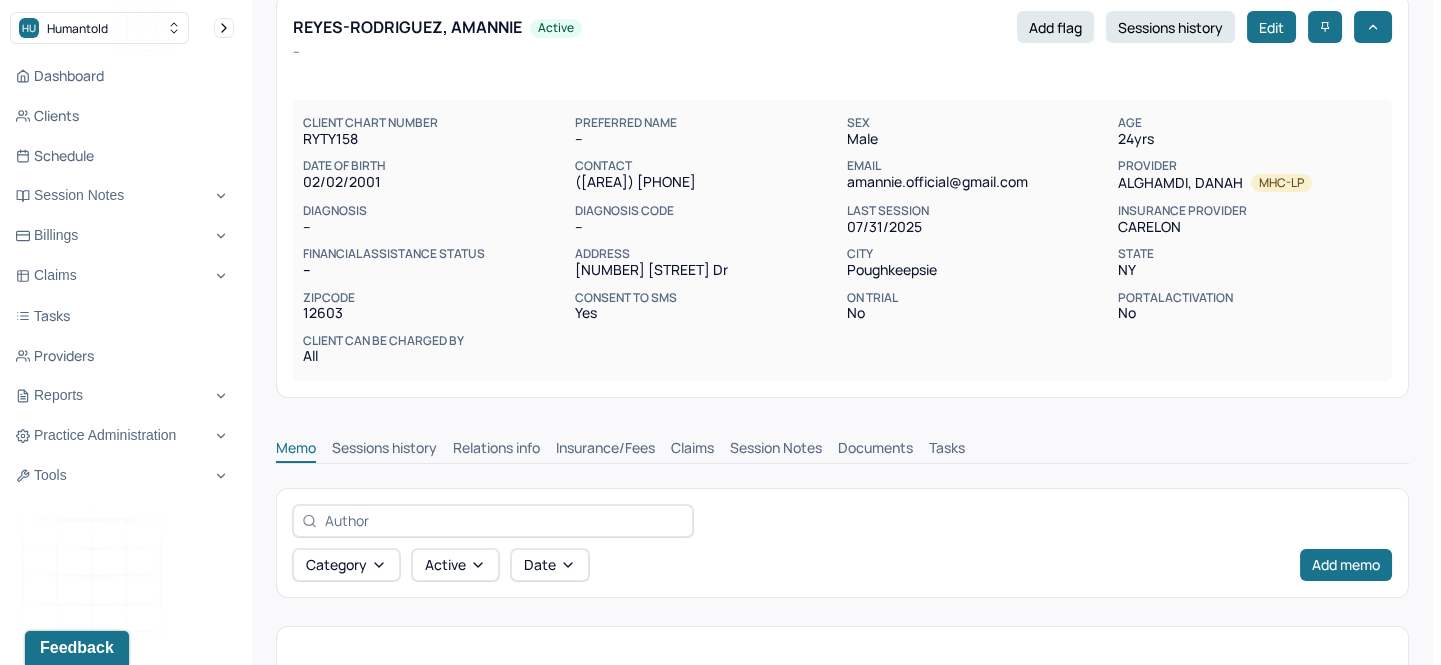 scroll, scrollTop: 90, scrollLeft: 0, axis: vertical 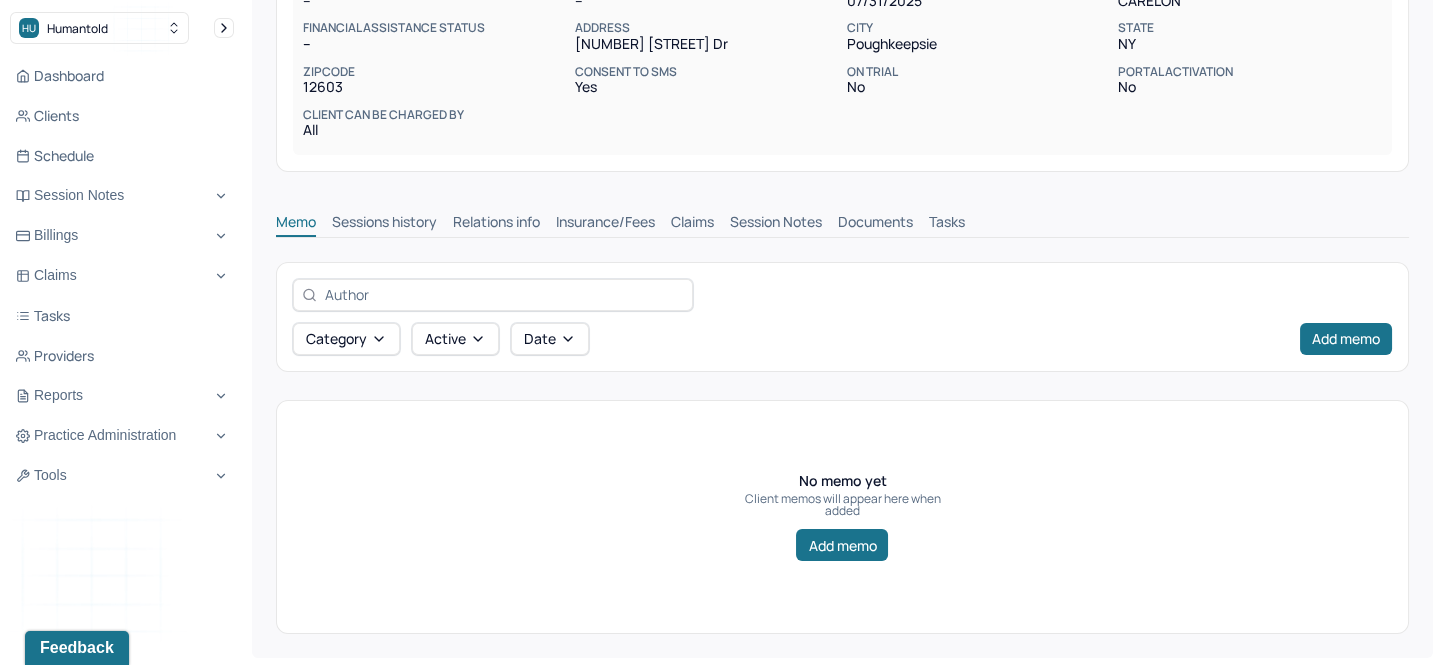 click on "Session Notes" at bounding box center (776, 224) 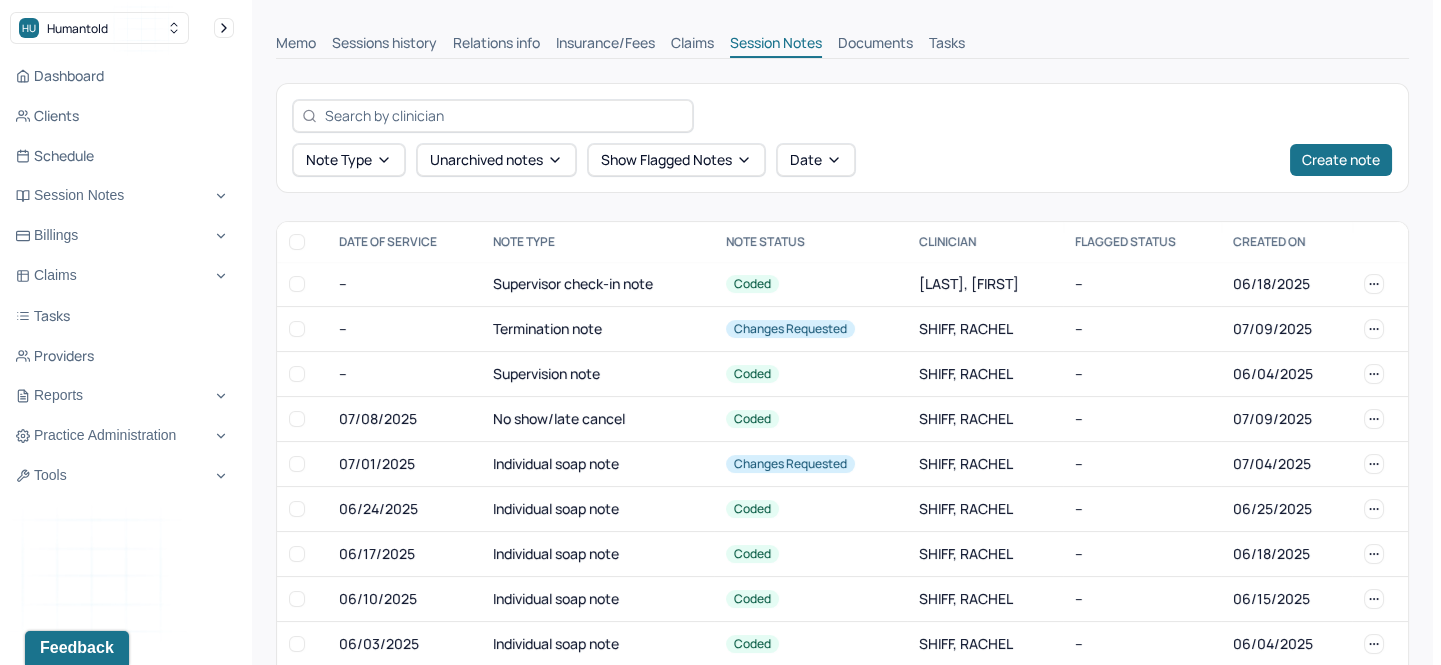 scroll, scrollTop: 508, scrollLeft: 0, axis: vertical 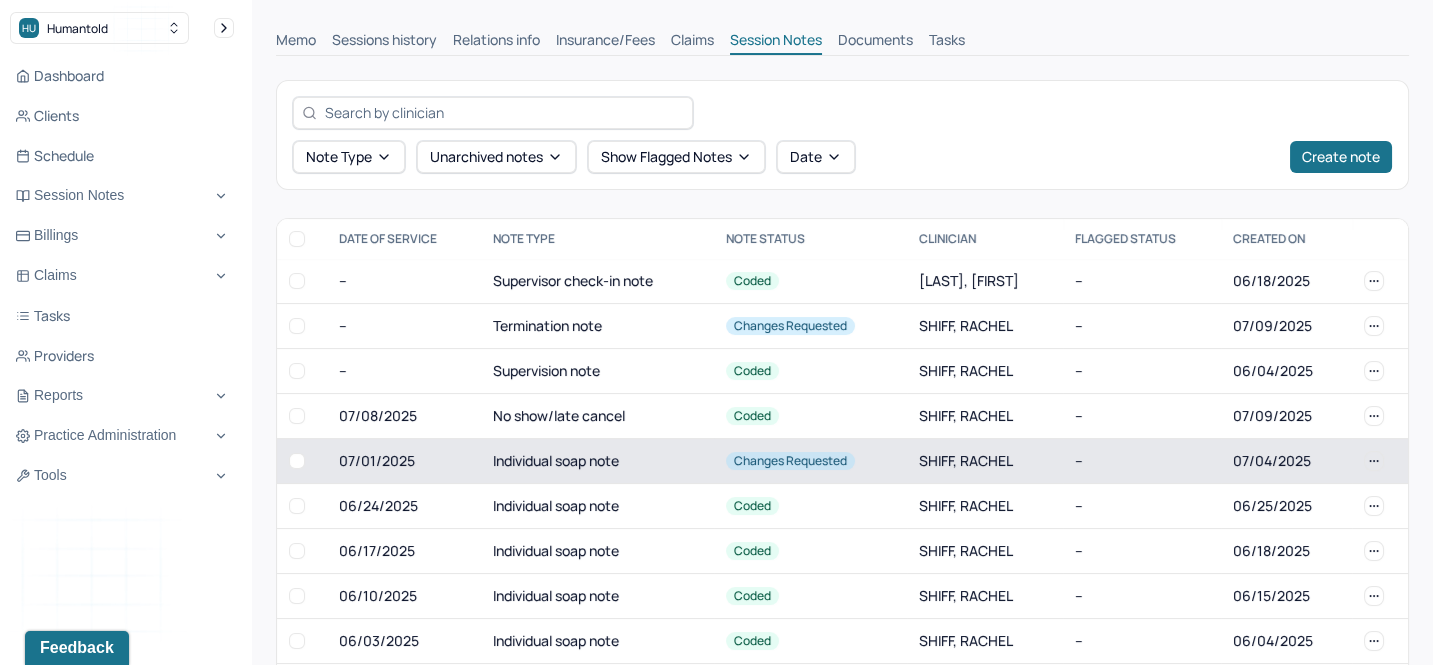 click on "Individual soap note" at bounding box center [597, 460] 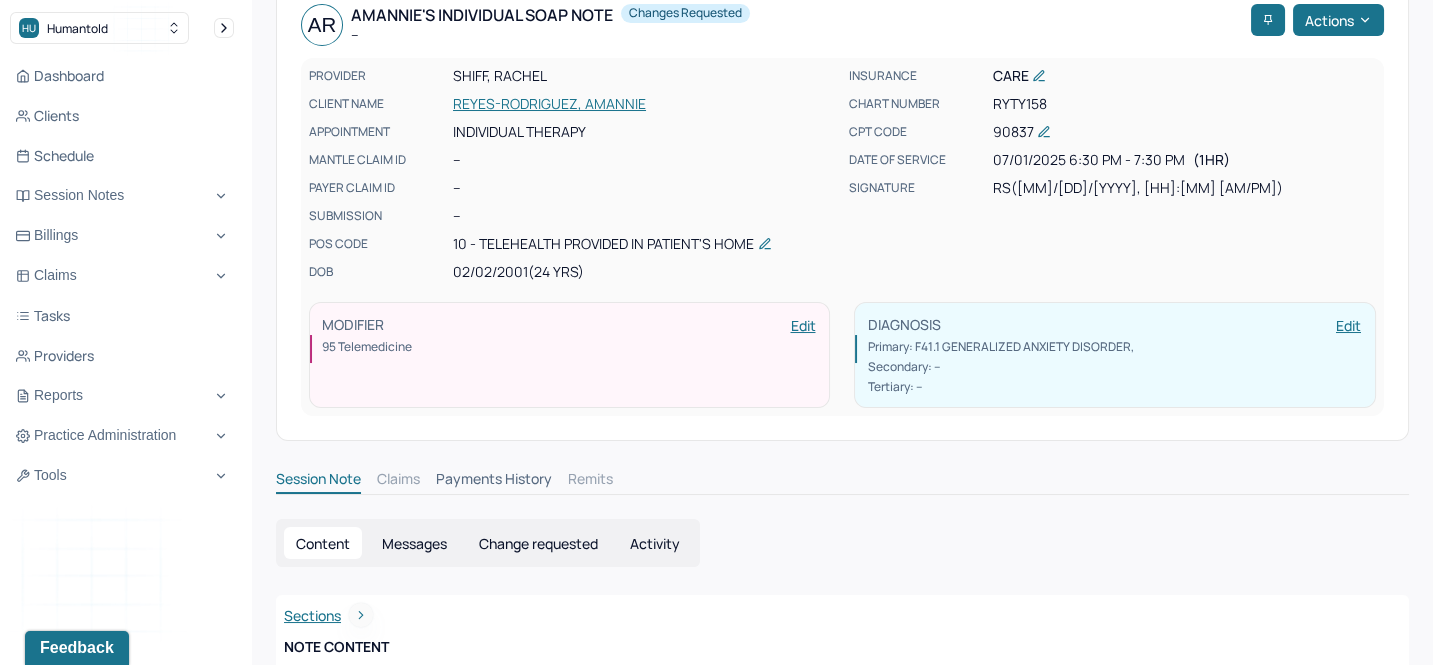 scroll, scrollTop: 508, scrollLeft: 0, axis: vertical 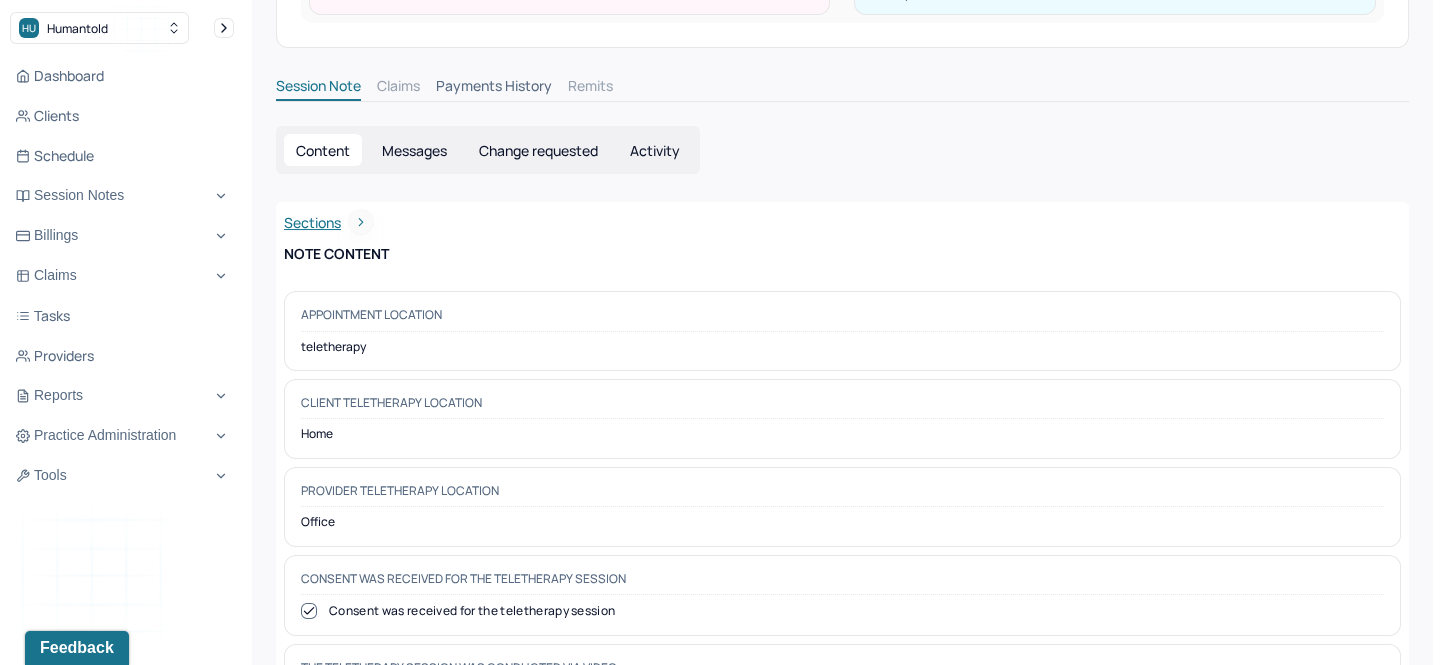click on "Change requested" at bounding box center (538, 150) 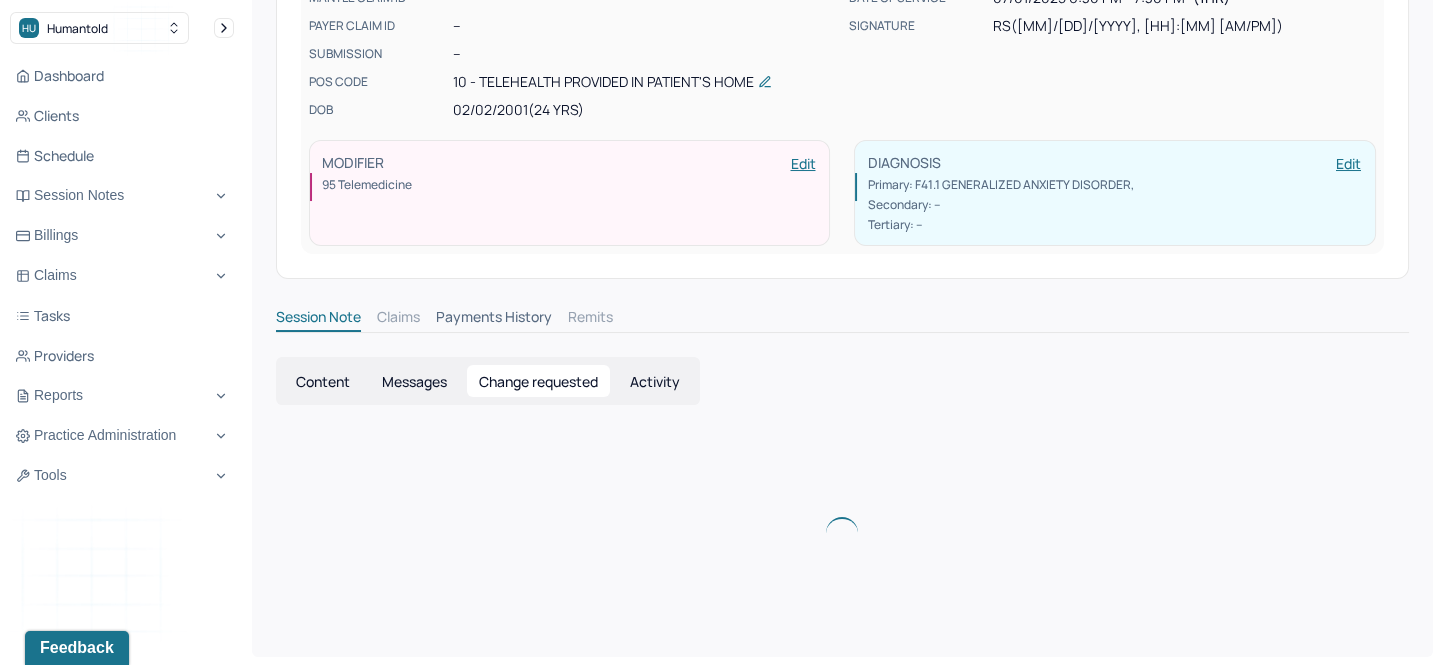 scroll, scrollTop: 205, scrollLeft: 0, axis: vertical 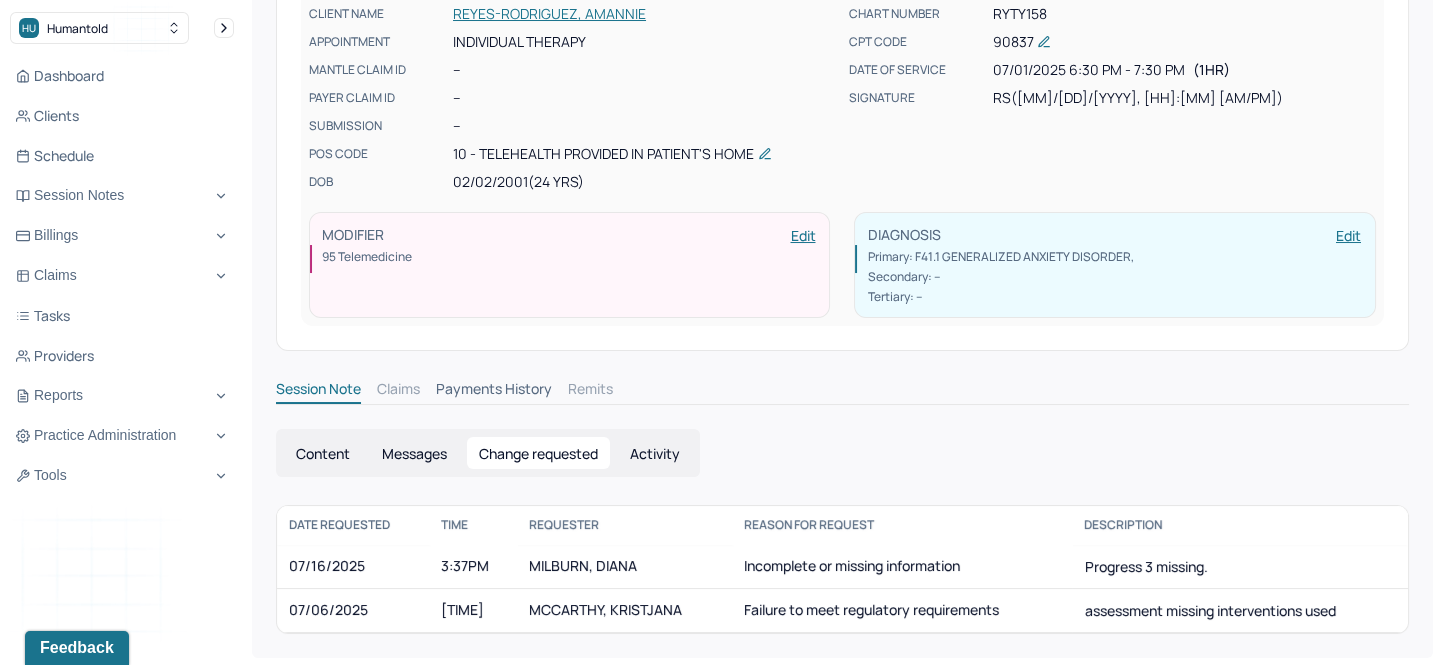 click on "Messages" at bounding box center (414, 453) 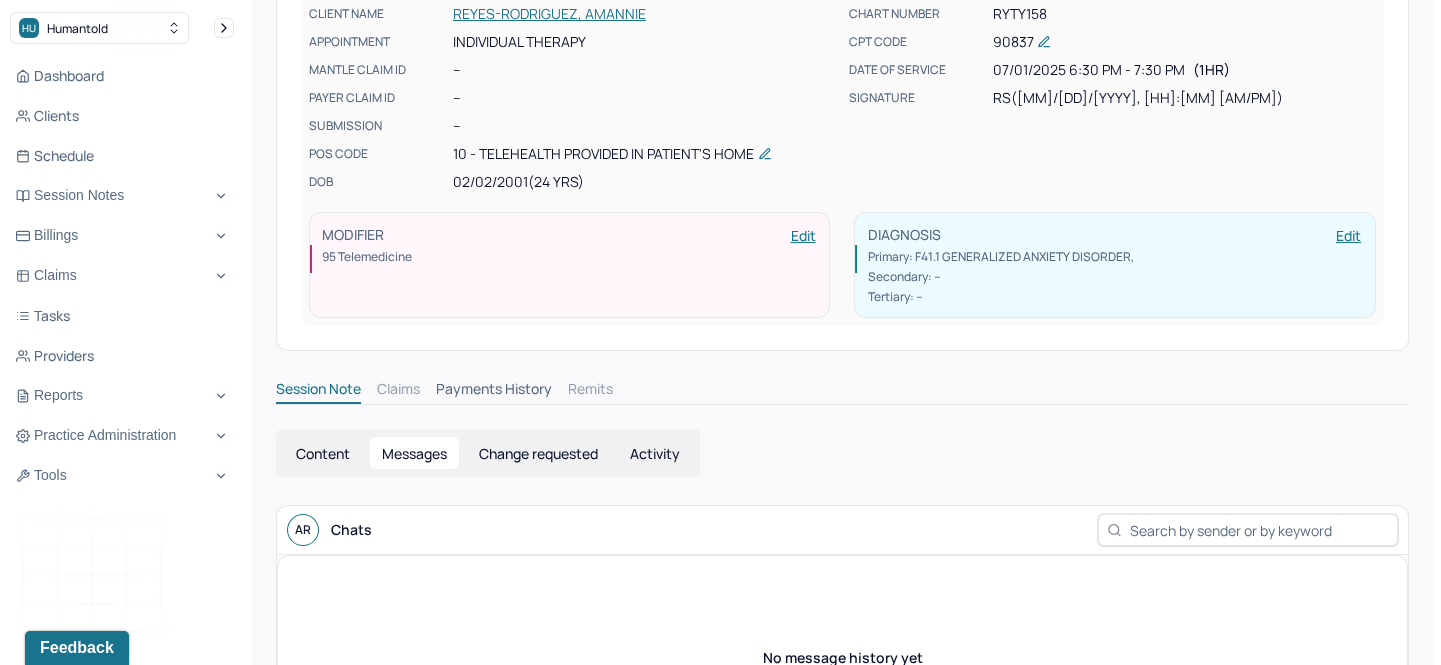 click on "Content" at bounding box center (323, 453) 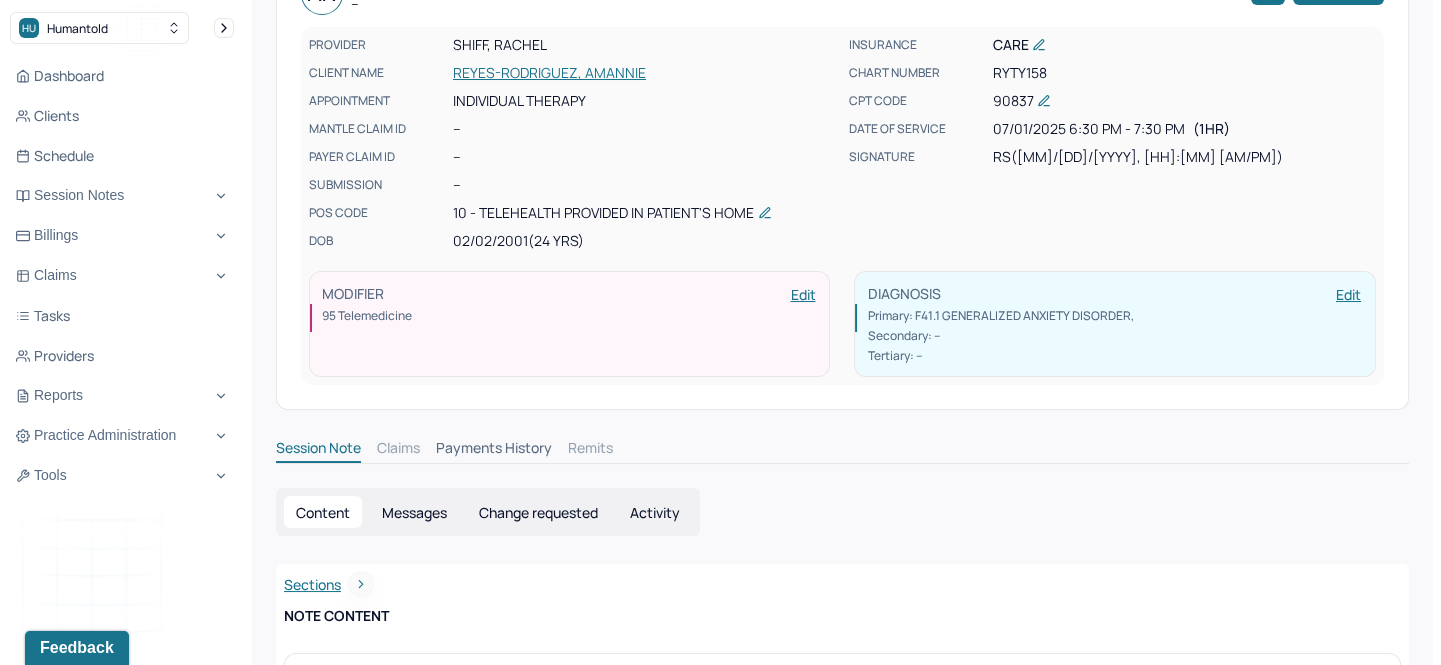 scroll, scrollTop: 0, scrollLeft: 0, axis: both 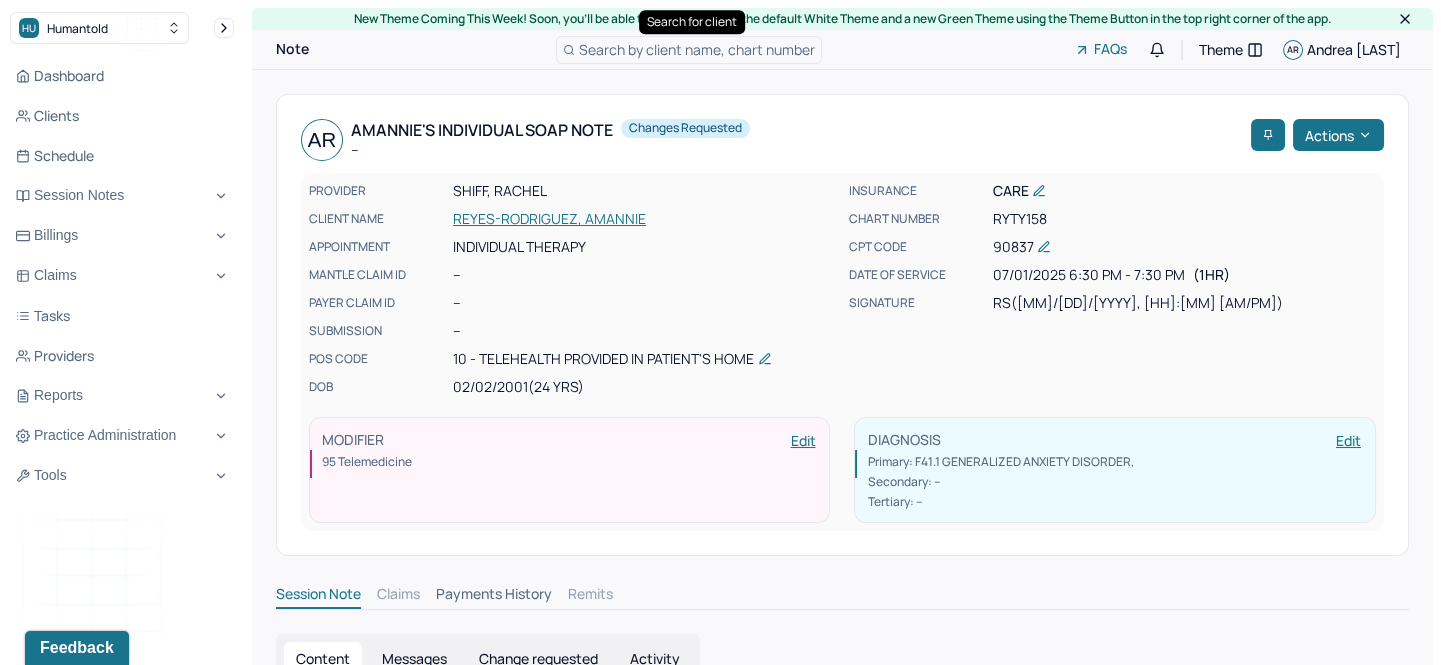 click on "Search by client name, chart number" at bounding box center (689, 50) 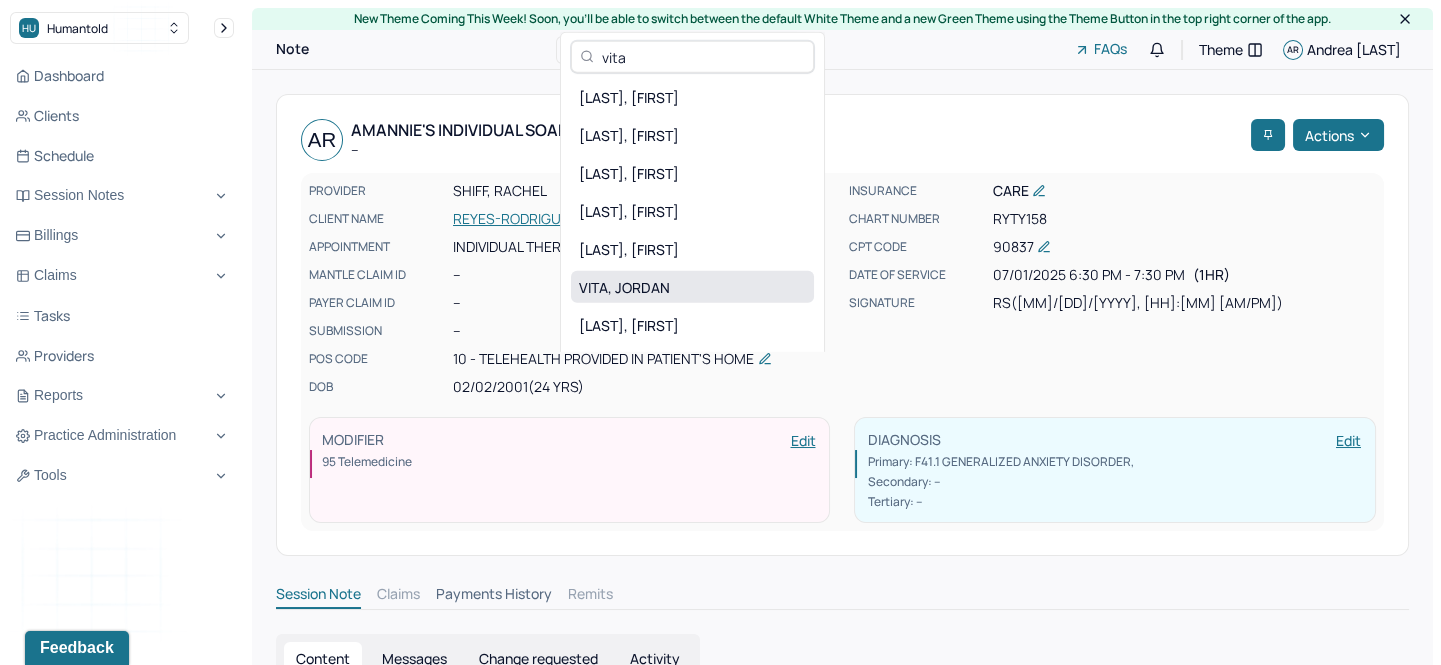 type on "vita" 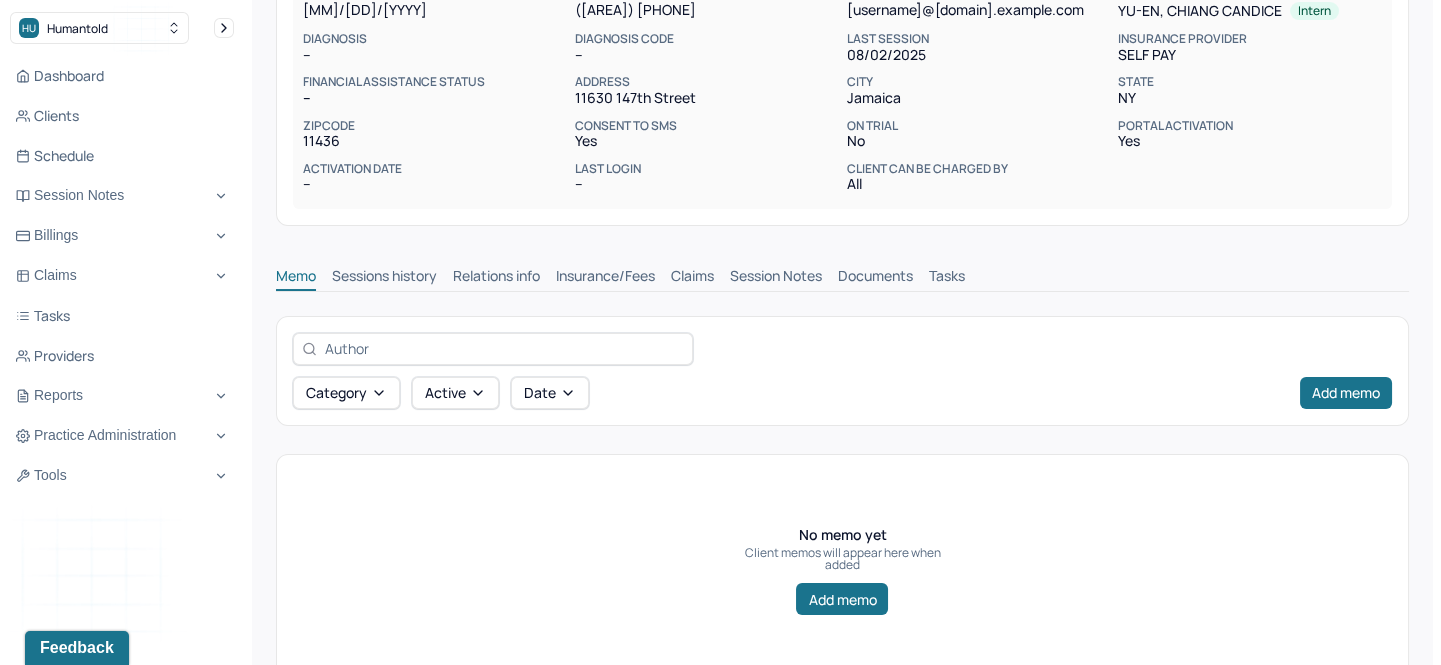 click on "Session Notes" at bounding box center [776, 278] 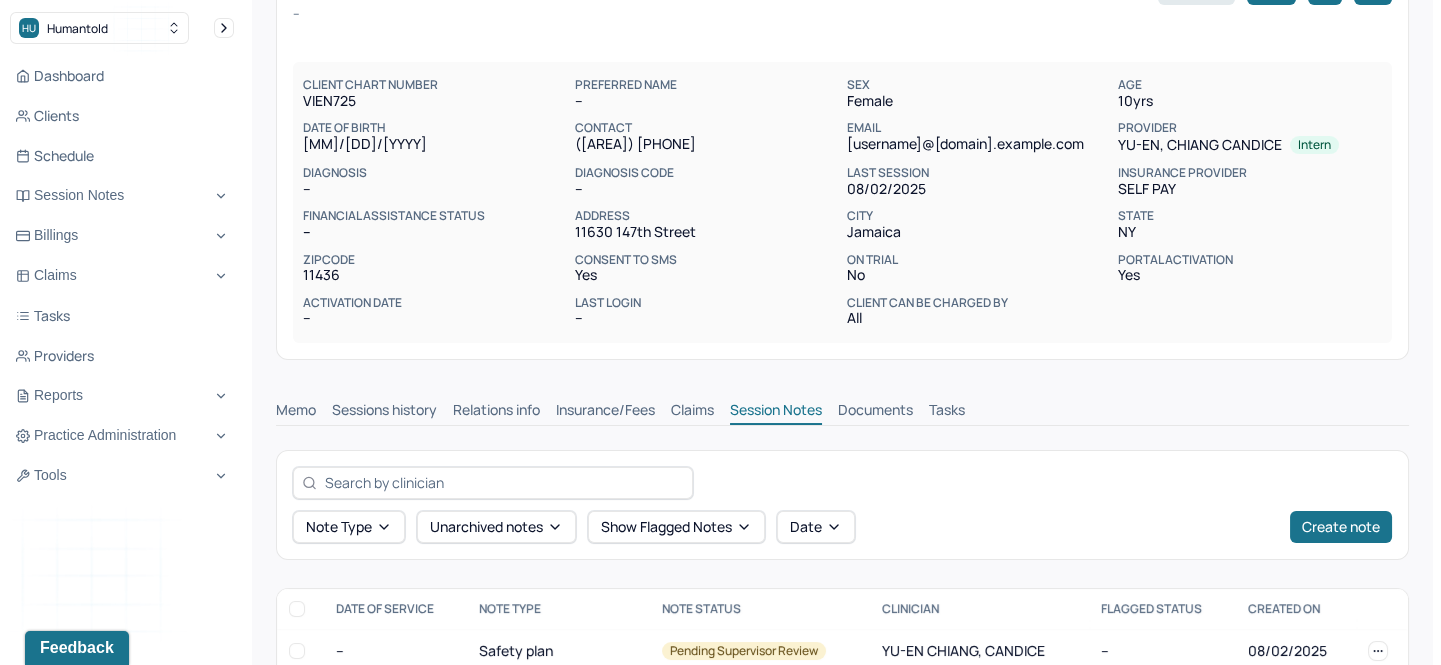 scroll, scrollTop: 270, scrollLeft: 0, axis: vertical 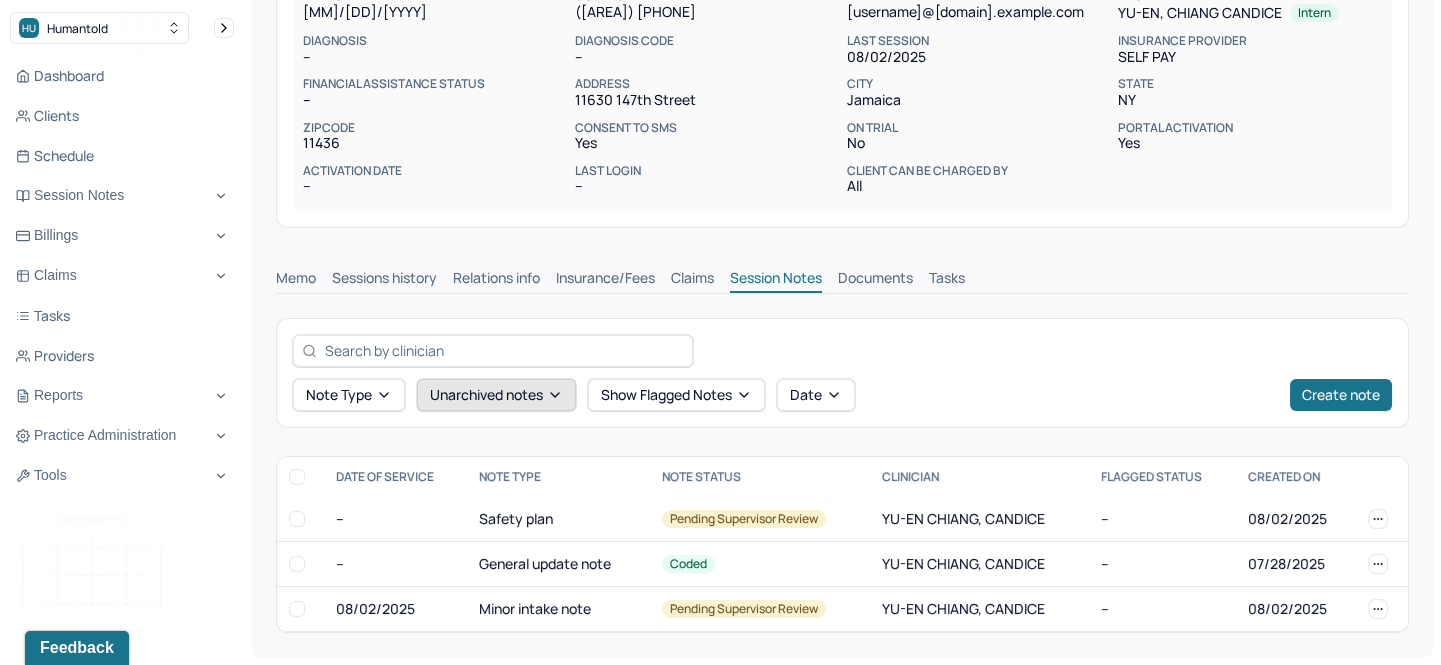 click 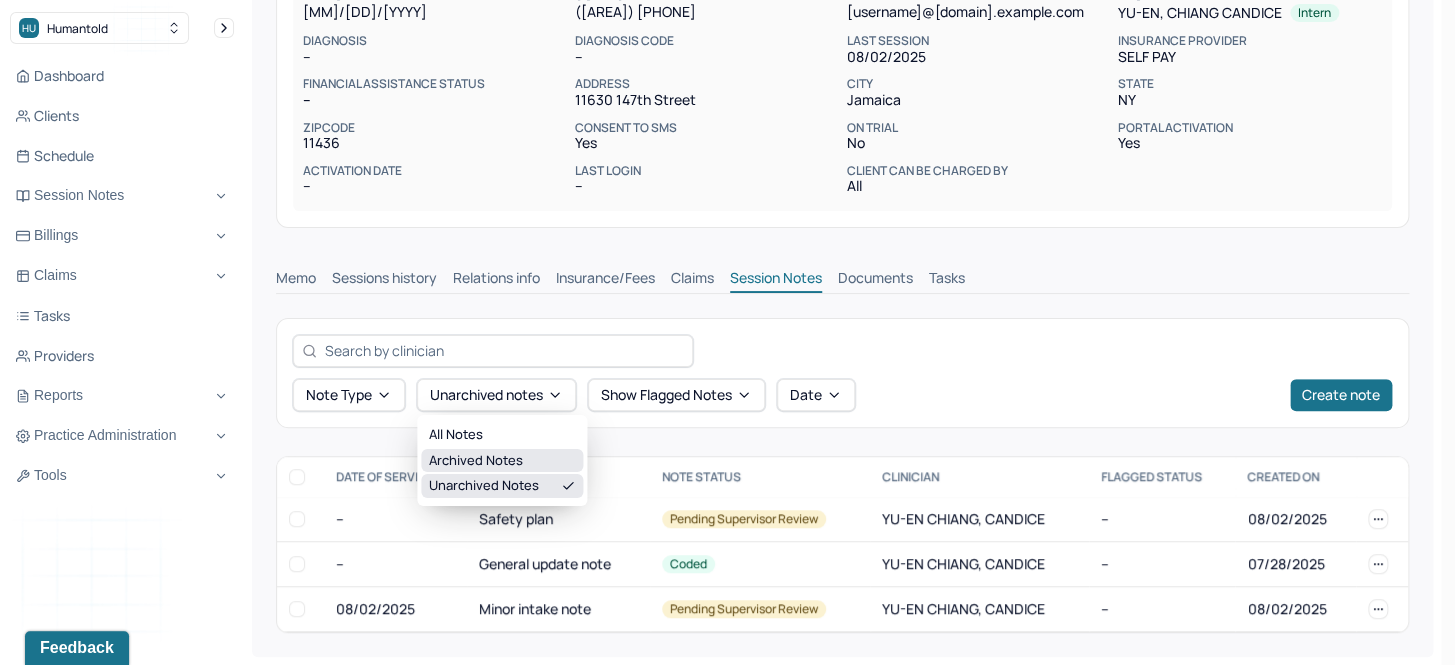 click on "Archived notes" at bounding box center [502, 461] 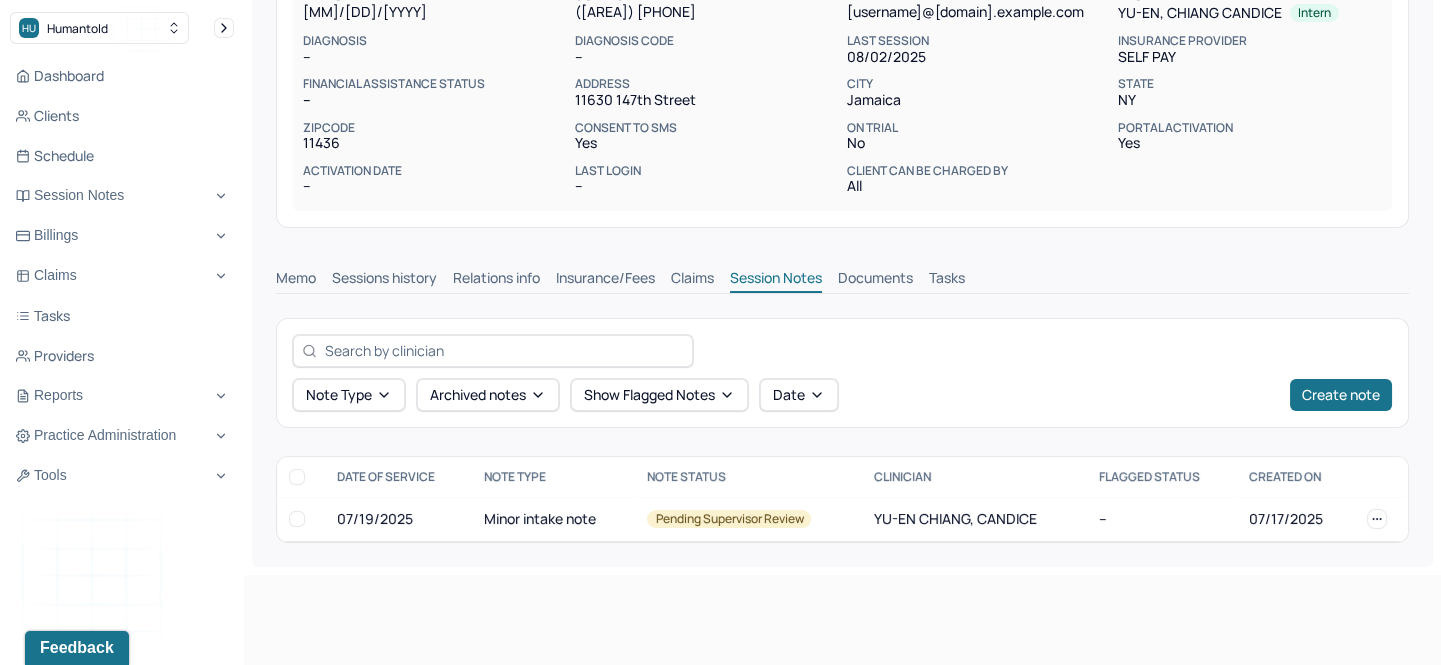 scroll, scrollTop: 180, scrollLeft: 0, axis: vertical 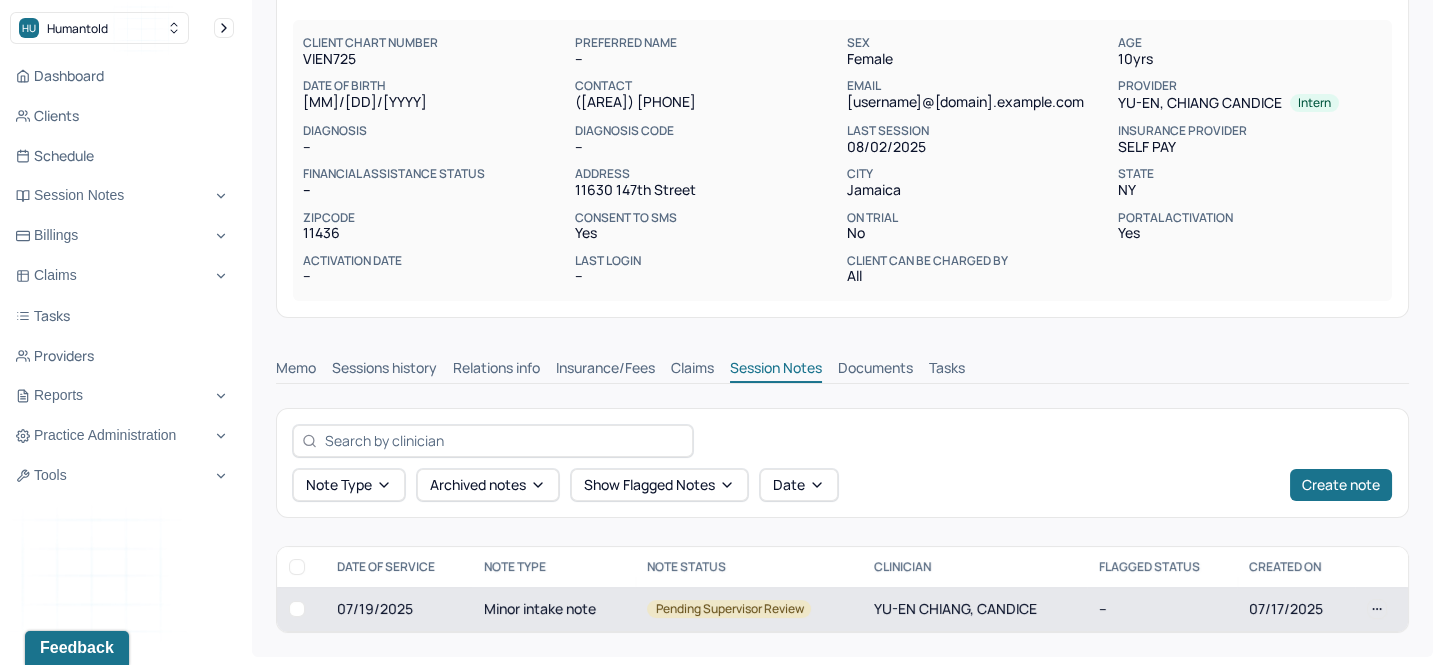 click on "YU-EN CHIANG, CANDICE" at bounding box center [974, 609] 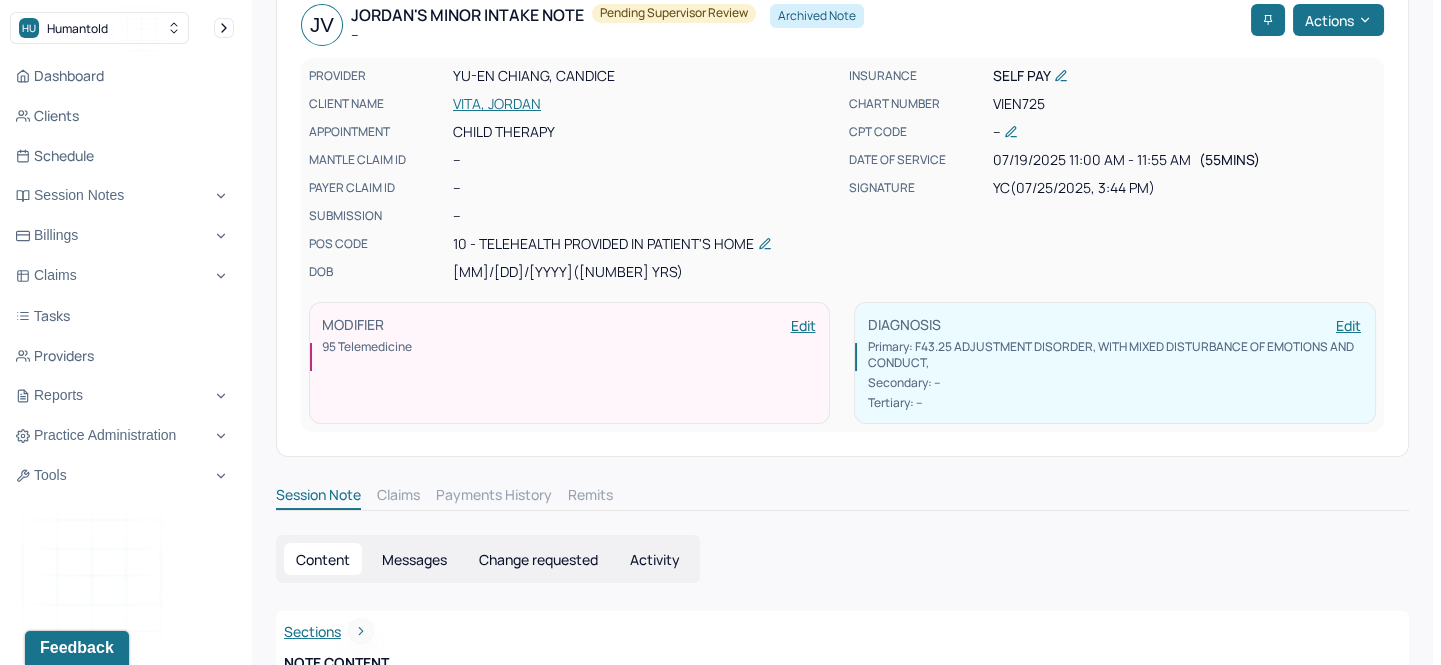 scroll, scrollTop: 180, scrollLeft: 0, axis: vertical 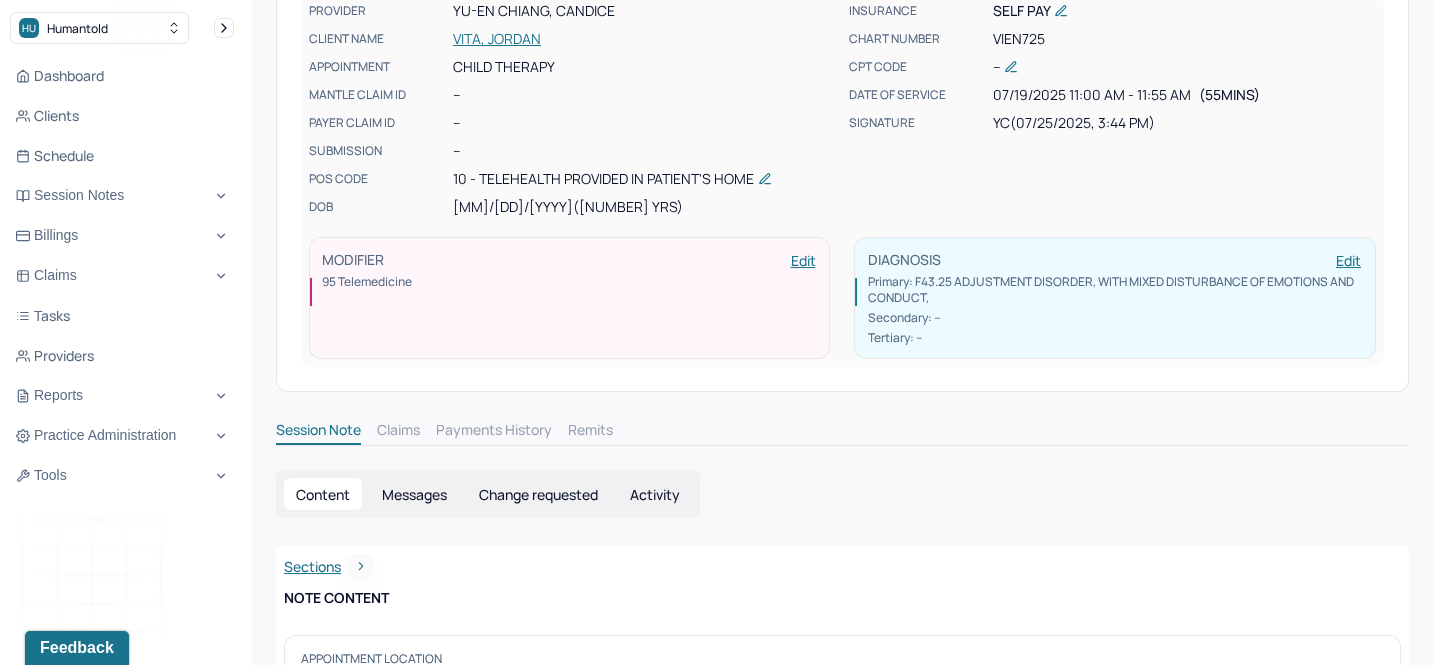 click on "Activity" at bounding box center (655, 494) 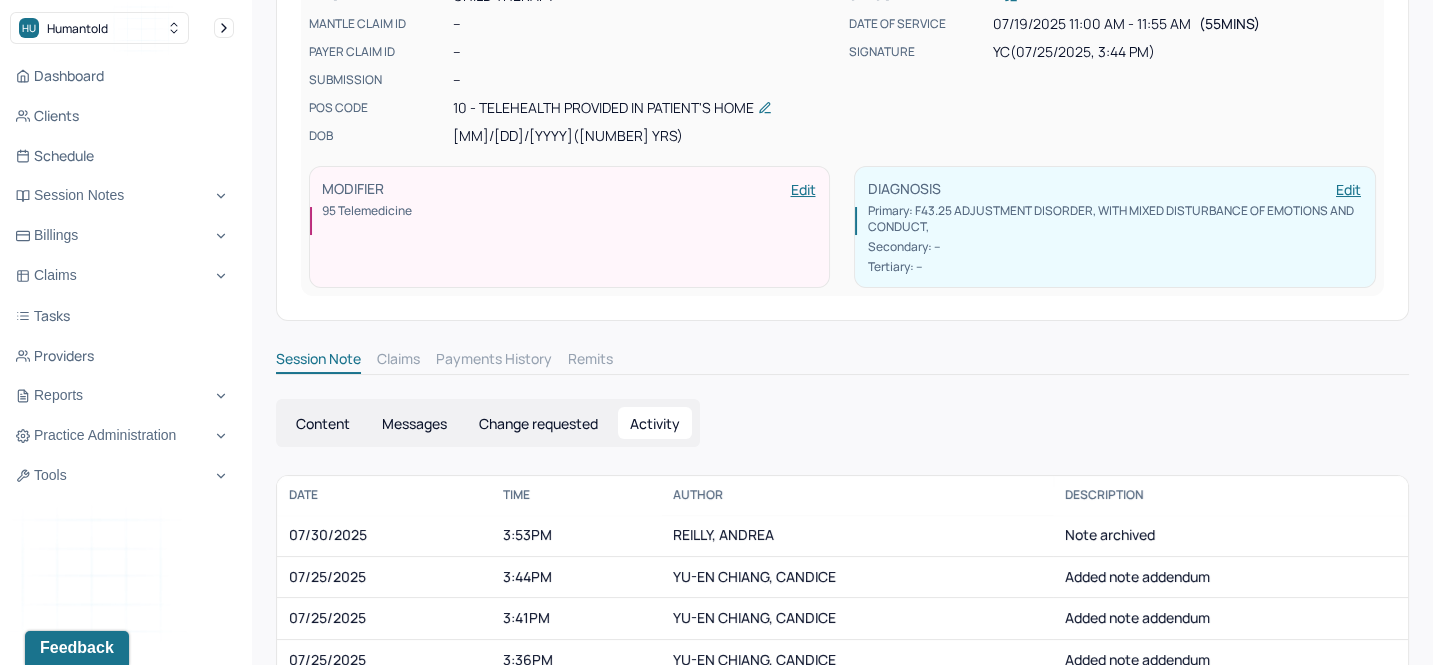 scroll, scrollTop: 452, scrollLeft: 0, axis: vertical 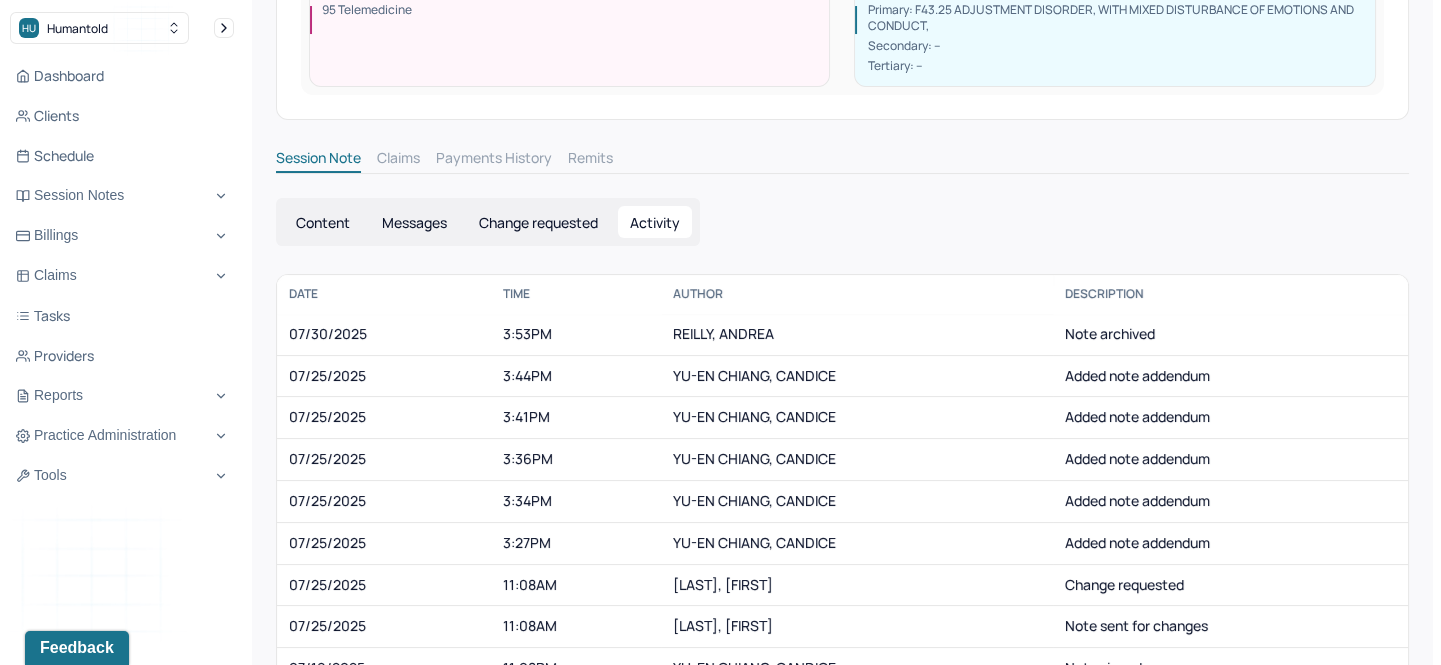 click on "Content" at bounding box center (323, 222) 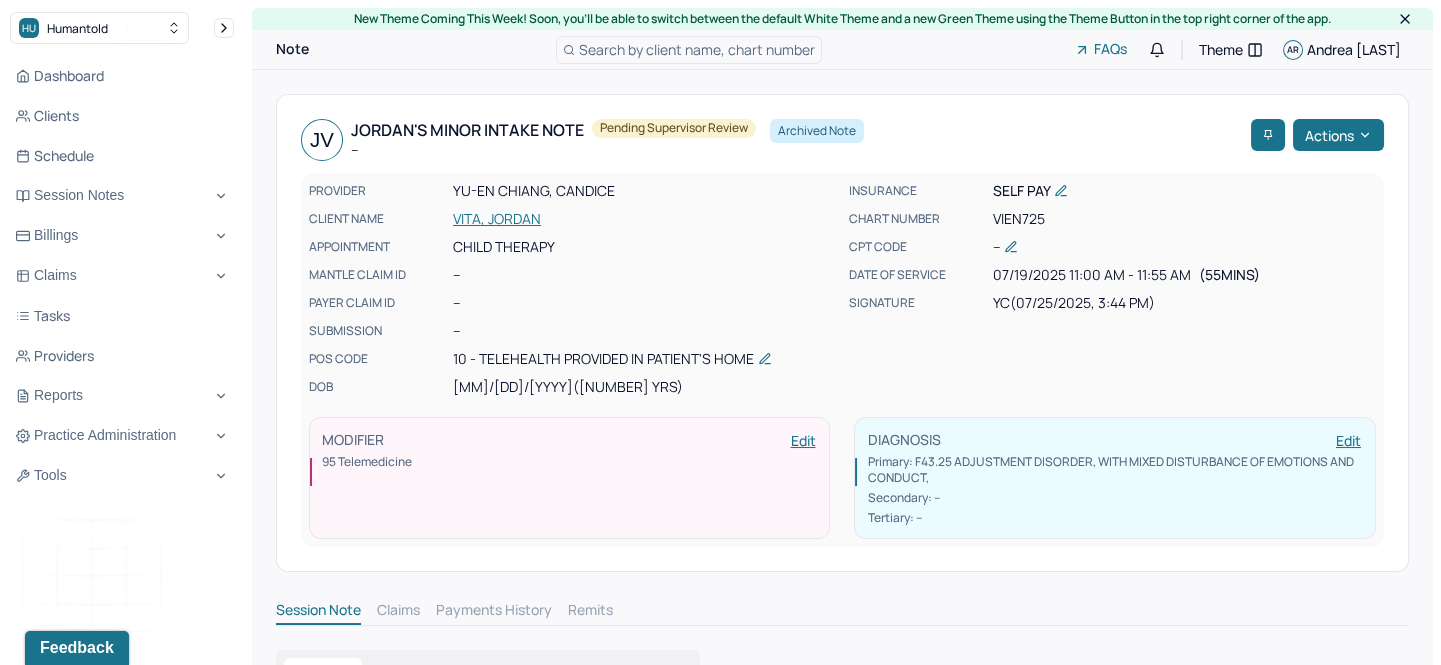 scroll, scrollTop: 0, scrollLeft: 0, axis: both 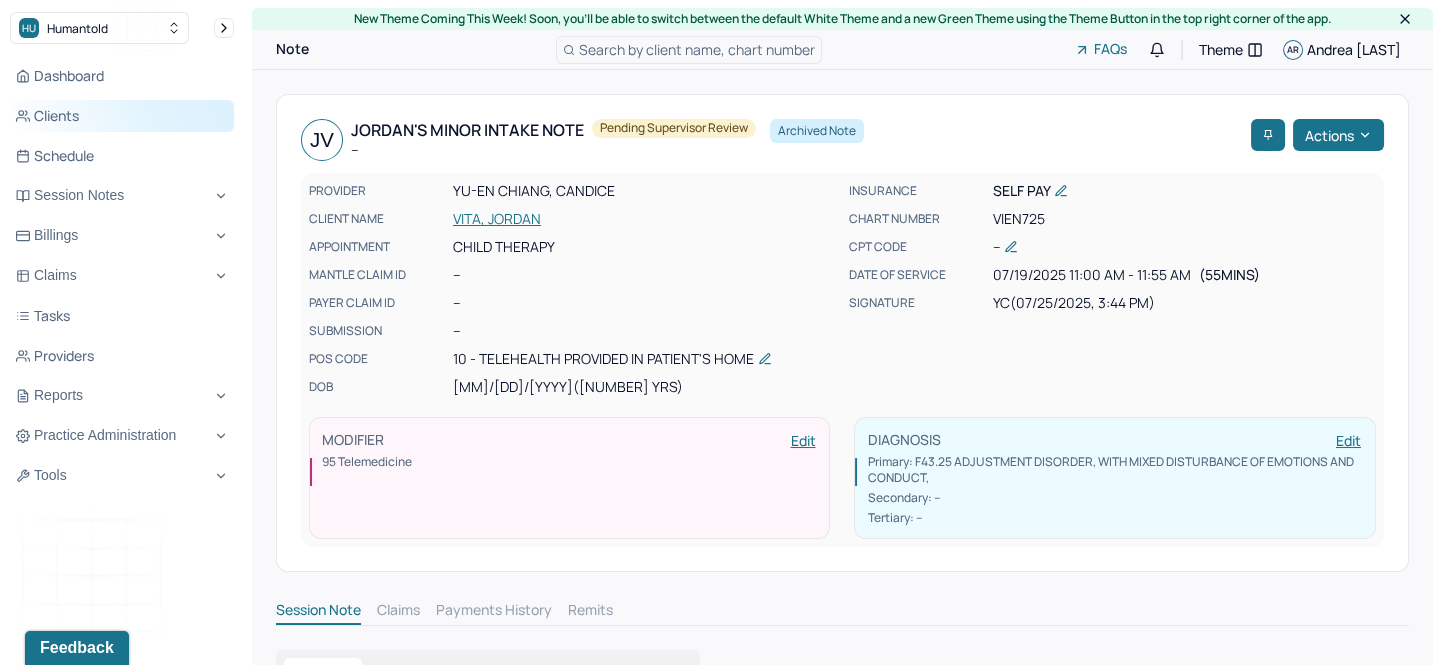 click on "Clients" at bounding box center [122, 116] 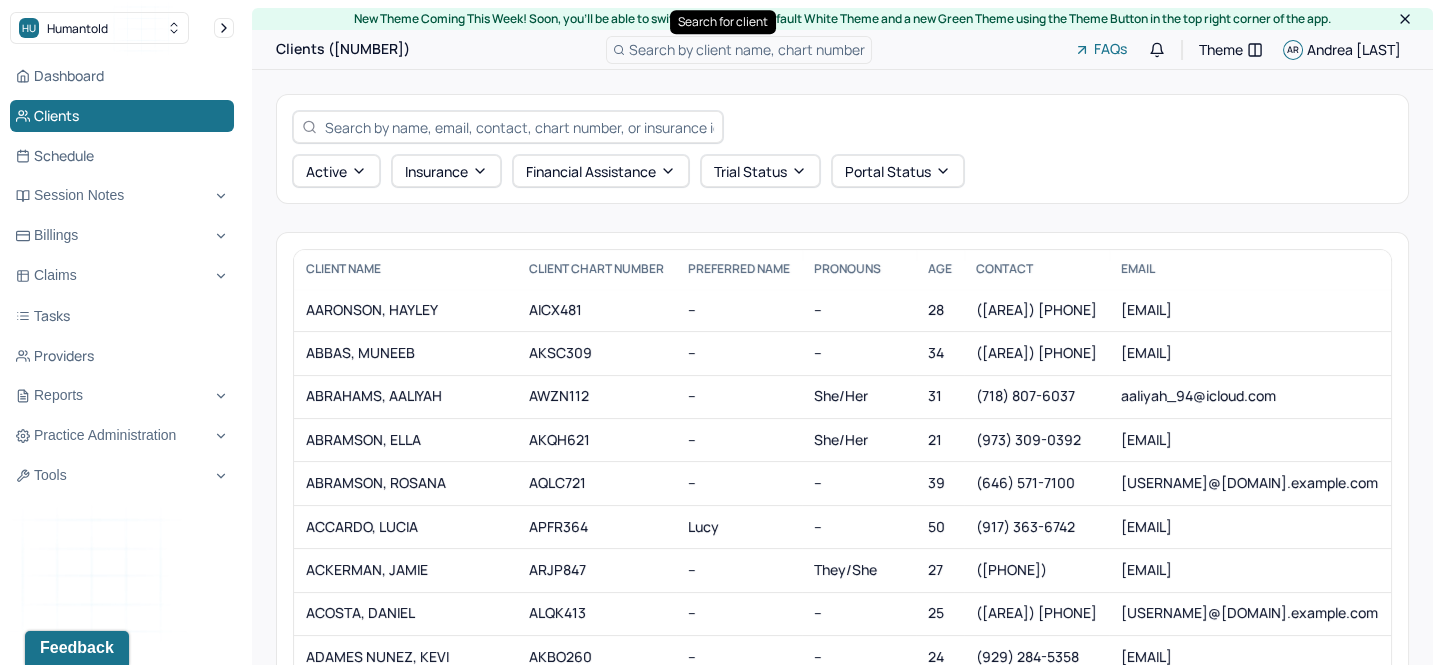 click on "Search by client name, chart number" at bounding box center (747, 49) 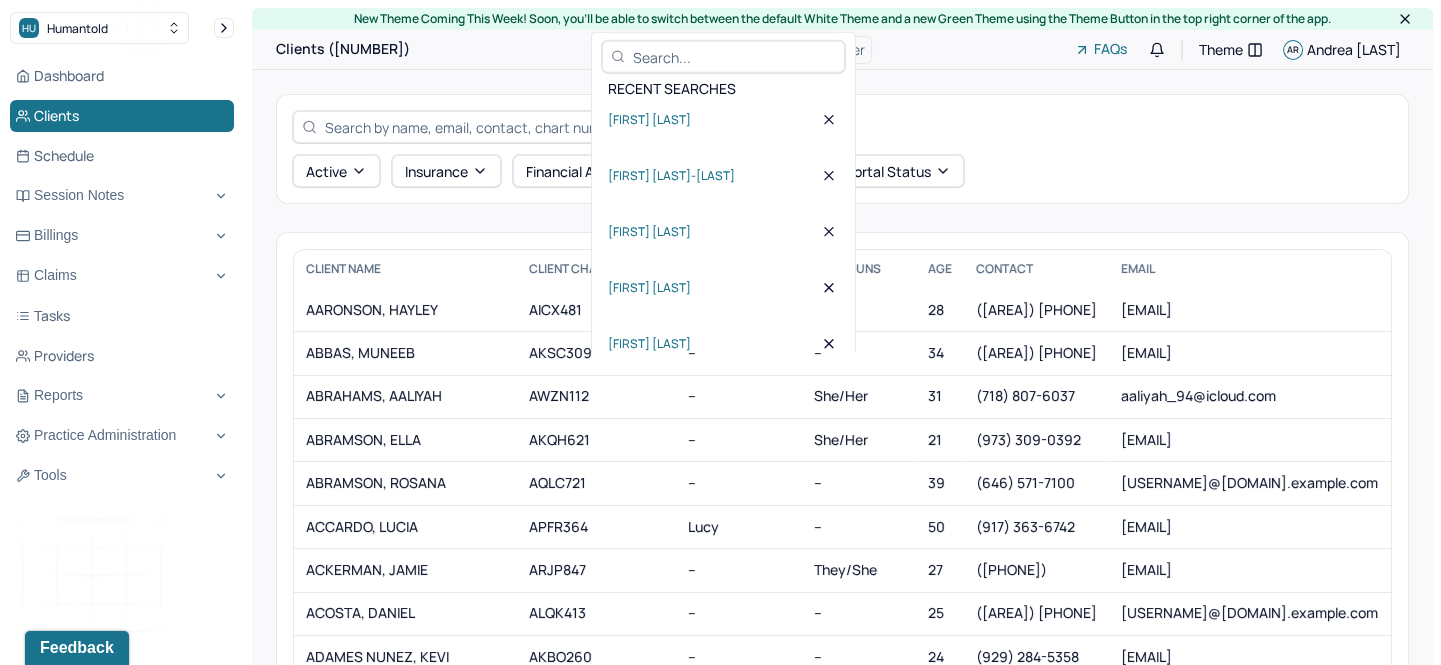 click on "[FIRST] [LAST]" at bounding box center (723, 119) 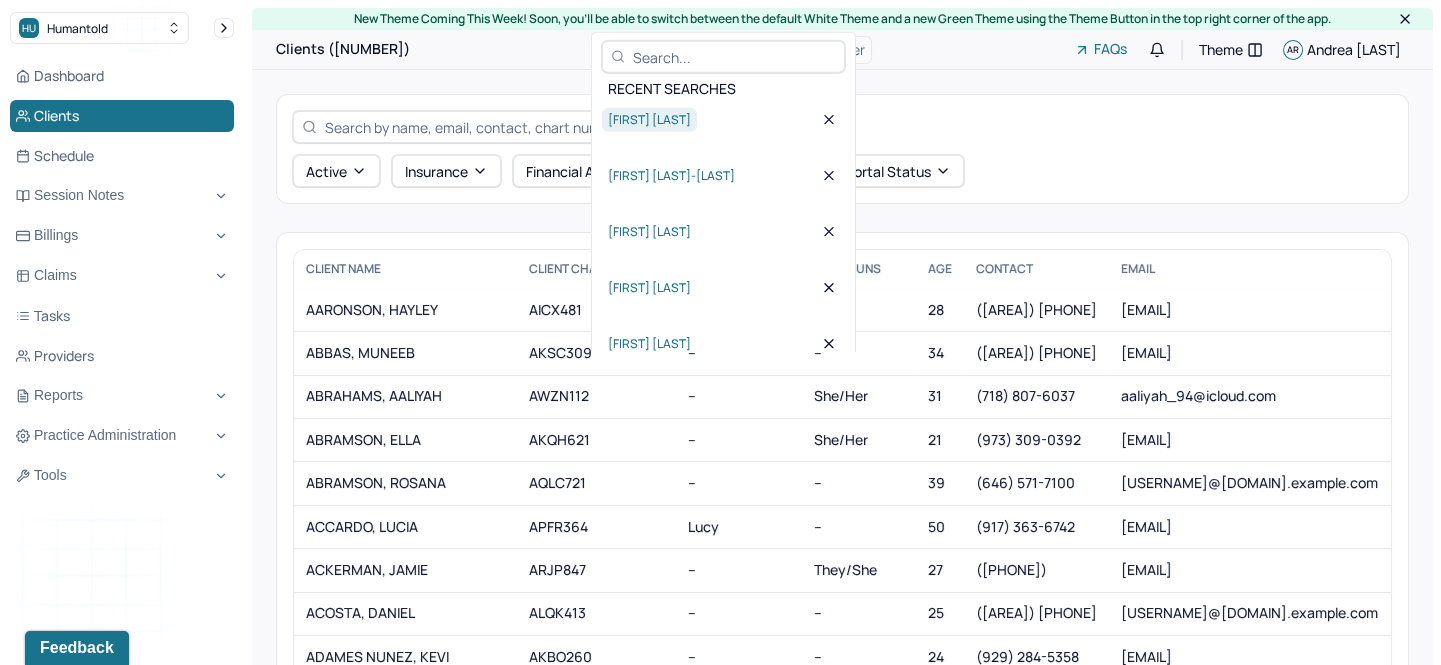 click on "[FIRST] [LAST]" at bounding box center (649, 119) 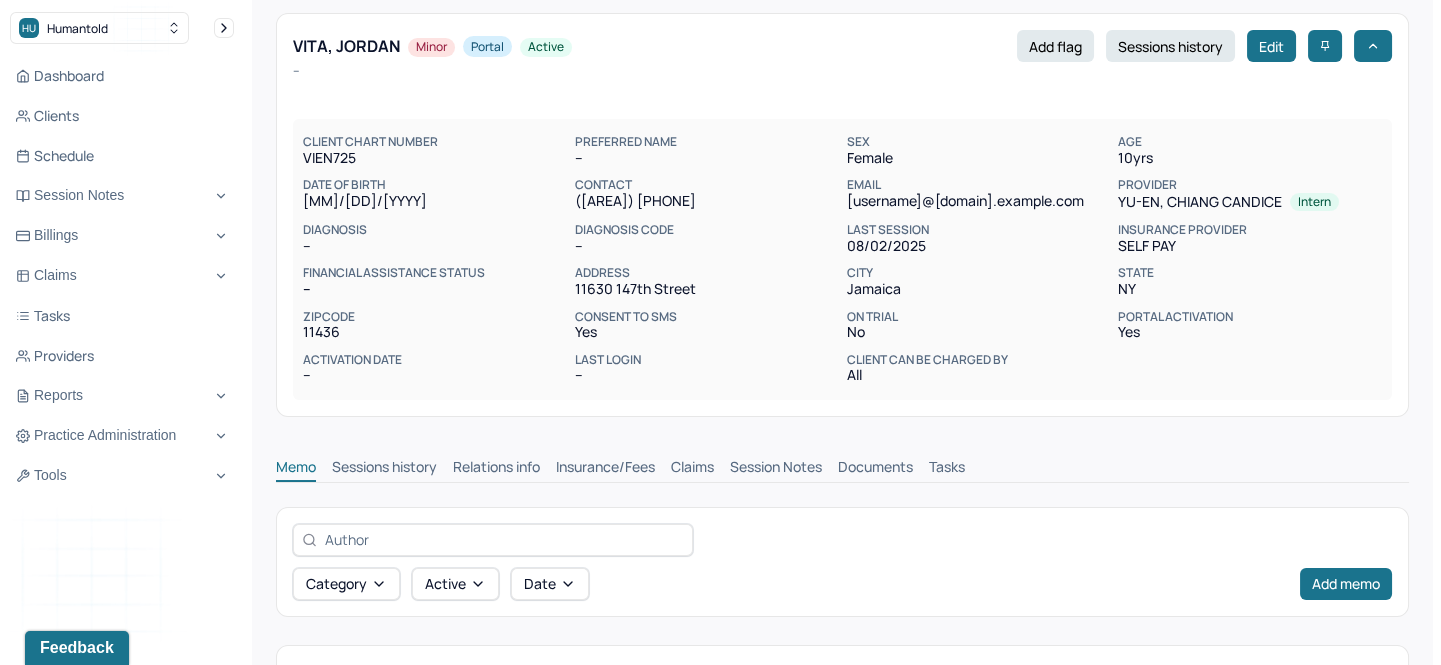 scroll, scrollTop: 181, scrollLeft: 0, axis: vertical 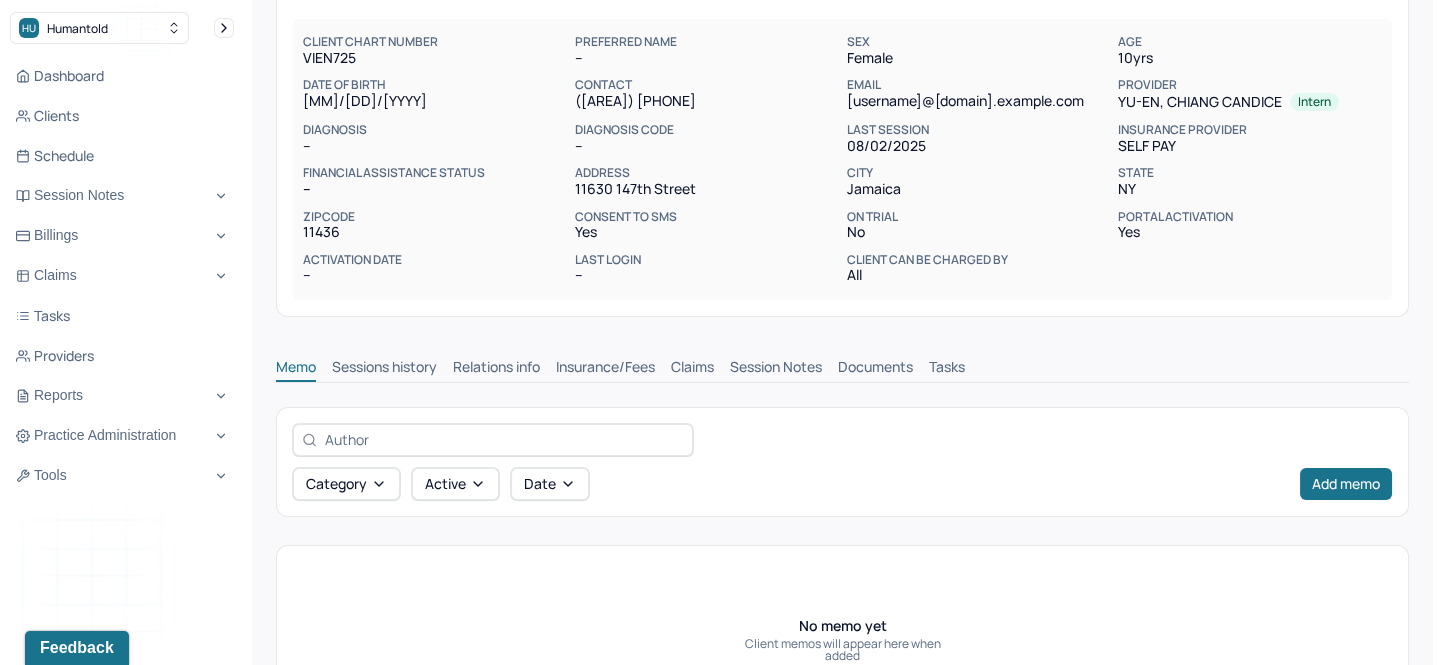 click on "Claims" at bounding box center (692, 369) 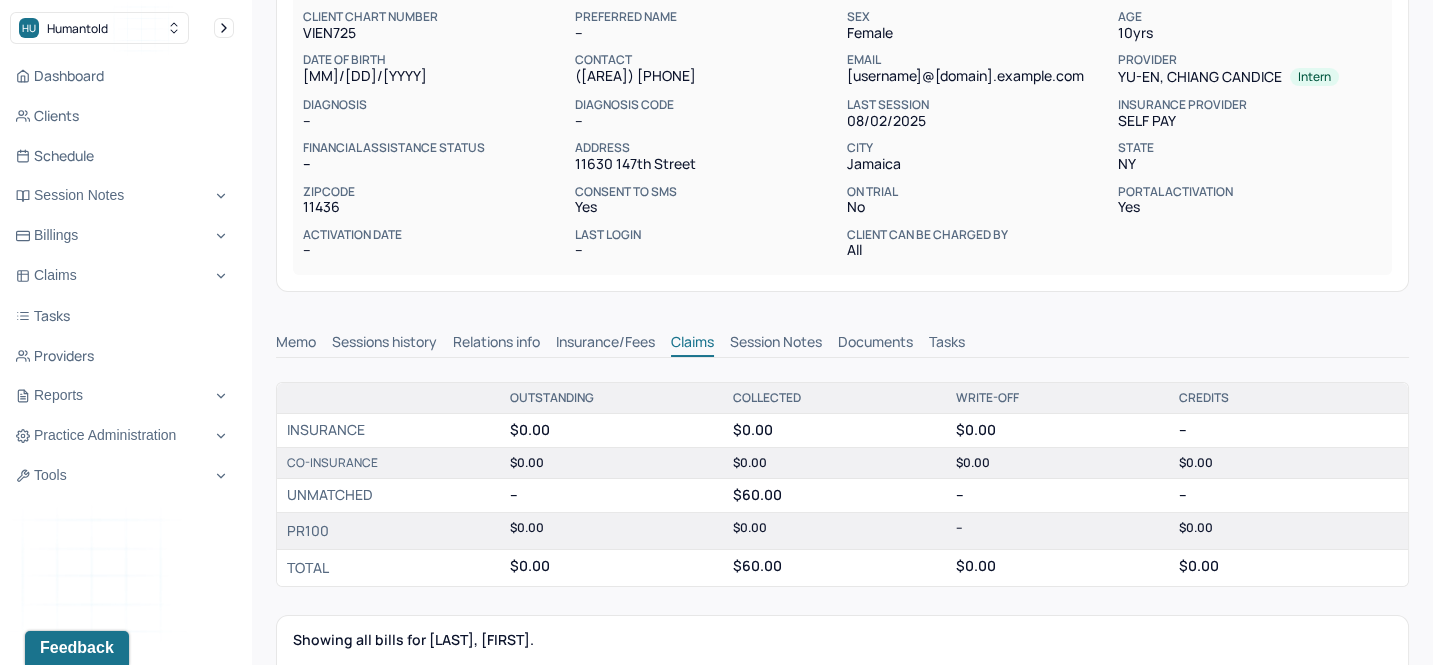 scroll, scrollTop: 202, scrollLeft: 0, axis: vertical 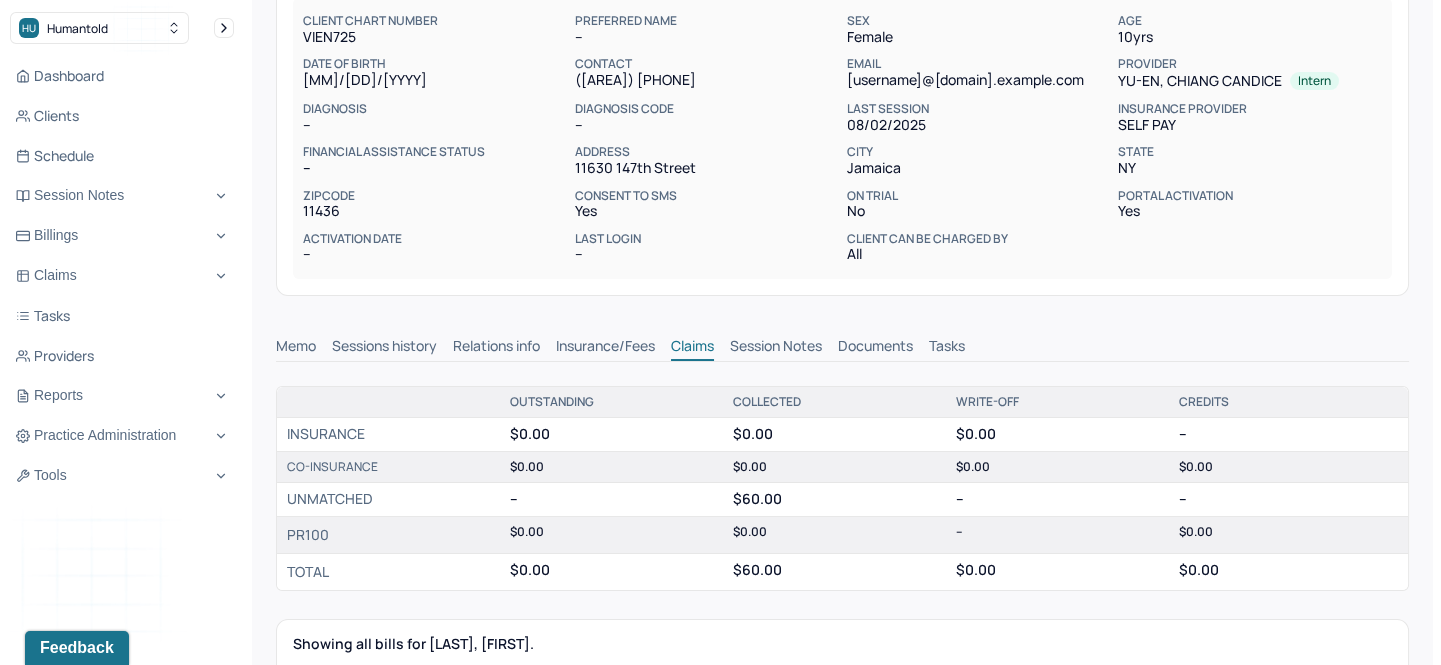 click on "Claims" at bounding box center (692, 348) 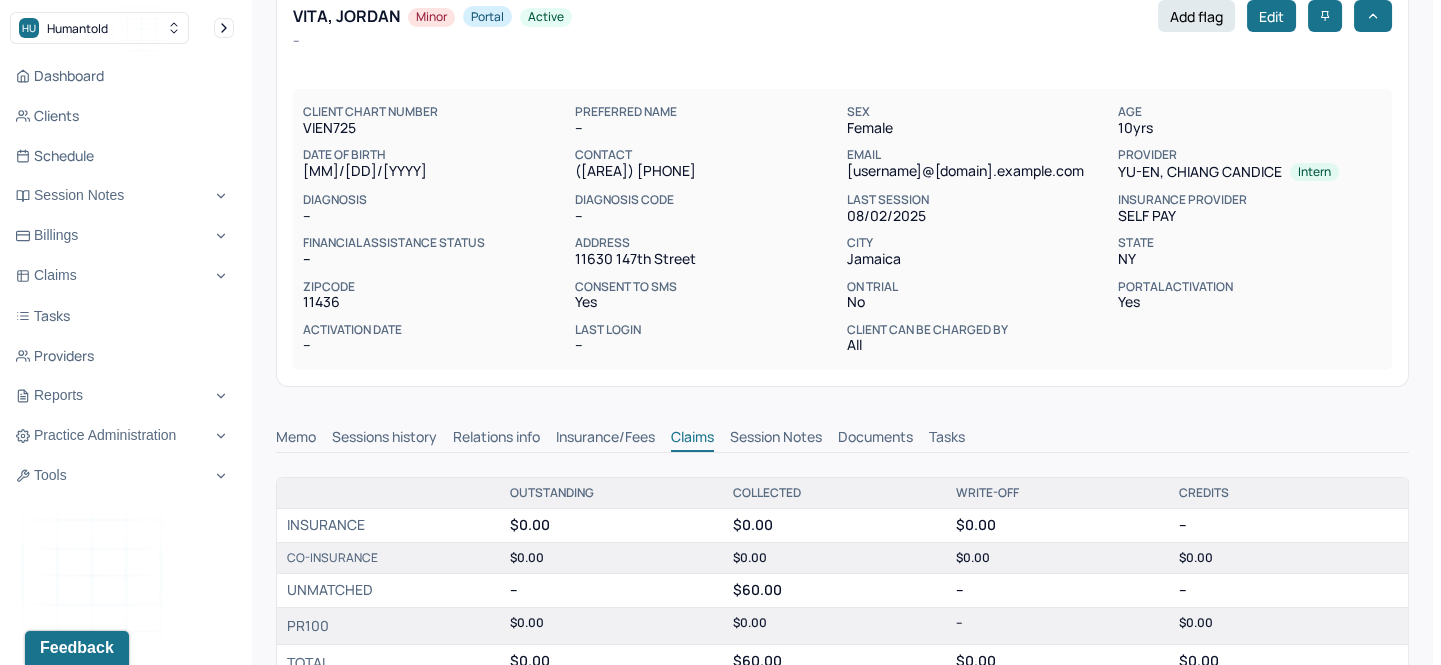 scroll, scrollTop: 0, scrollLeft: 0, axis: both 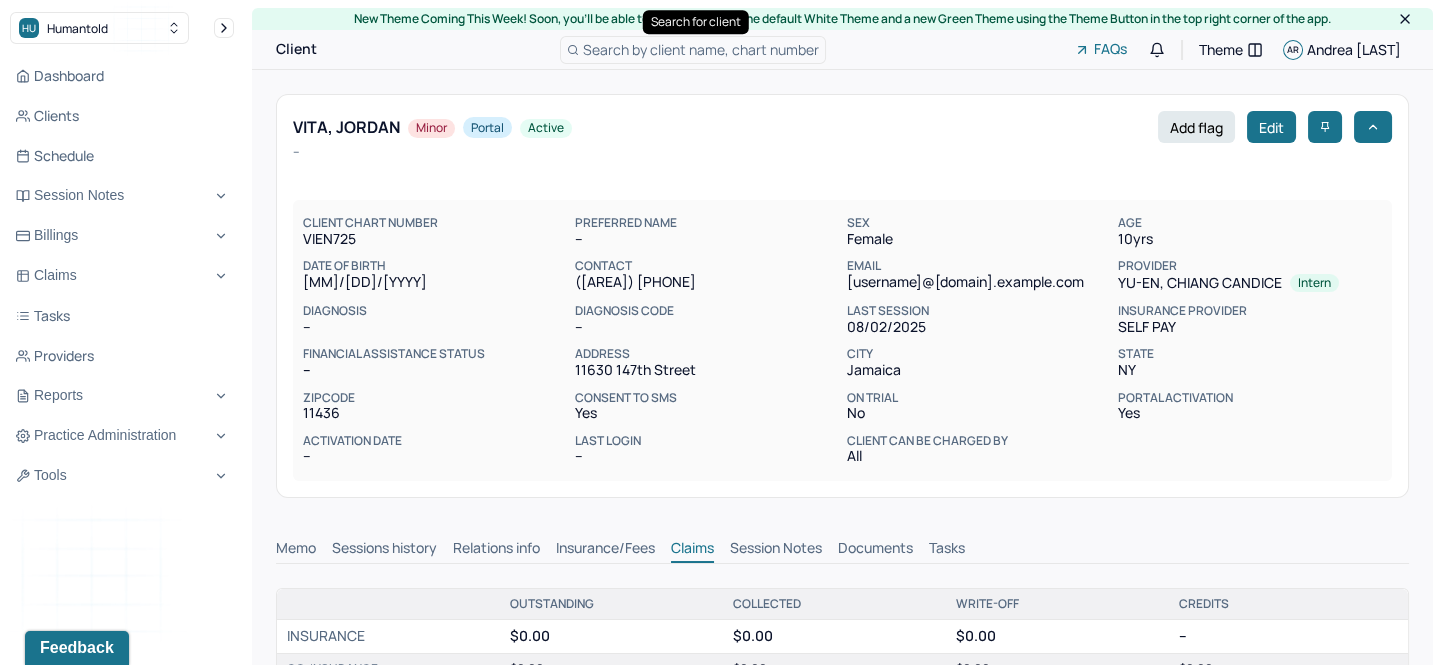 click on "Search by client name, chart number" at bounding box center [701, 49] 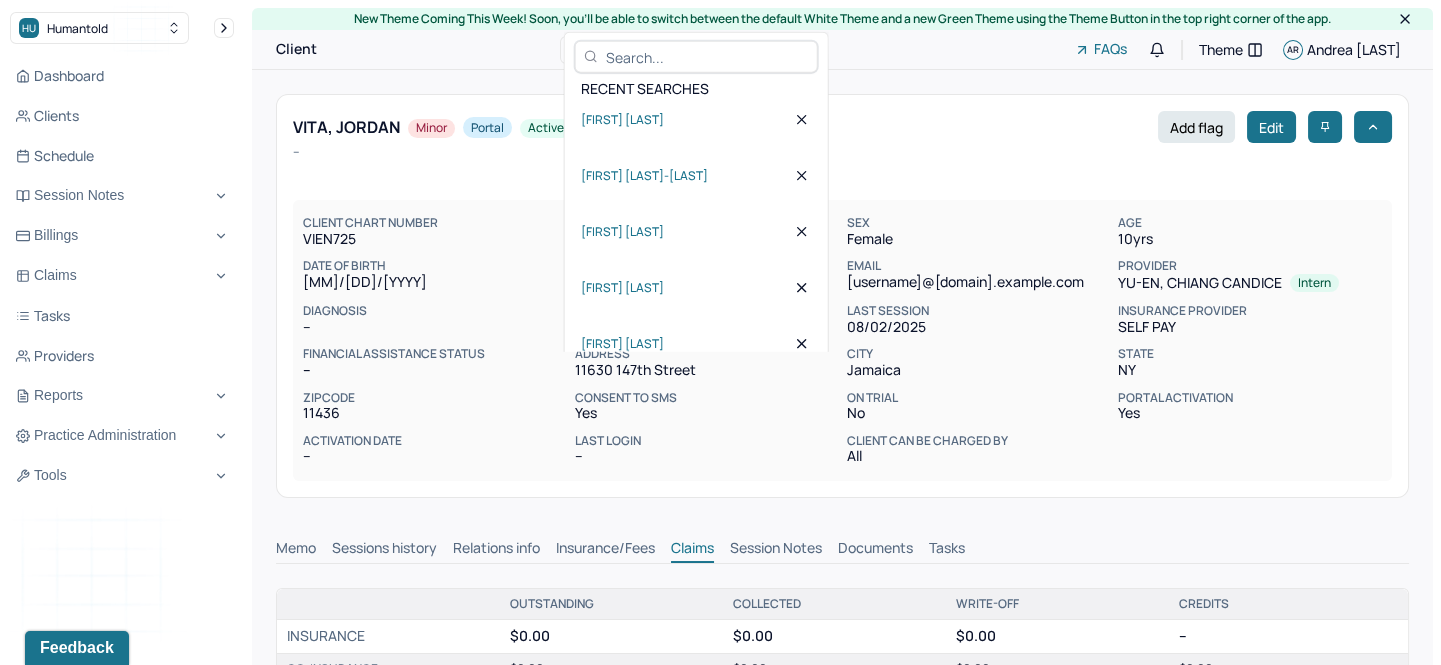 type on "w" 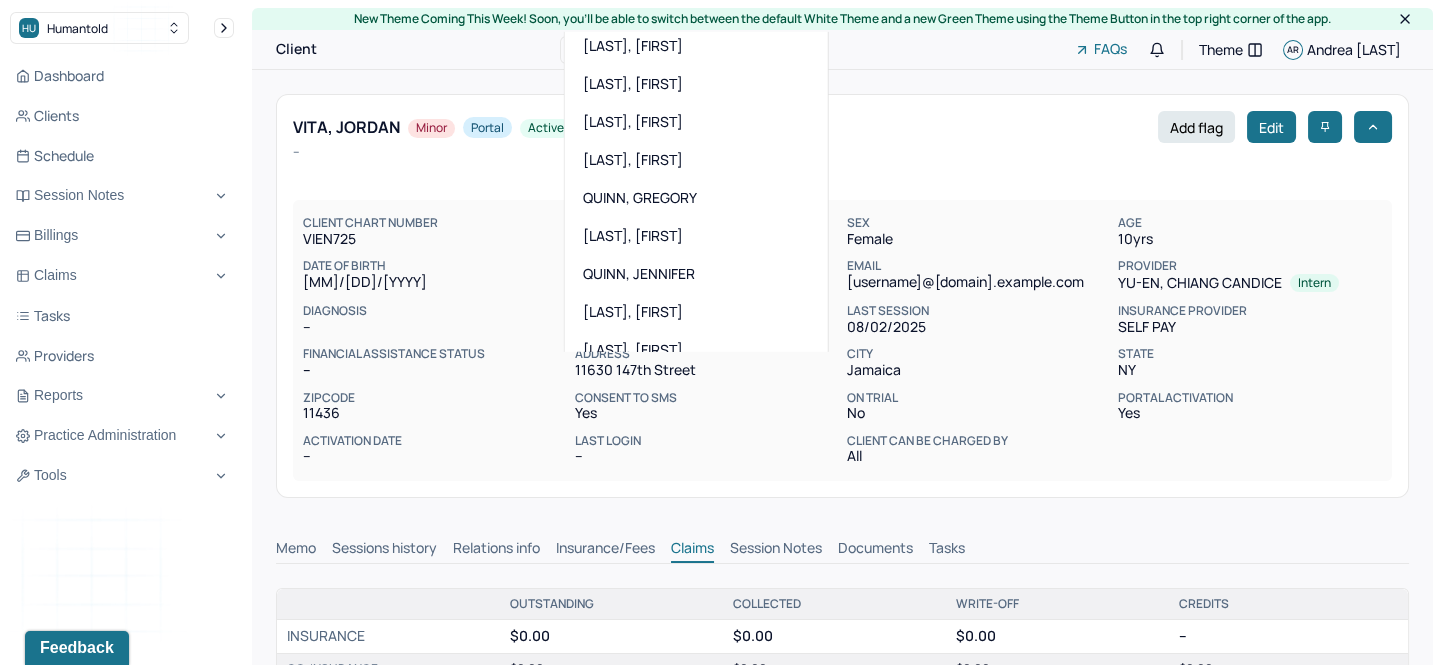 scroll, scrollTop: 81, scrollLeft: 0, axis: vertical 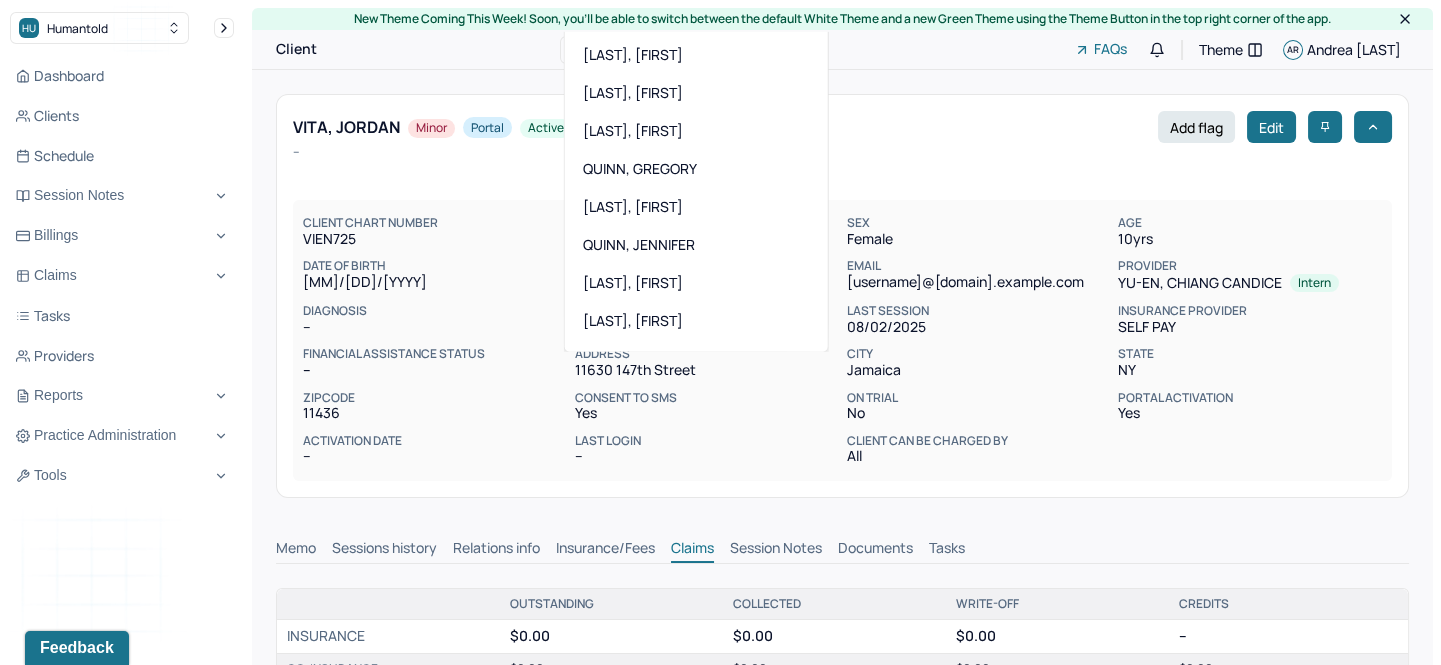 type on "[FIRST]" 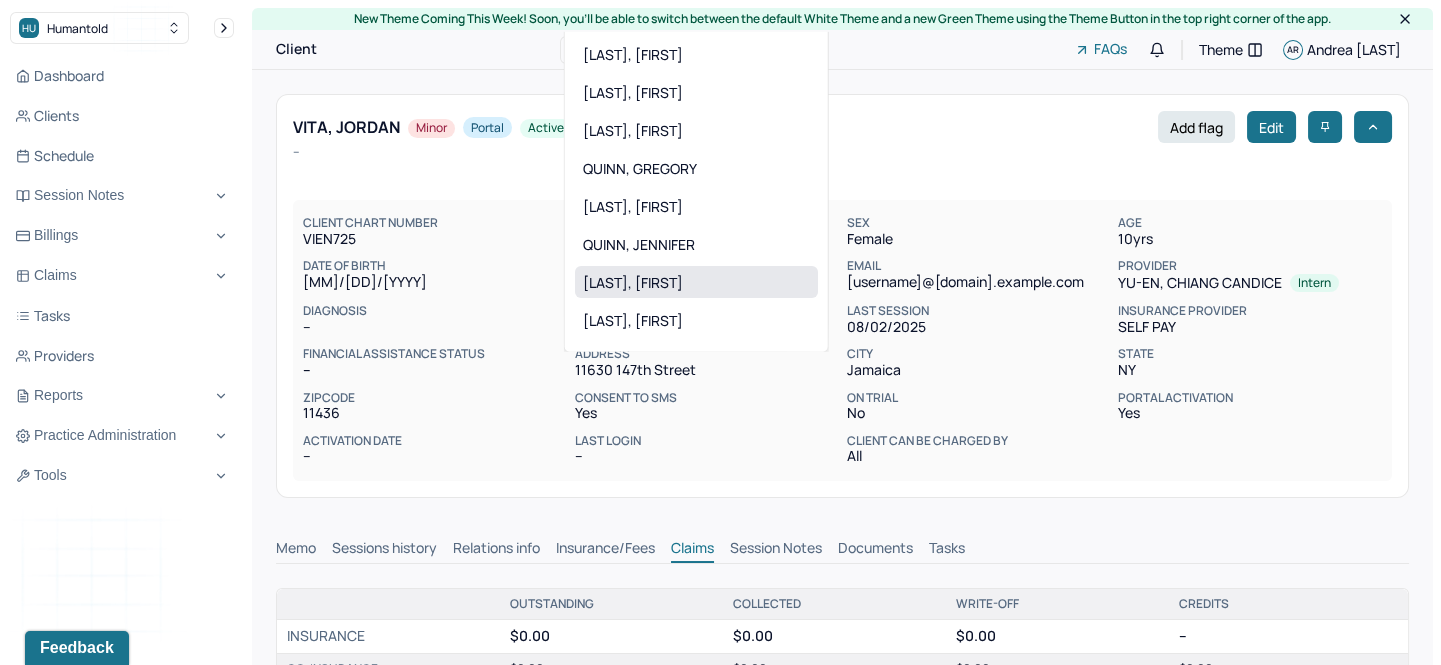 click on "[LAST], [FIRST]" at bounding box center (696, 282) 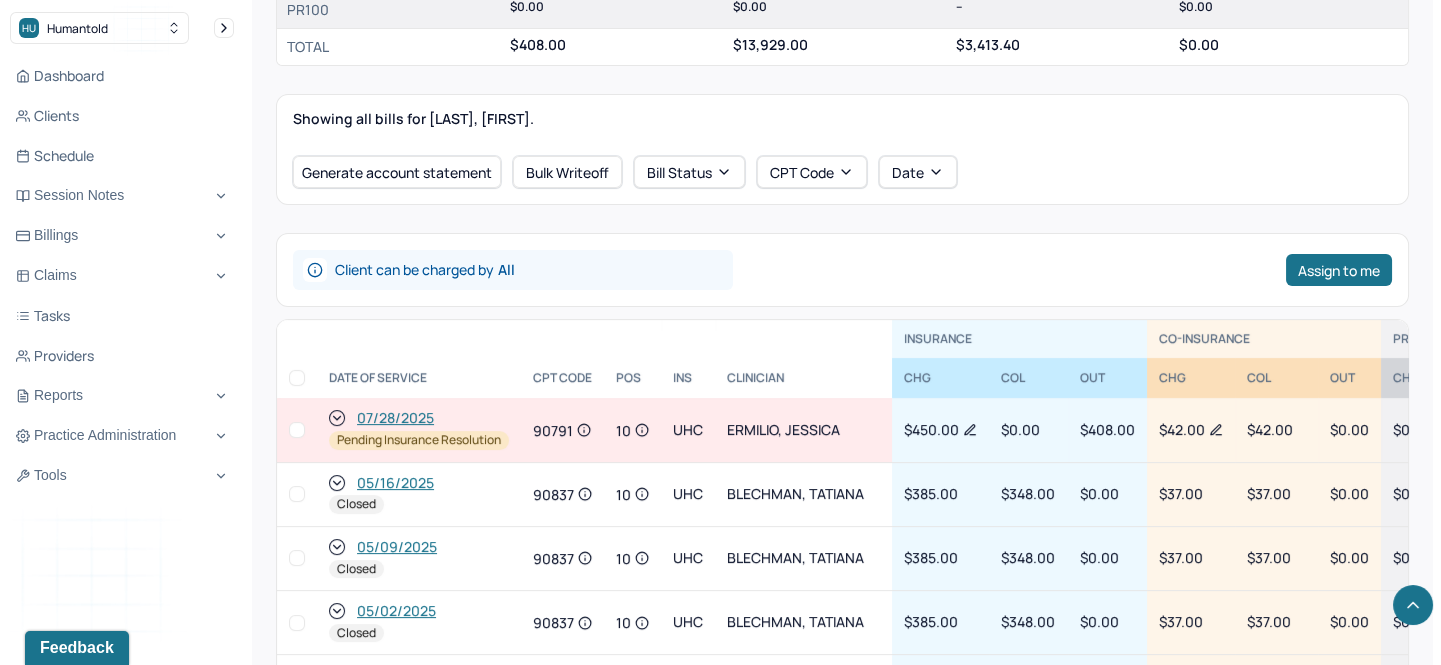 scroll, scrollTop: 731, scrollLeft: 0, axis: vertical 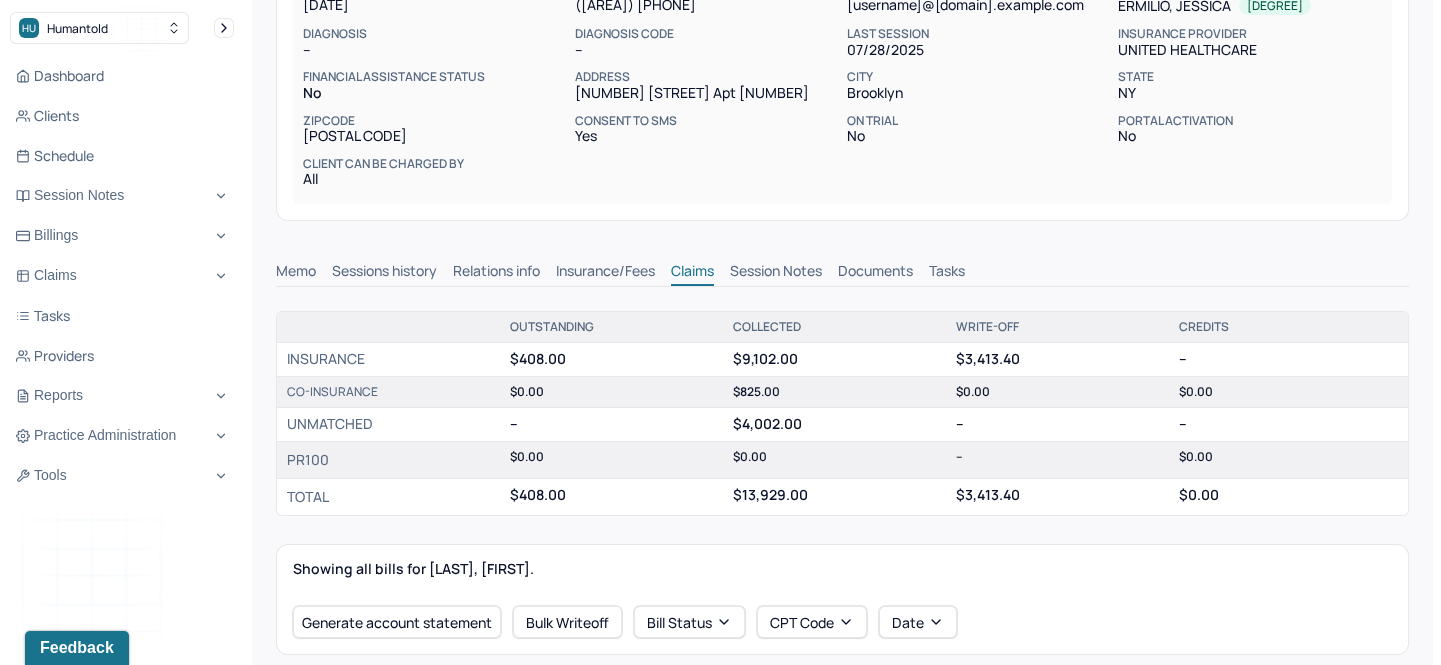 click on "Session Notes" at bounding box center (776, 273) 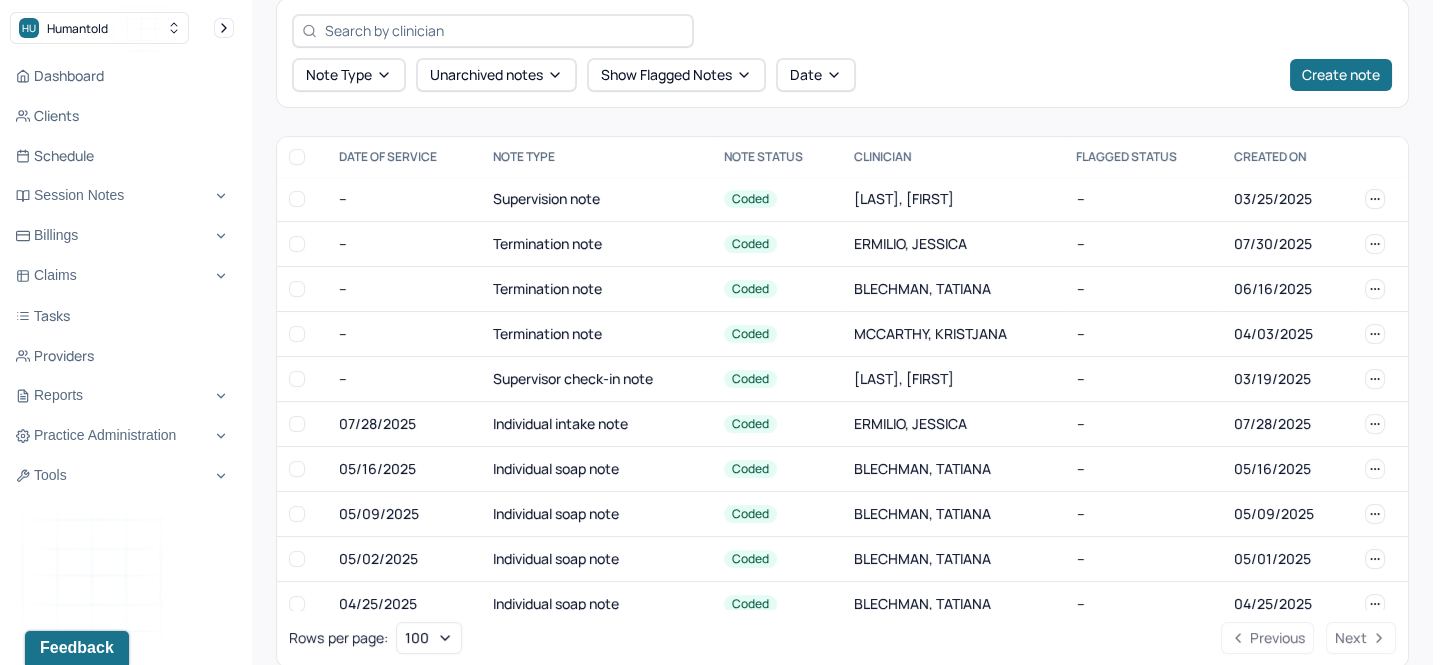 scroll, scrollTop: 624, scrollLeft: 0, axis: vertical 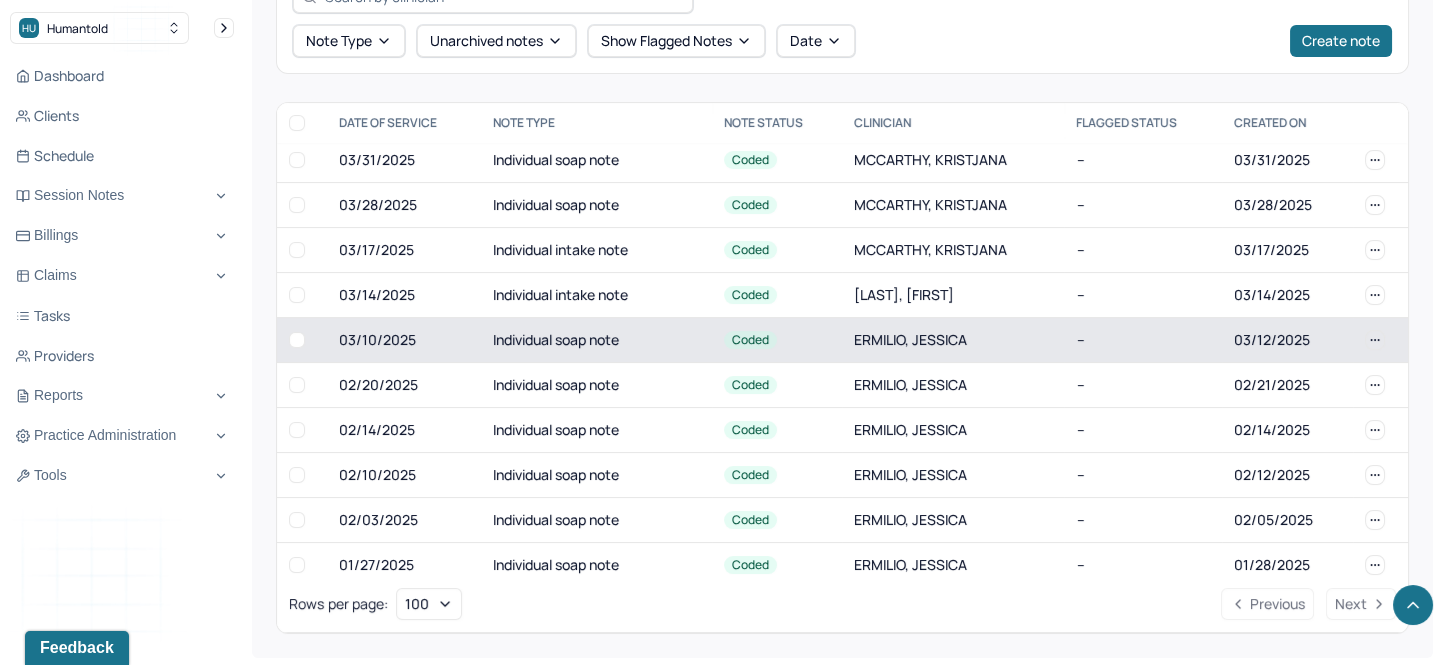 click on "Individual soap note" at bounding box center (596, 339) 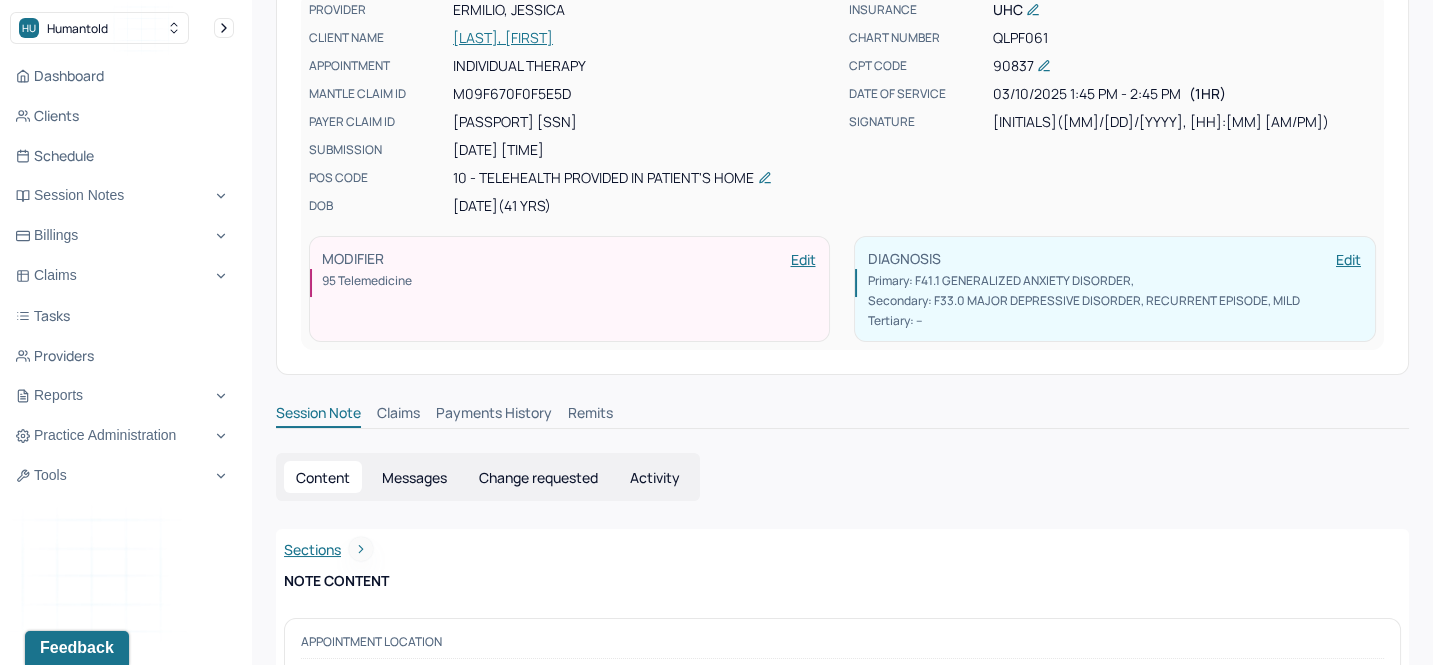scroll, scrollTop: 0, scrollLeft: 0, axis: both 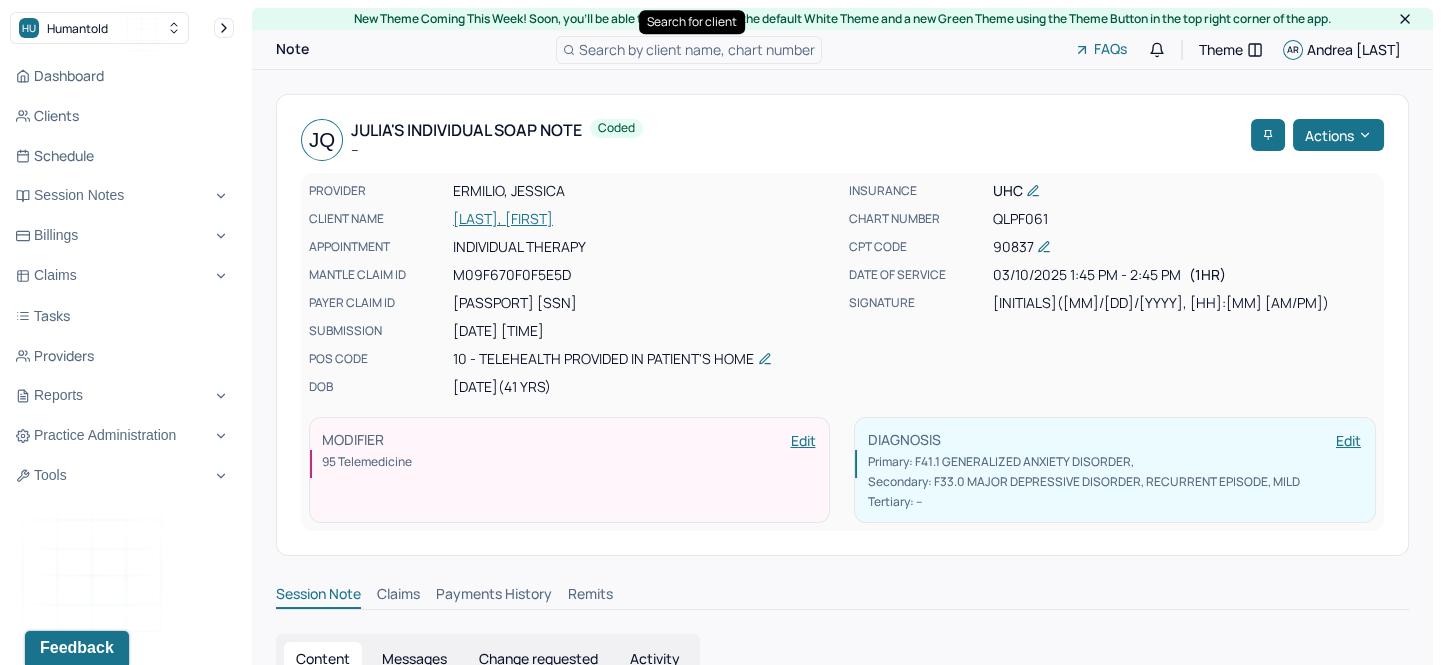 click on "Search by client name, chart number" at bounding box center [697, 49] 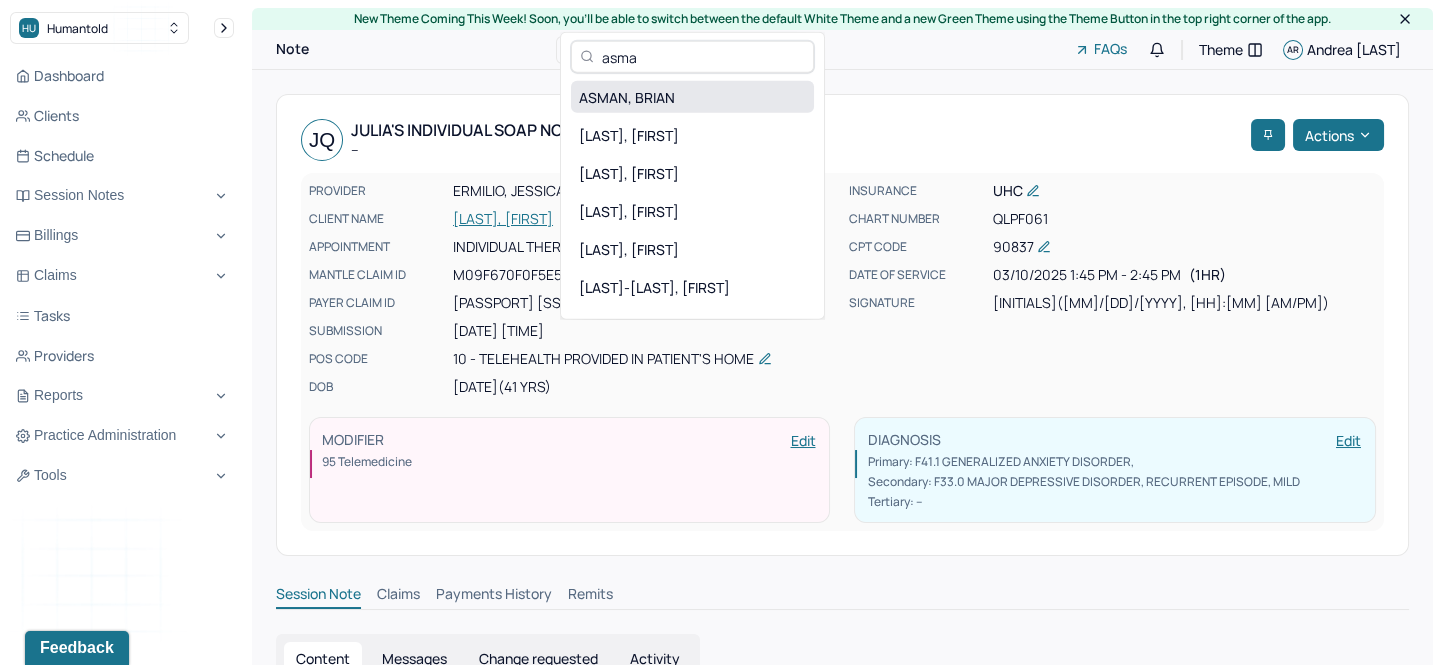 type on "asma" 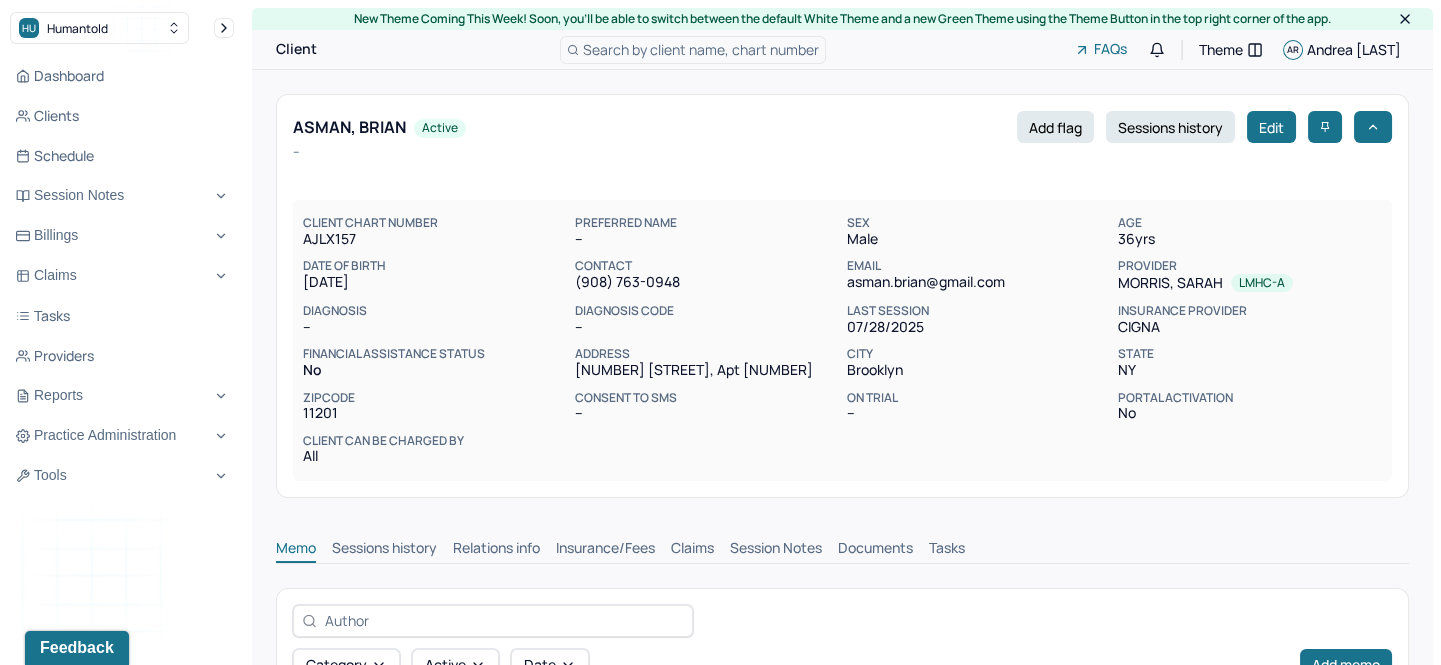 click on "Session Notes" at bounding box center (776, 550) 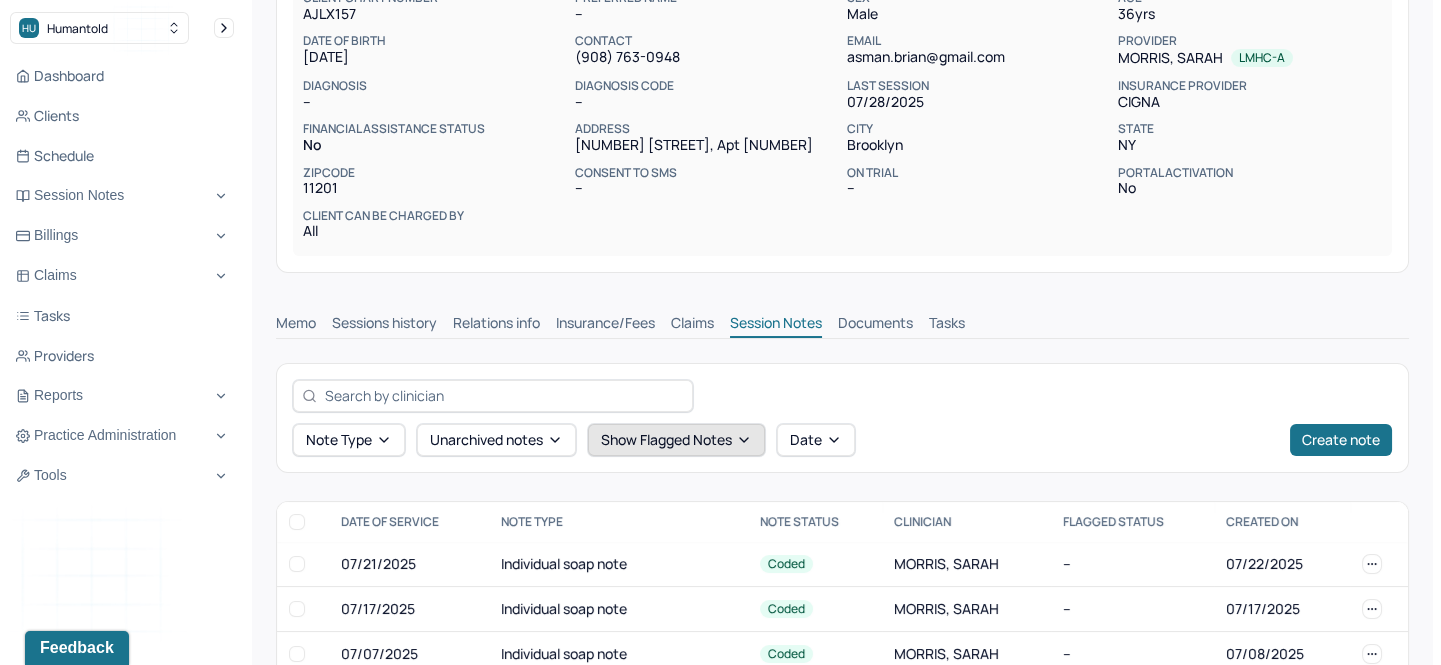 scroll, scrollTop: 230, scrollLeft: 0, axis: vertical 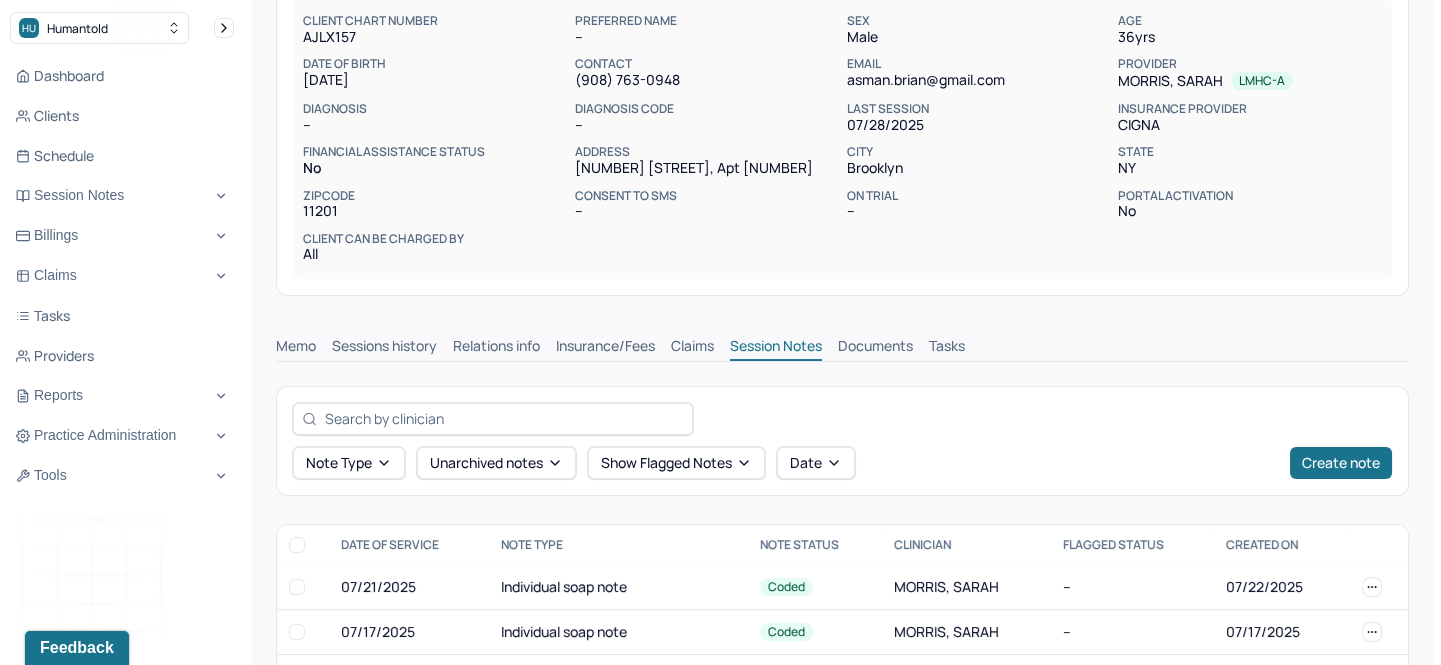 click on "Claims" at bounding box center (692, 348) 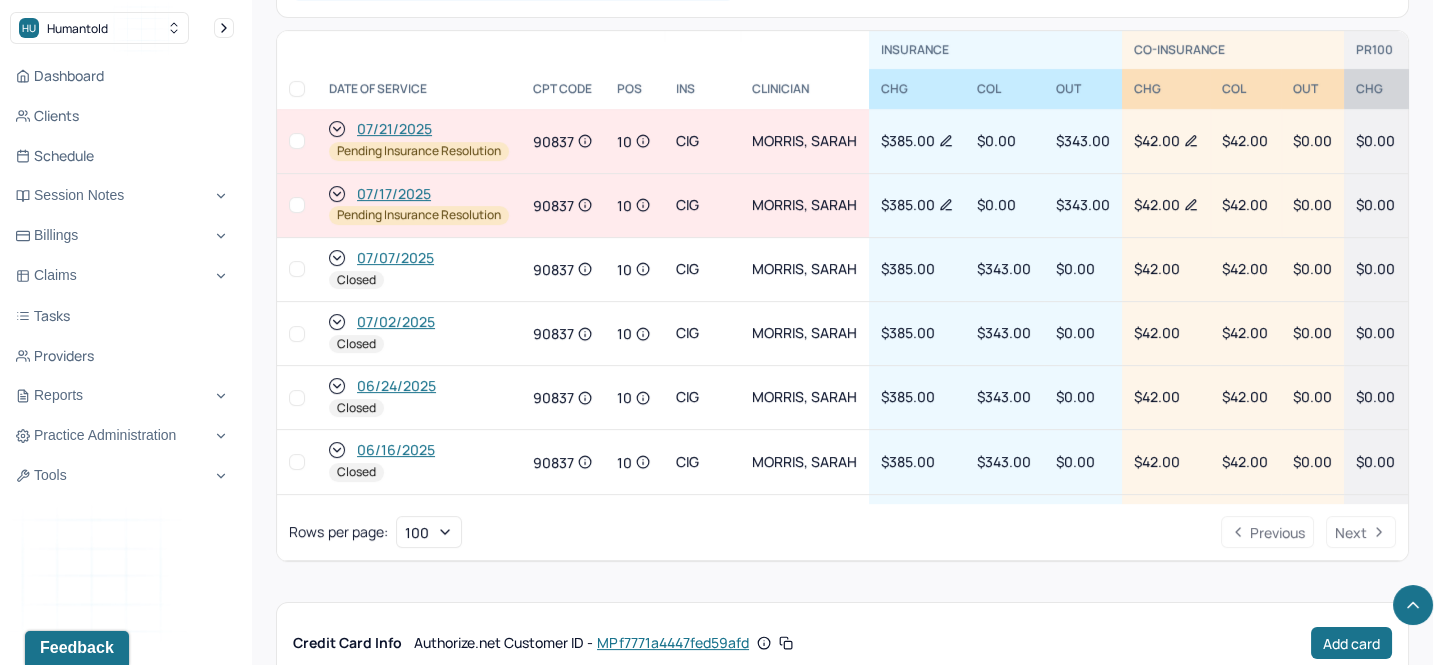scroll, scrollTop: 1048, scrollLeft: 0, axis: vertical 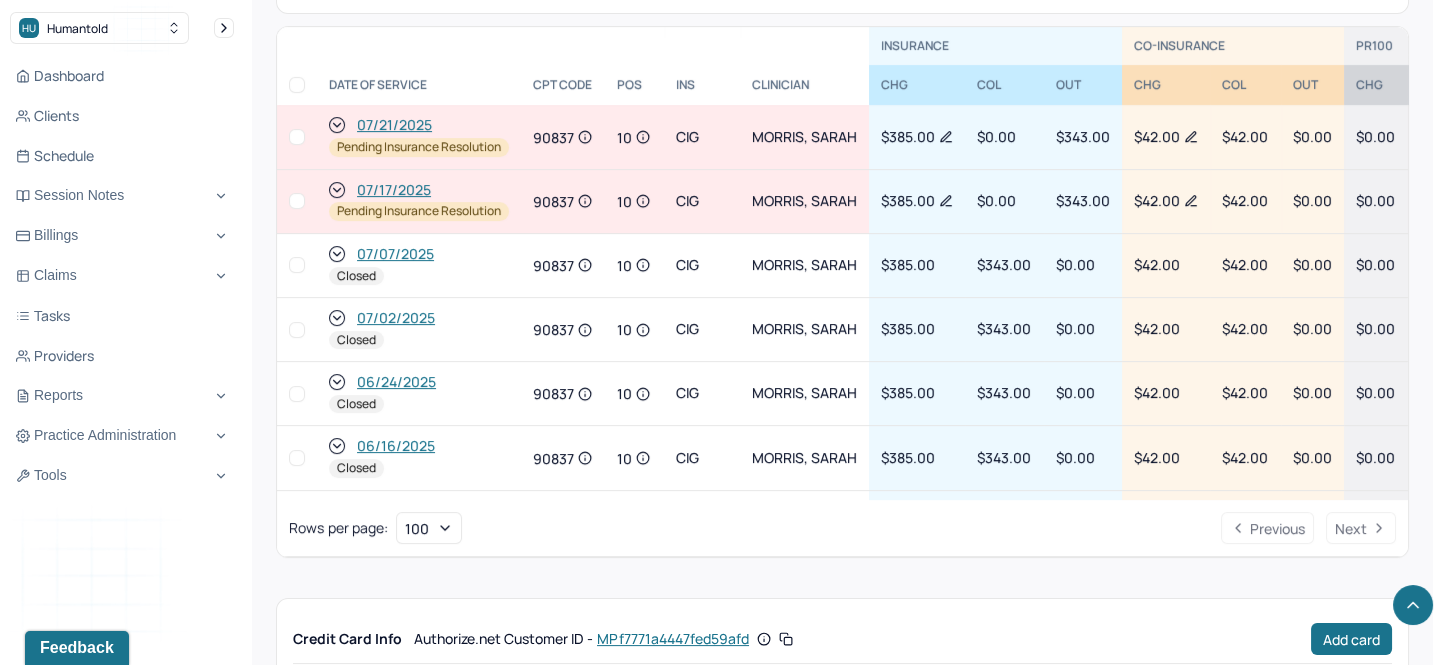 click 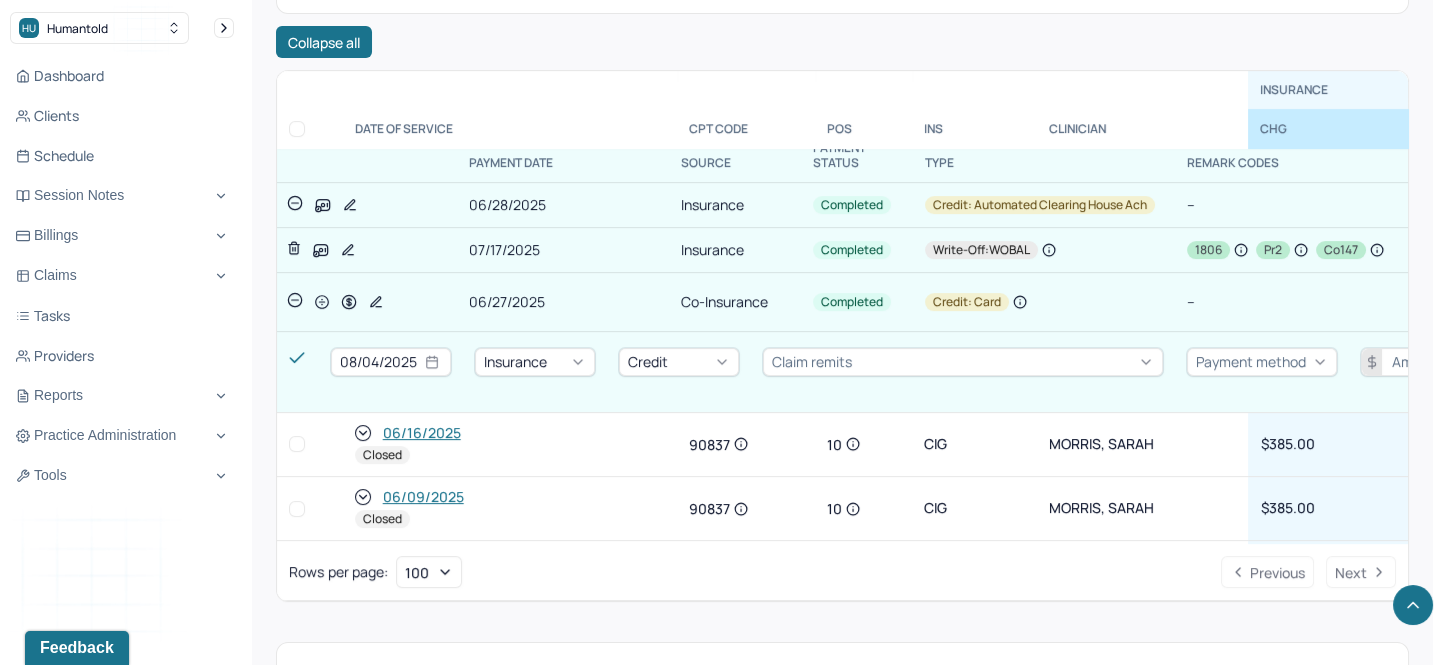 scroll, scrollTop: 363, scrollLeft: 0, axis: vertical 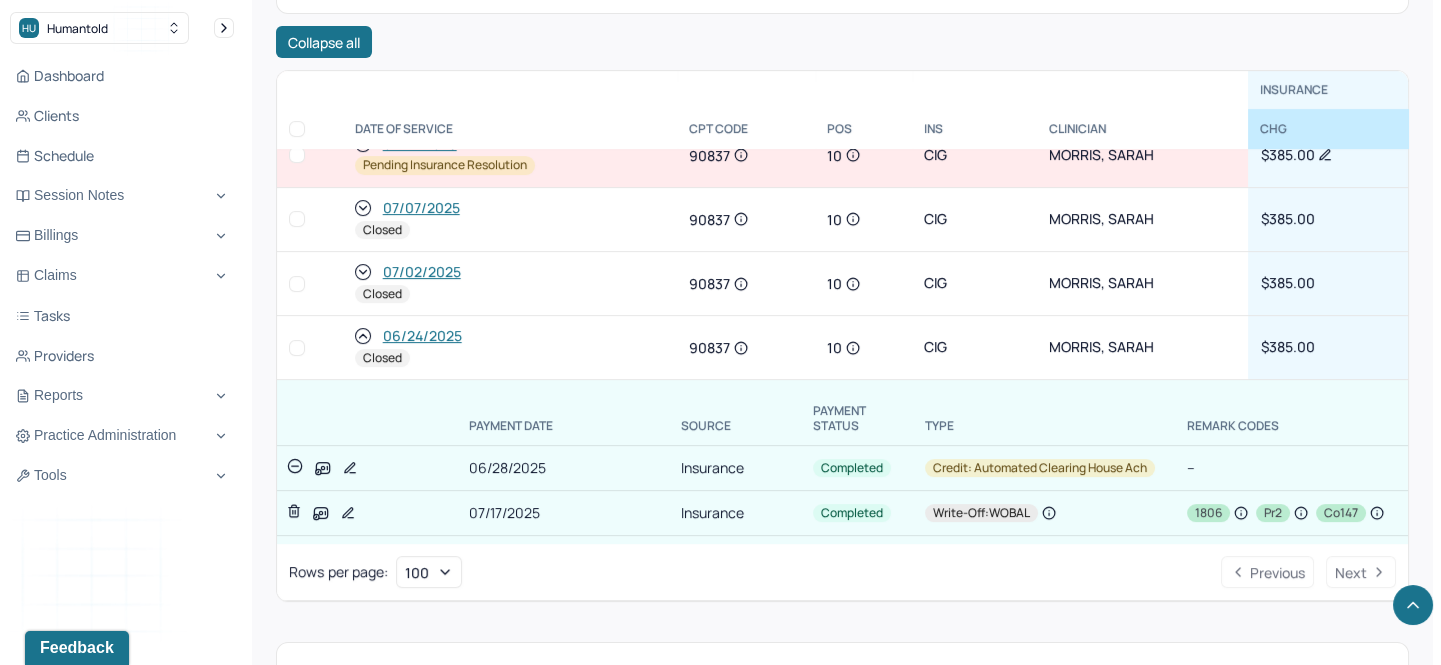 click 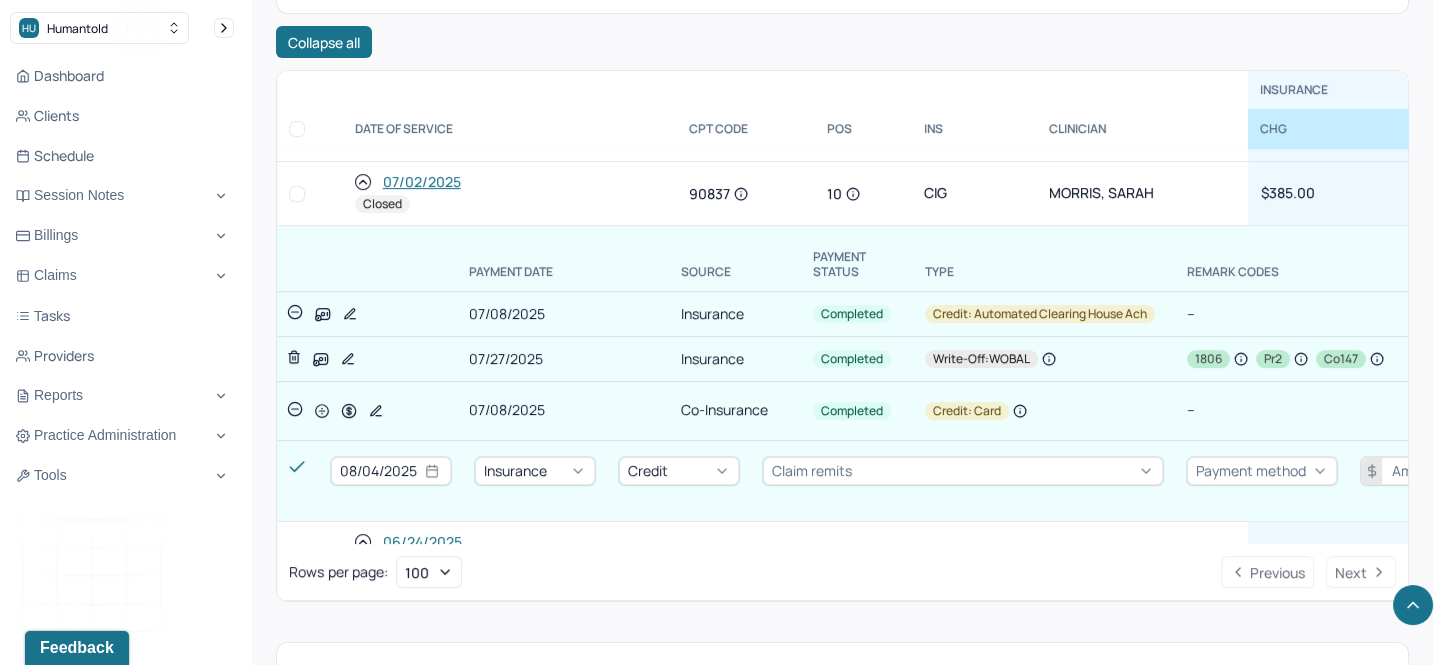 scroll, scrollTop: 181, scrollLeft: 0, axis: vertical 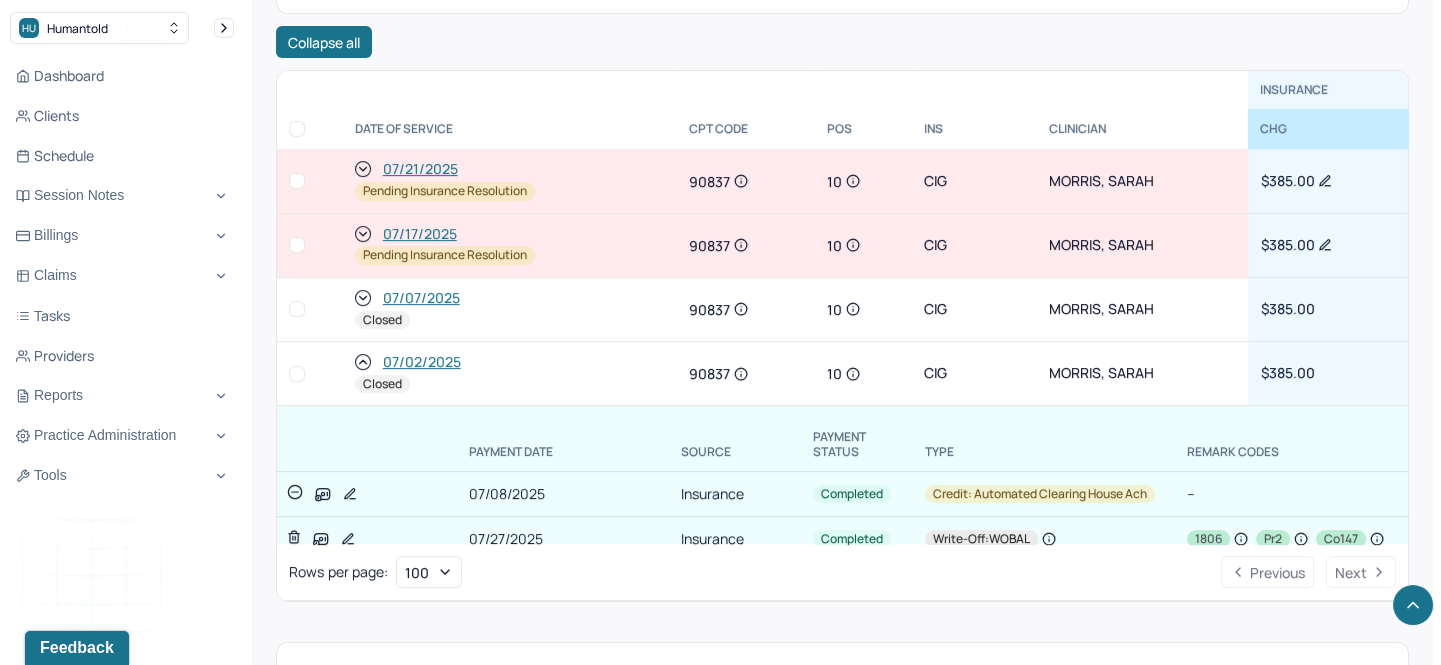 click 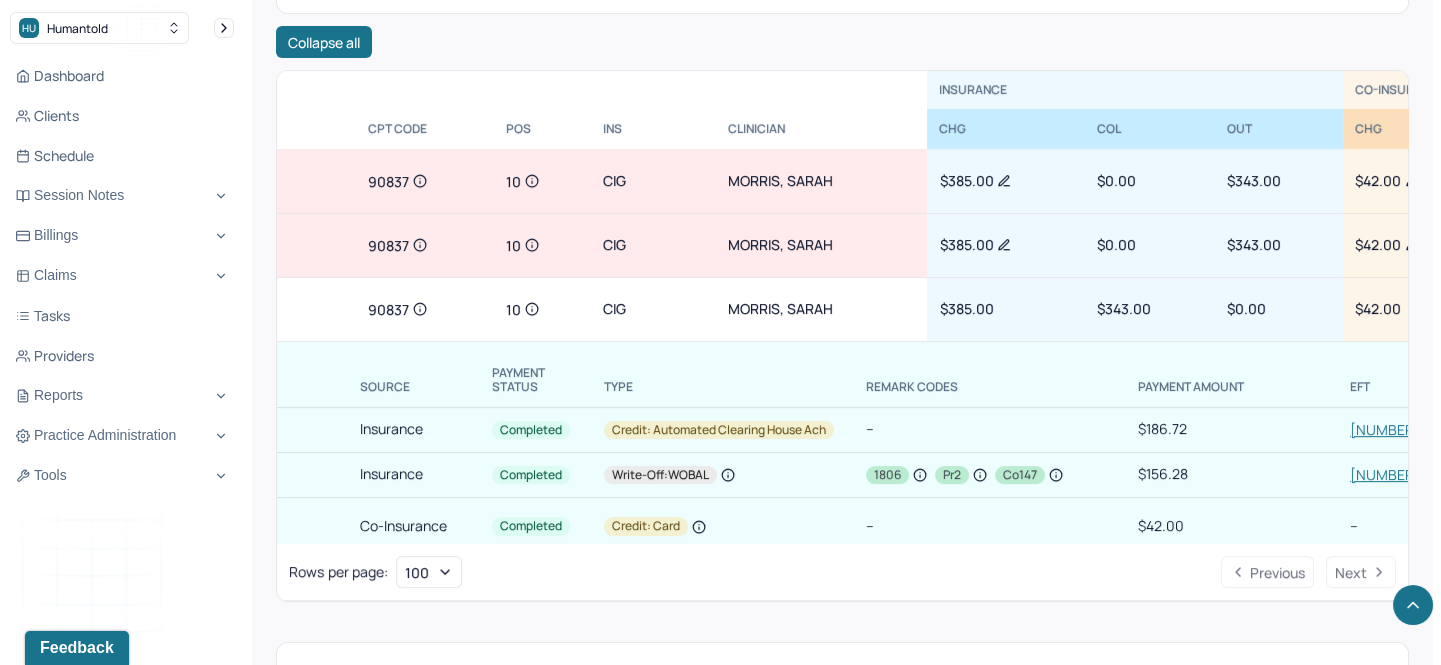 scroll, scrollTop: 0, scrollLeft: 323, axis: horizontal 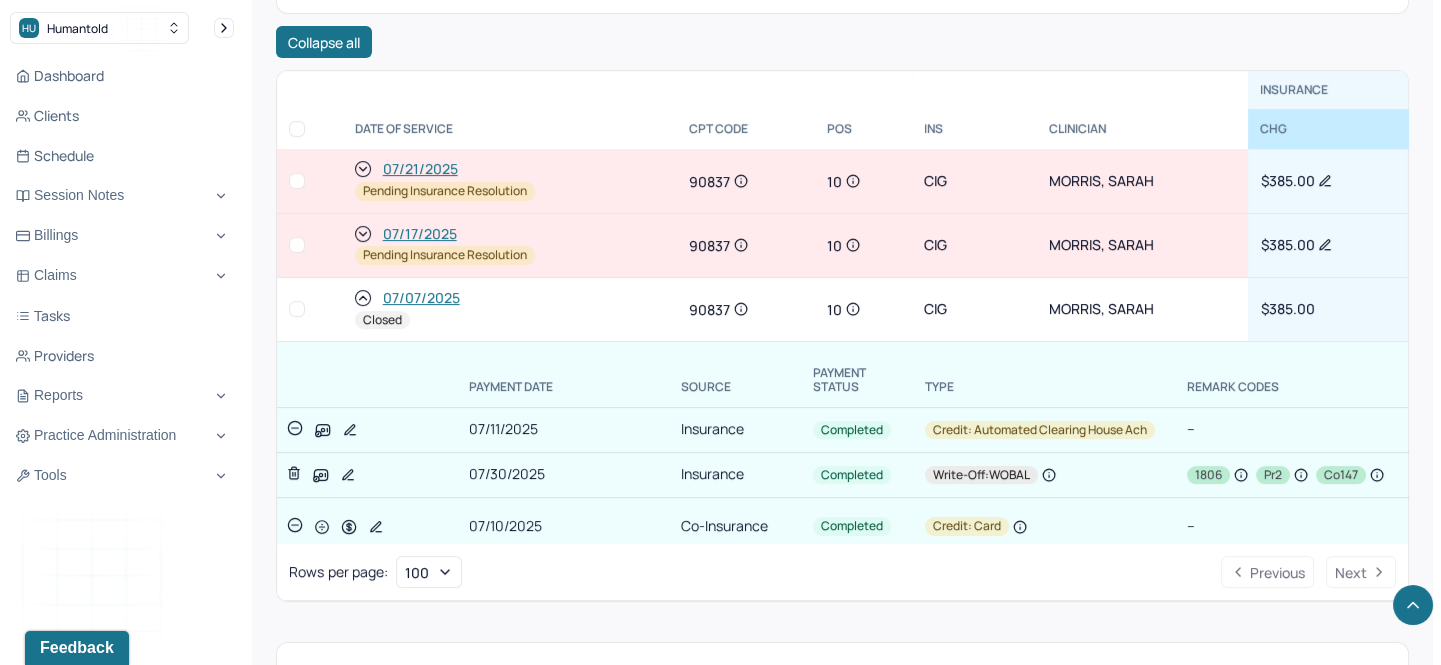 click at bounding box center [363, 234] 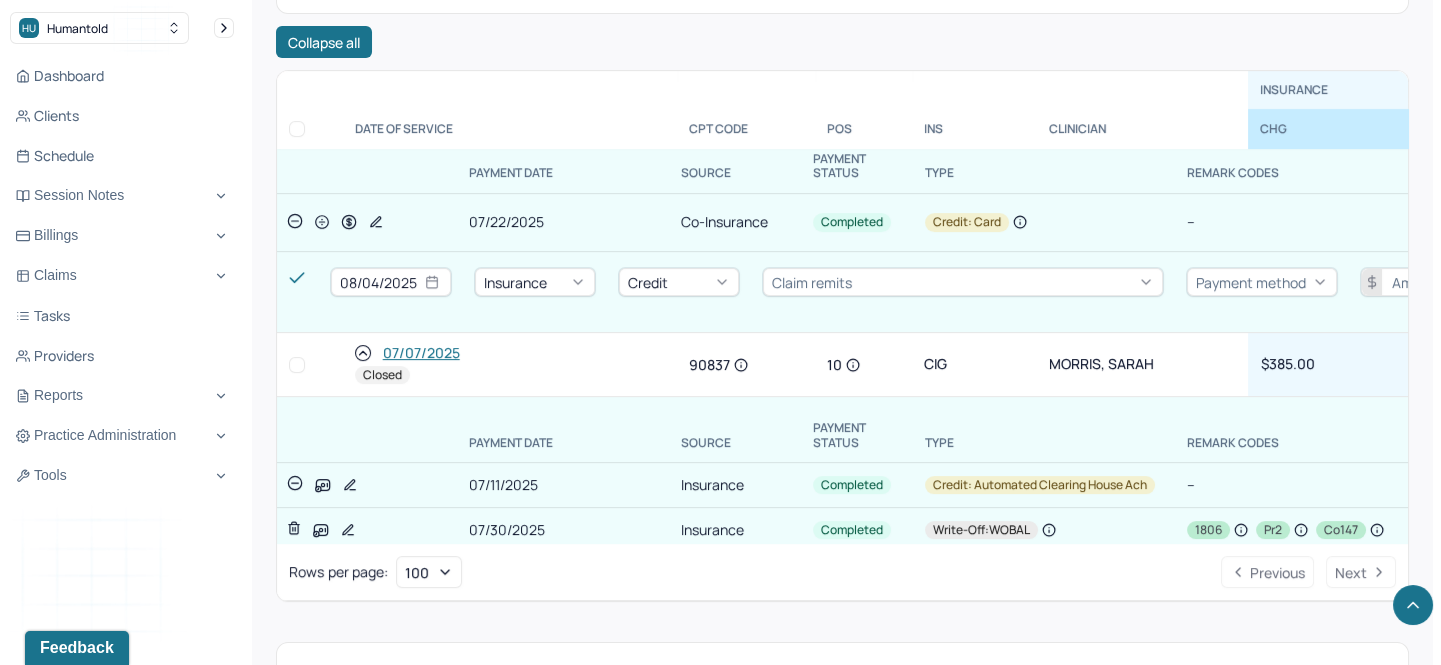 scroll, scrollTop: 181, scrollLeft: 0, axis: vertical 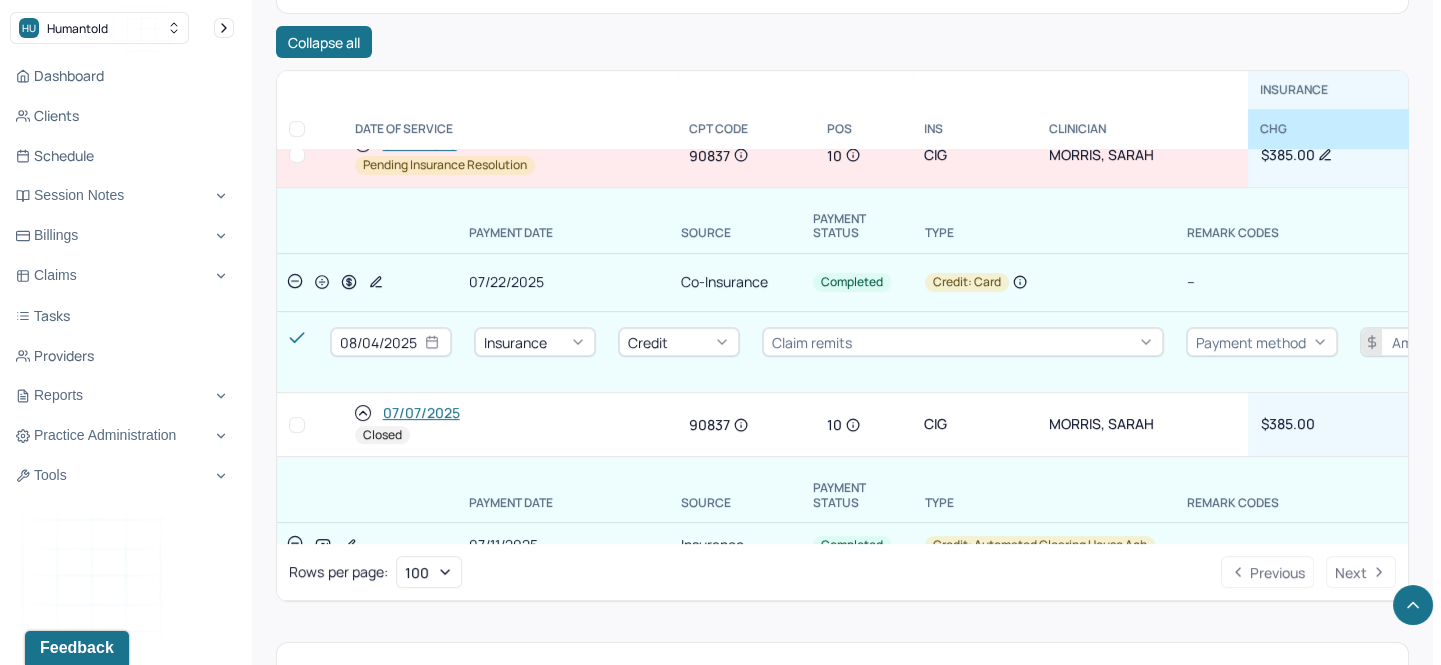 click 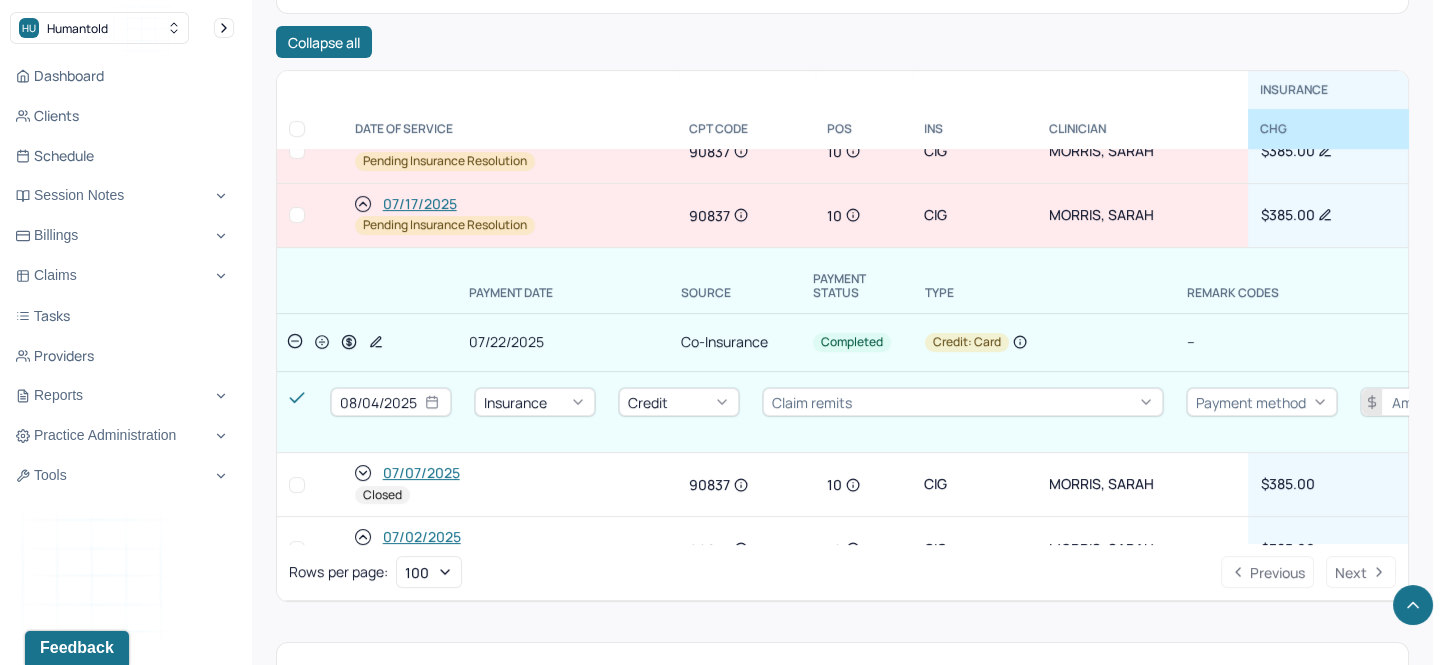 scroll, scrollTop: 0, scrollLeft: 0, axis: both 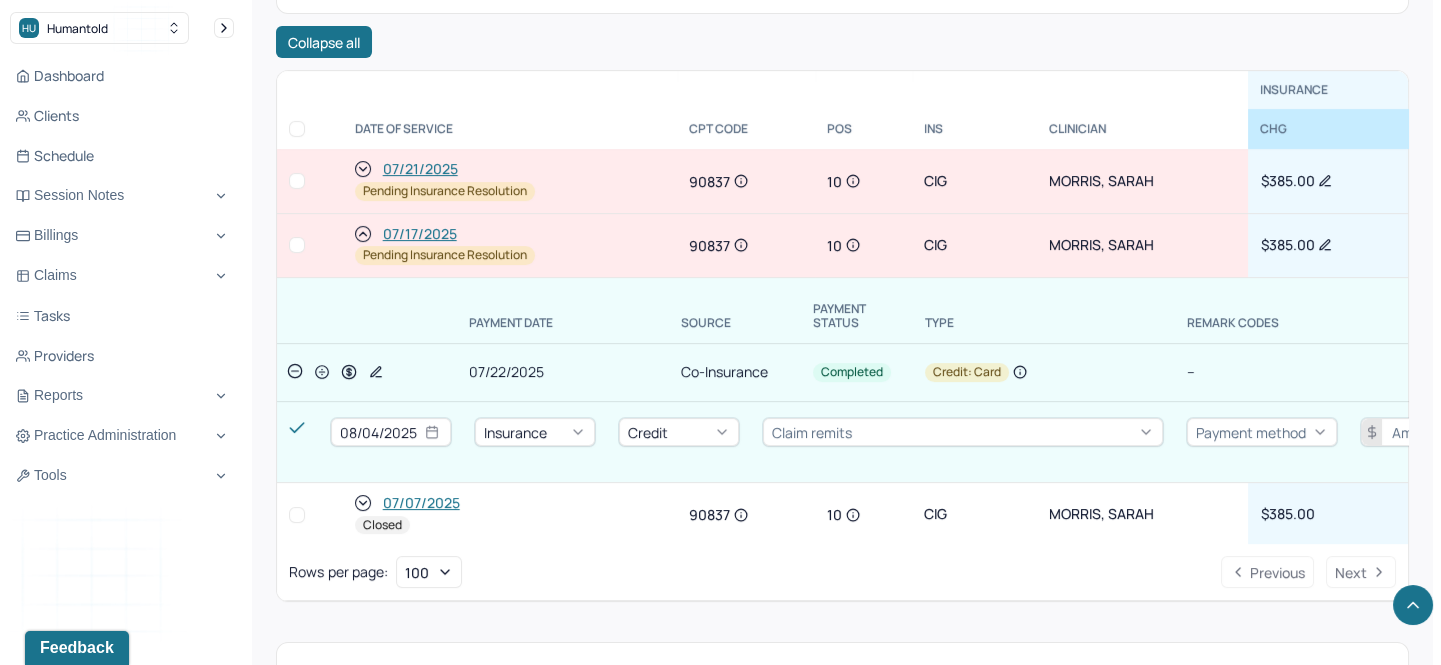 click 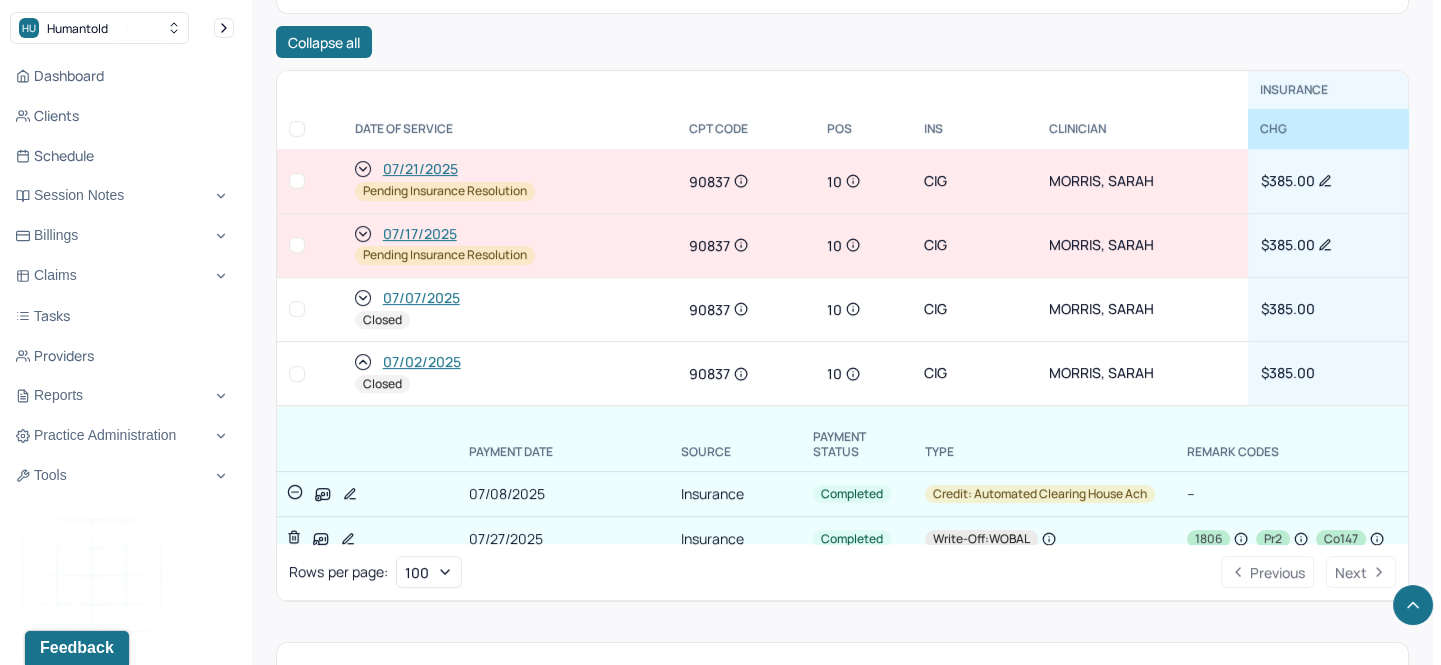 click 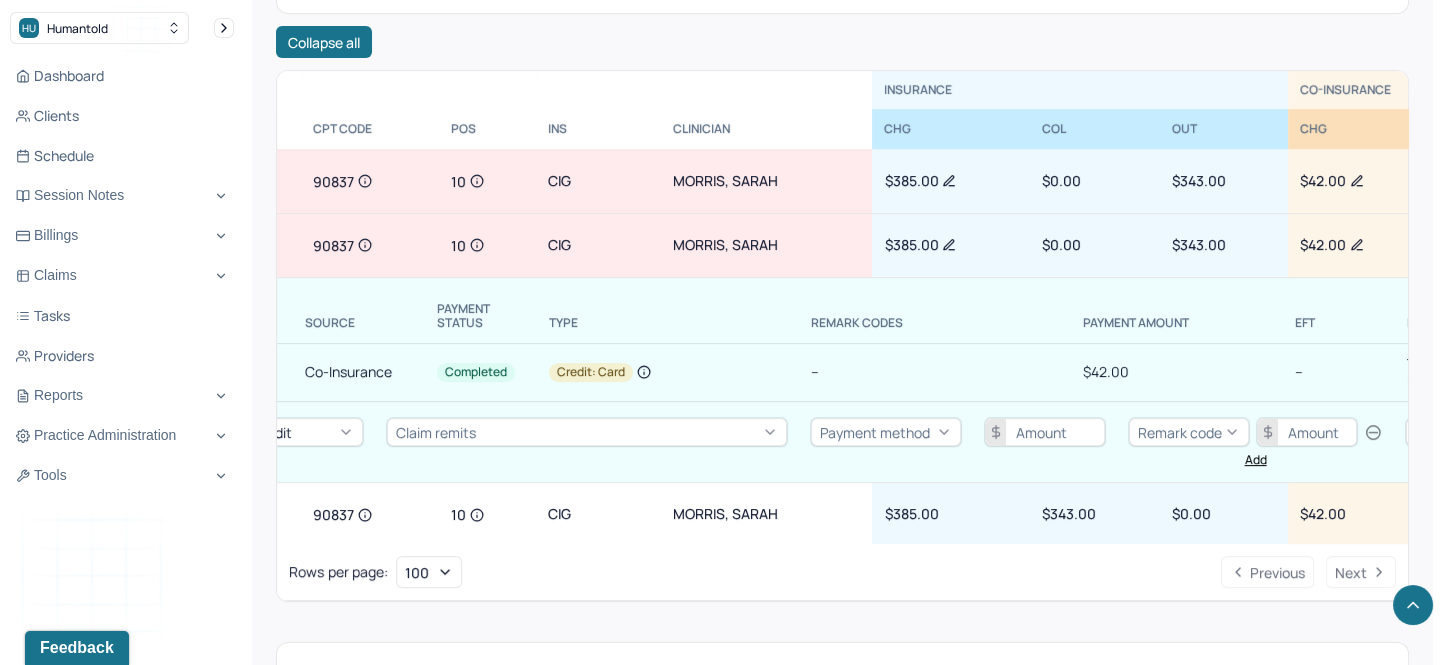 scroll, scrollTop: 0, scrollLeft: 0, axis: both 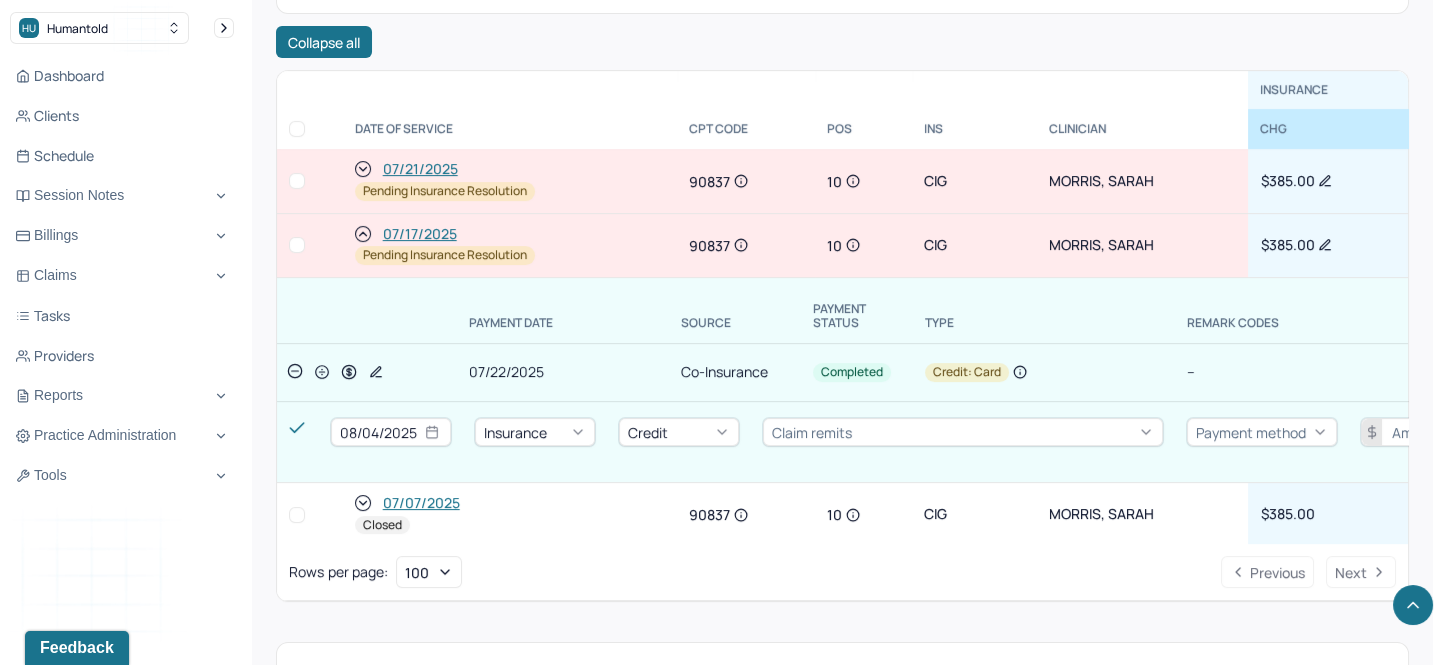 click 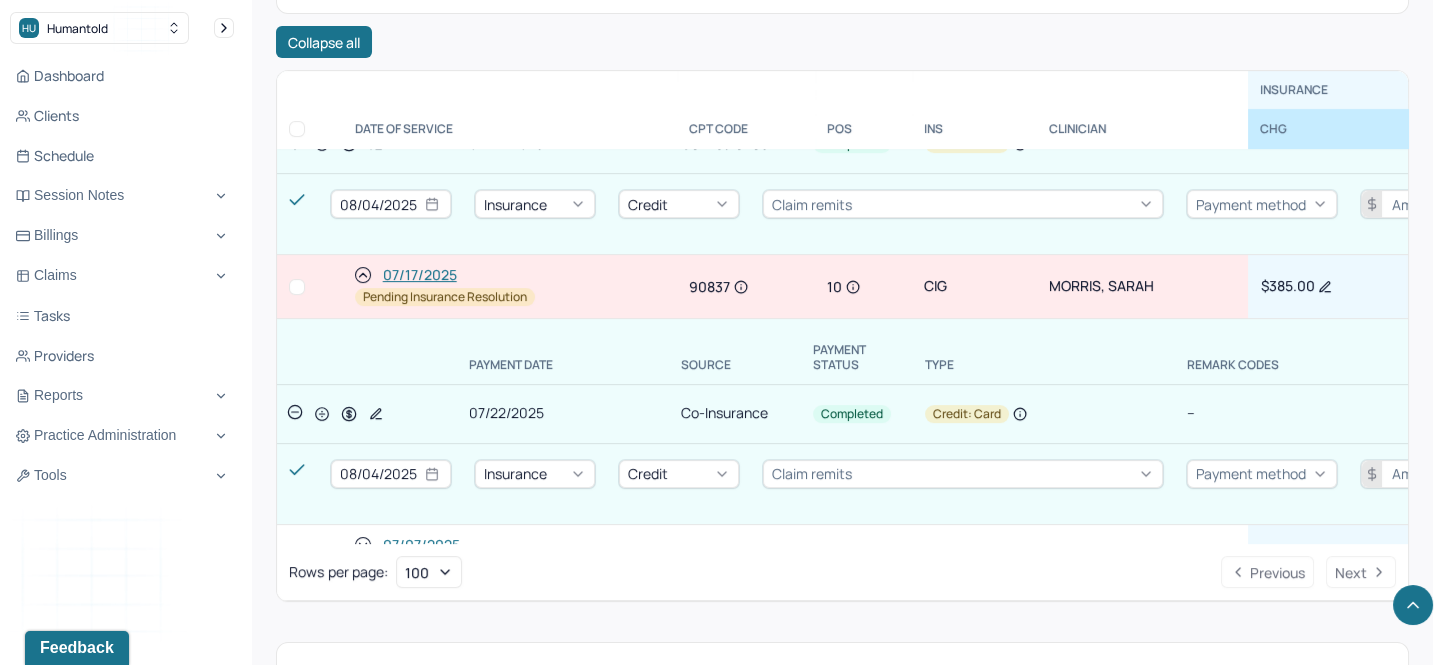 scroll, scrollTop: 0, scrollLeft: 0, axis: both 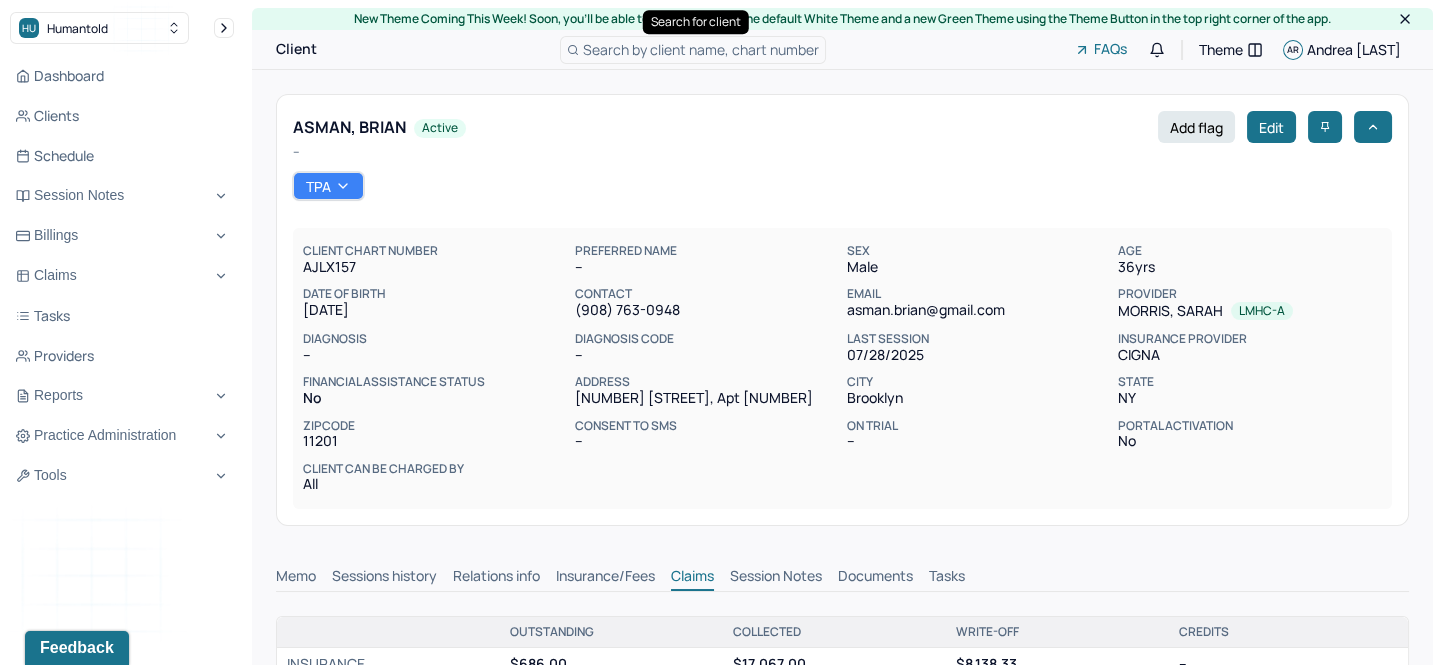 click on "Search by client name, chart number" at bounding box center [701, 49] 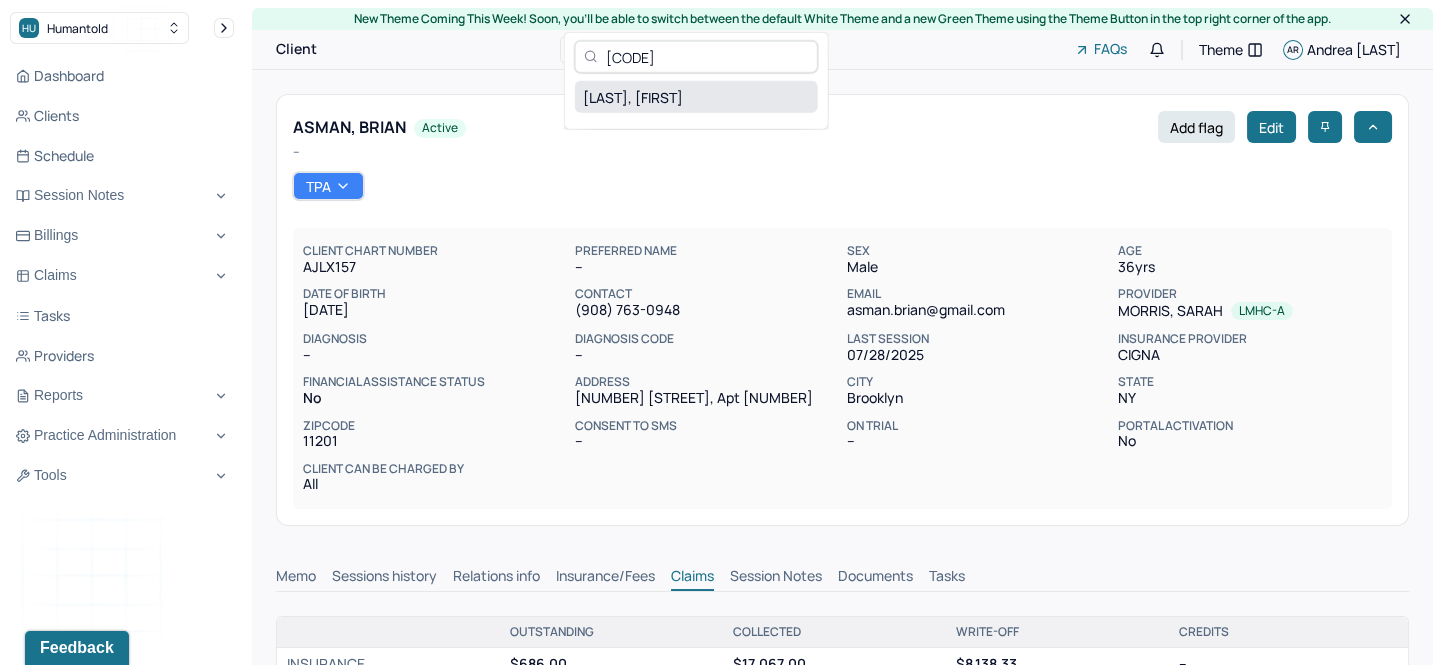 type on "[CODE]" 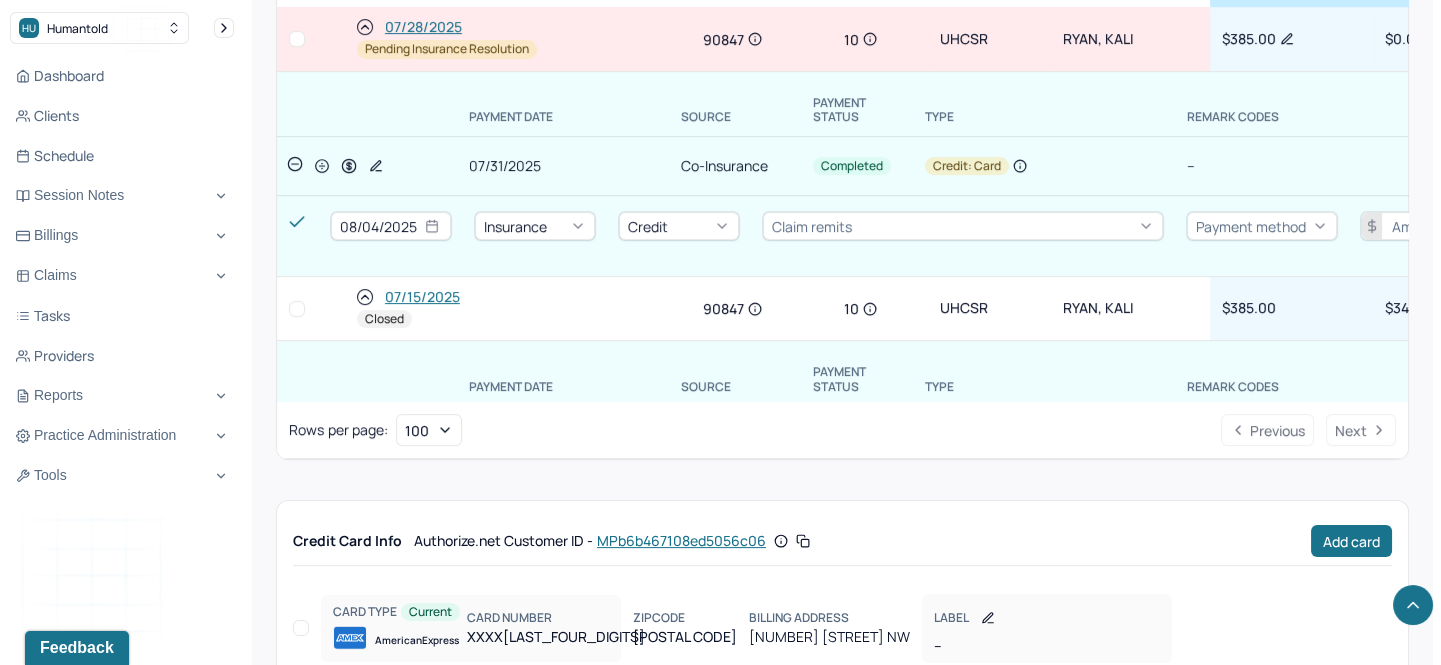 scroll, scrollTop: 909, scrollLeft: 0, axis: vertical 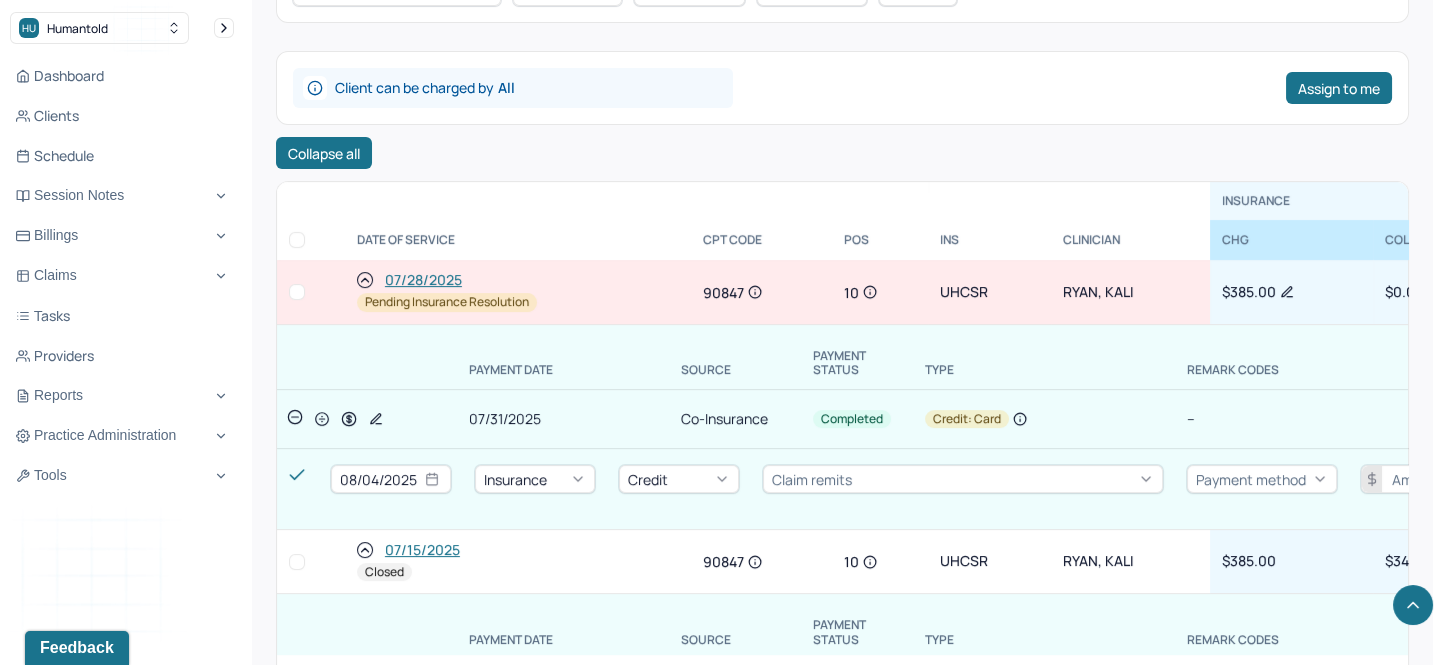 click 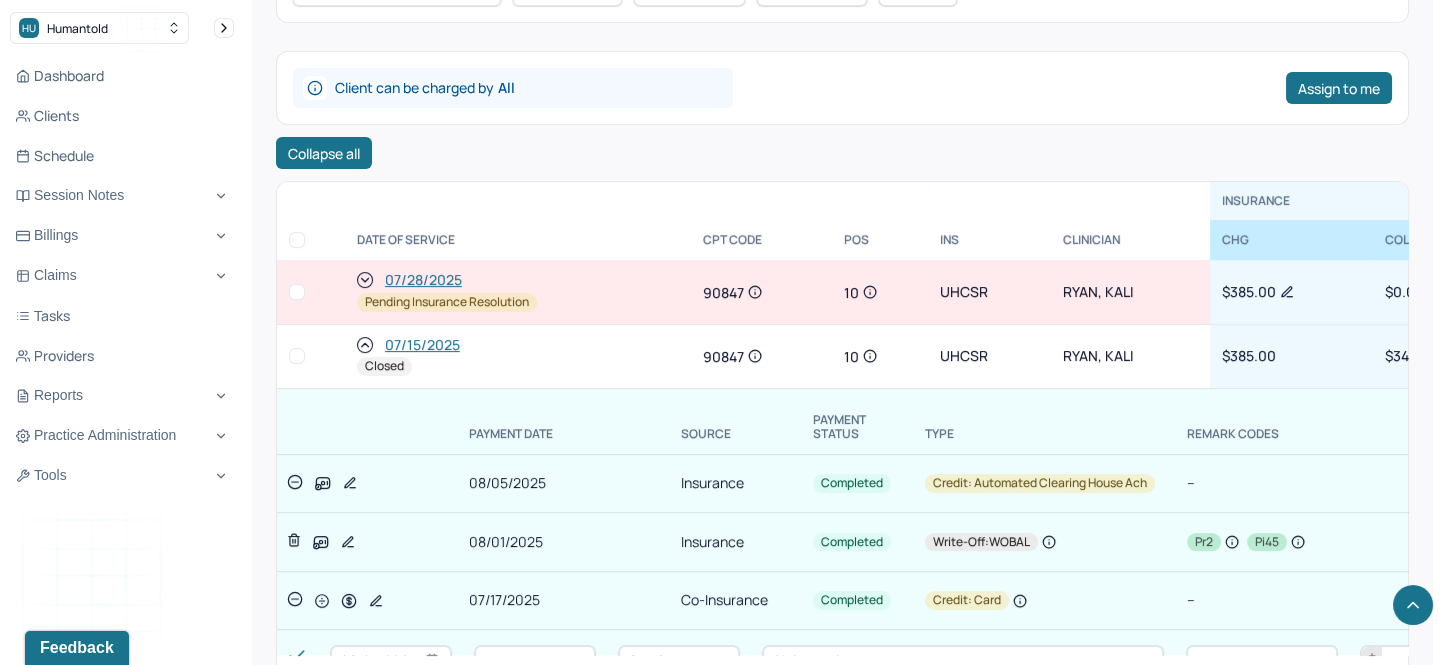 click 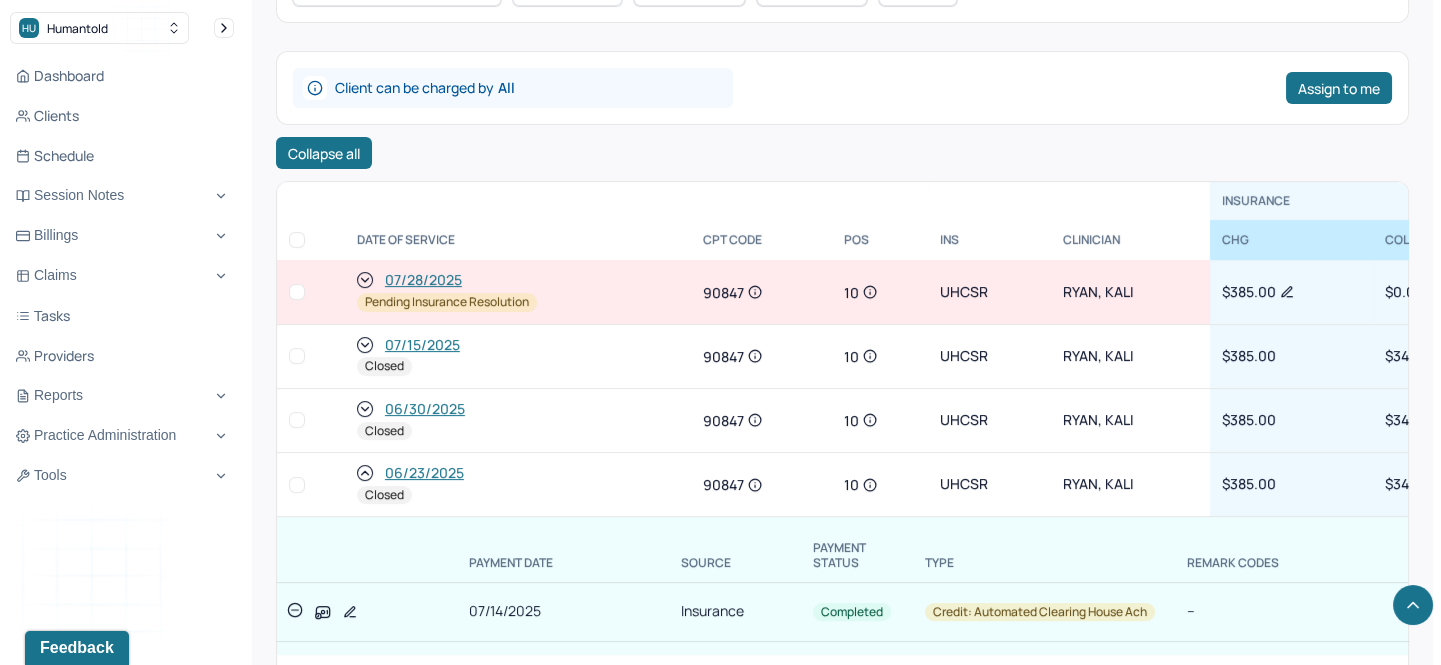 click 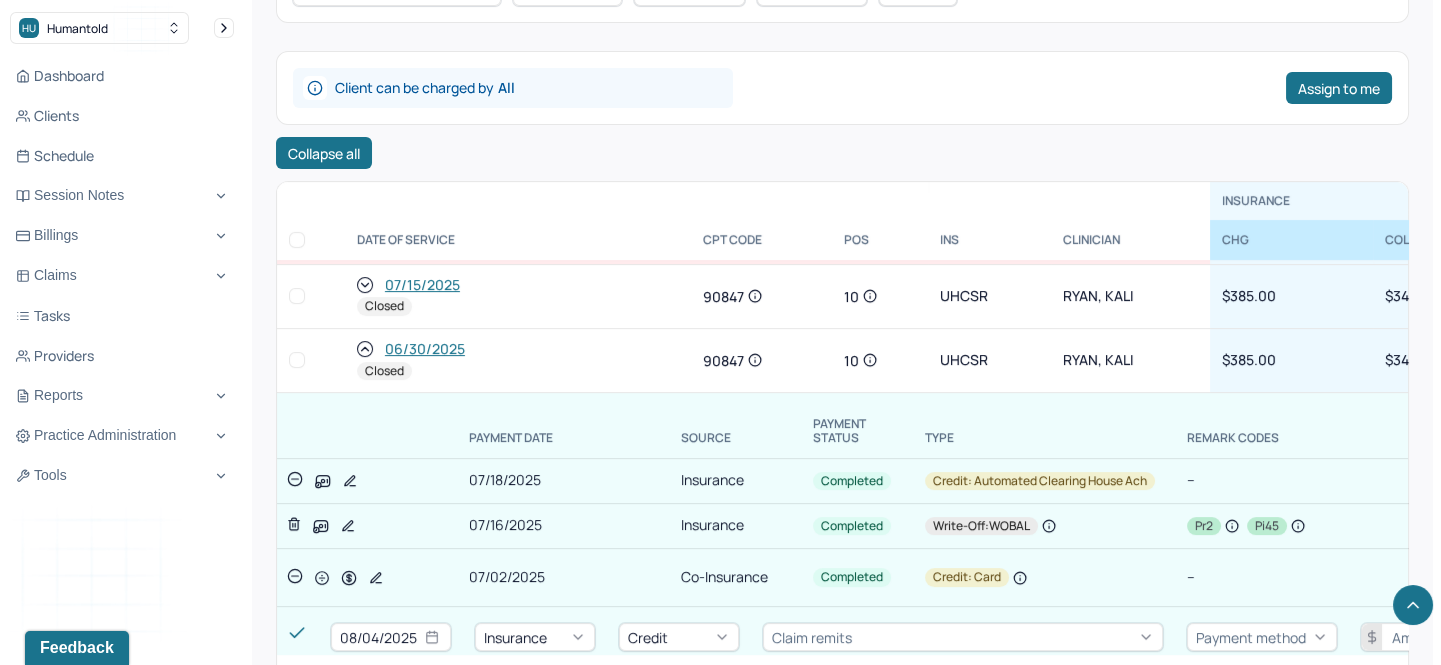 scroll, scrollTop: 90, scrollLeft: 0, axis: vertical 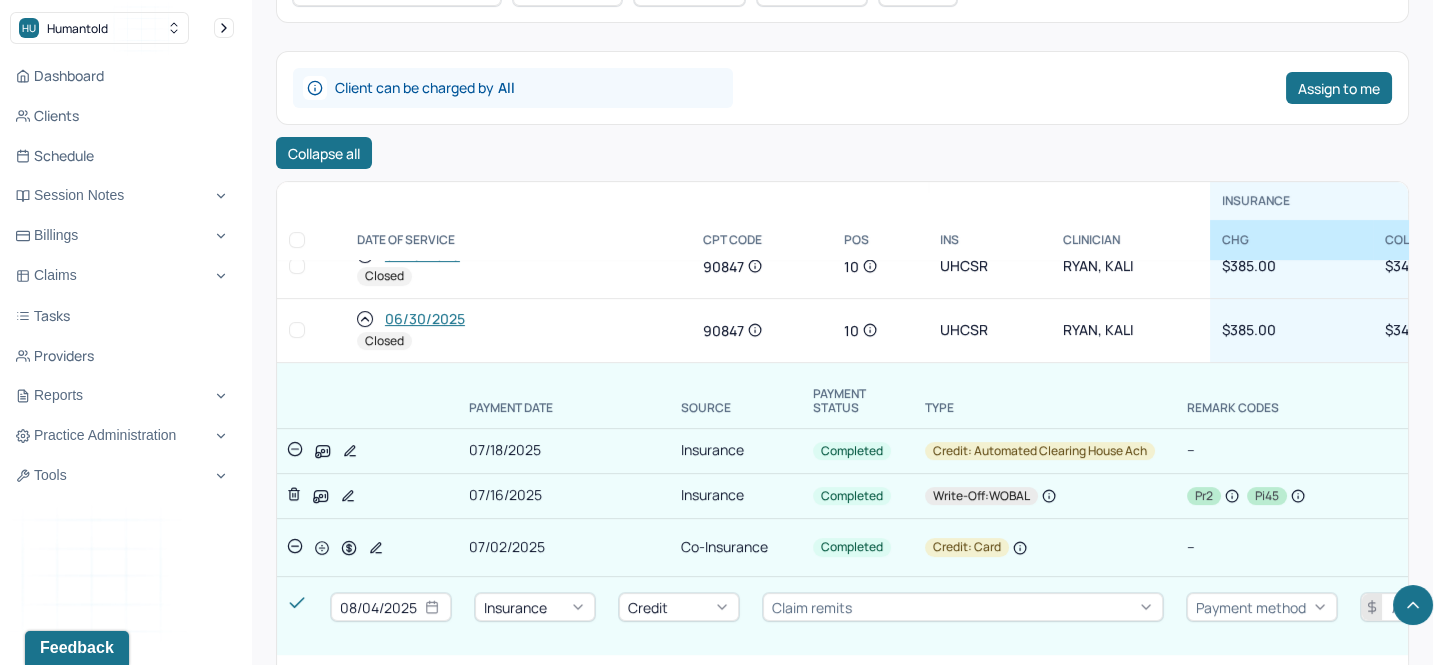 click 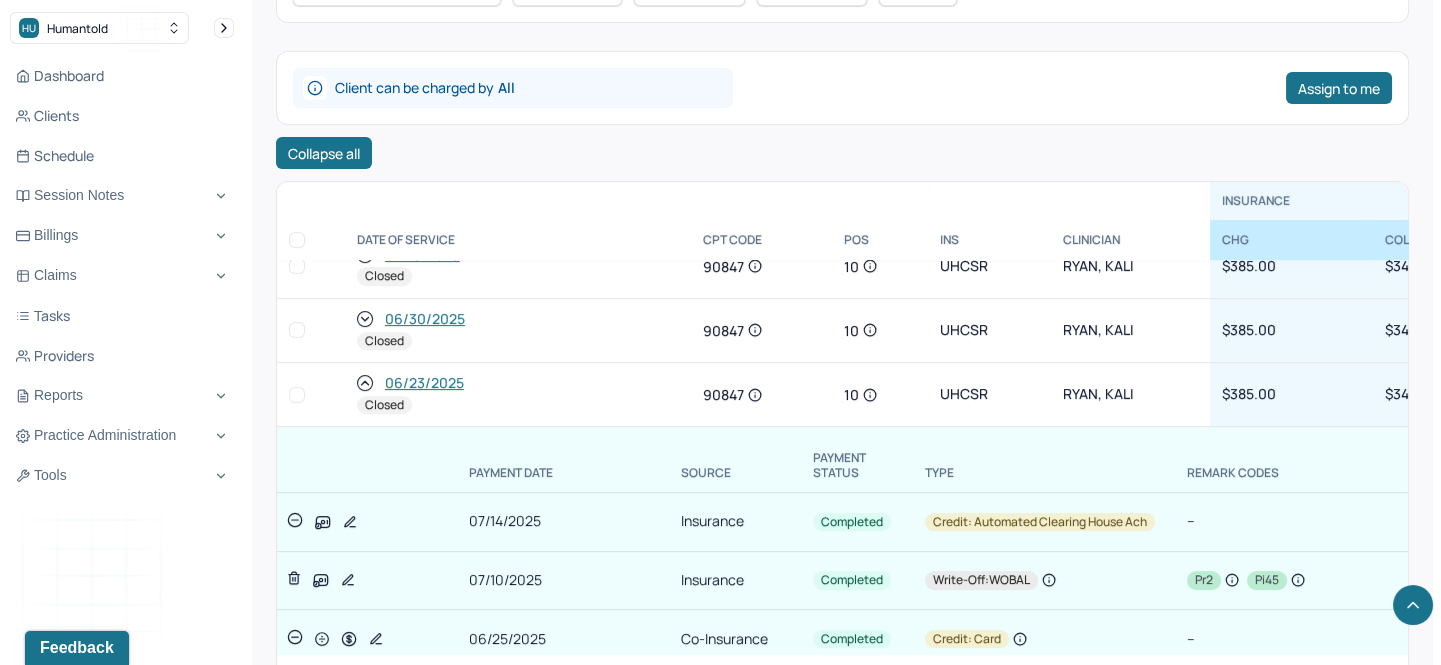scroll, scrollTop: 0, scrollLeft: 0, axis: both 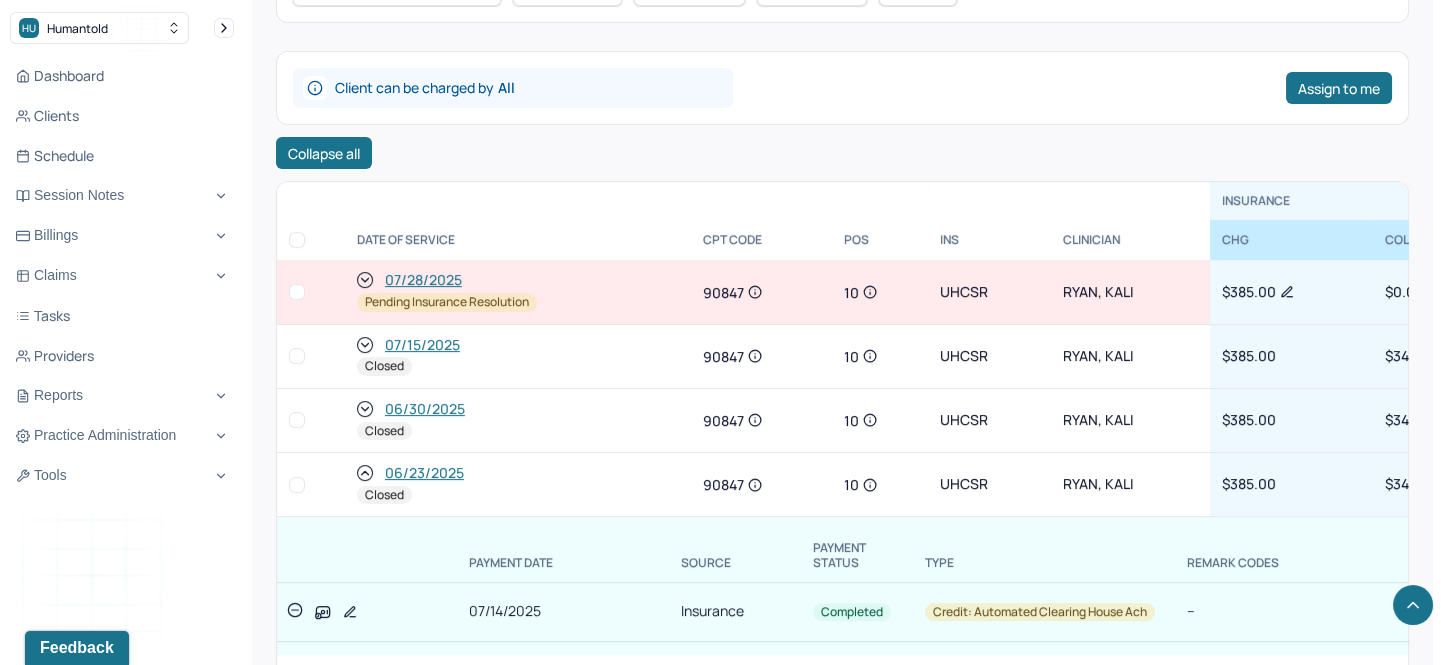 click 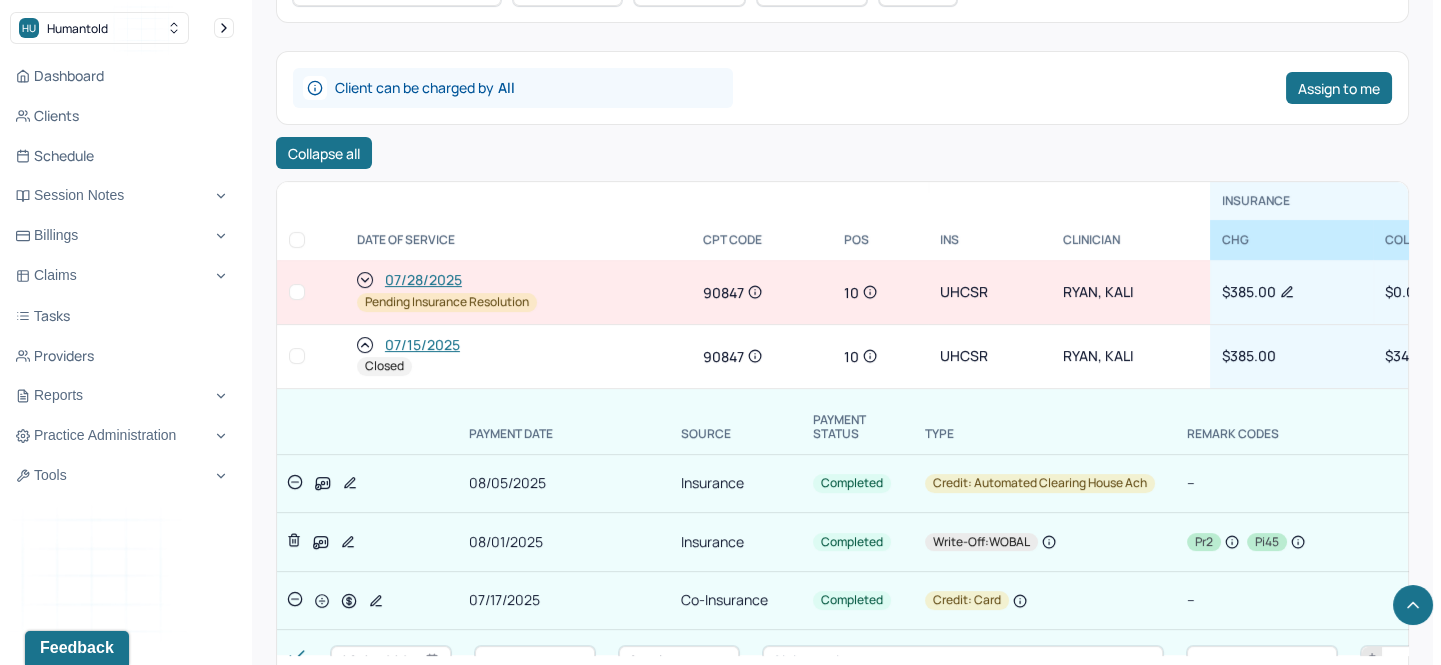 scroll, scrollTop: 818, scrollLeft: 0, axis: vertical 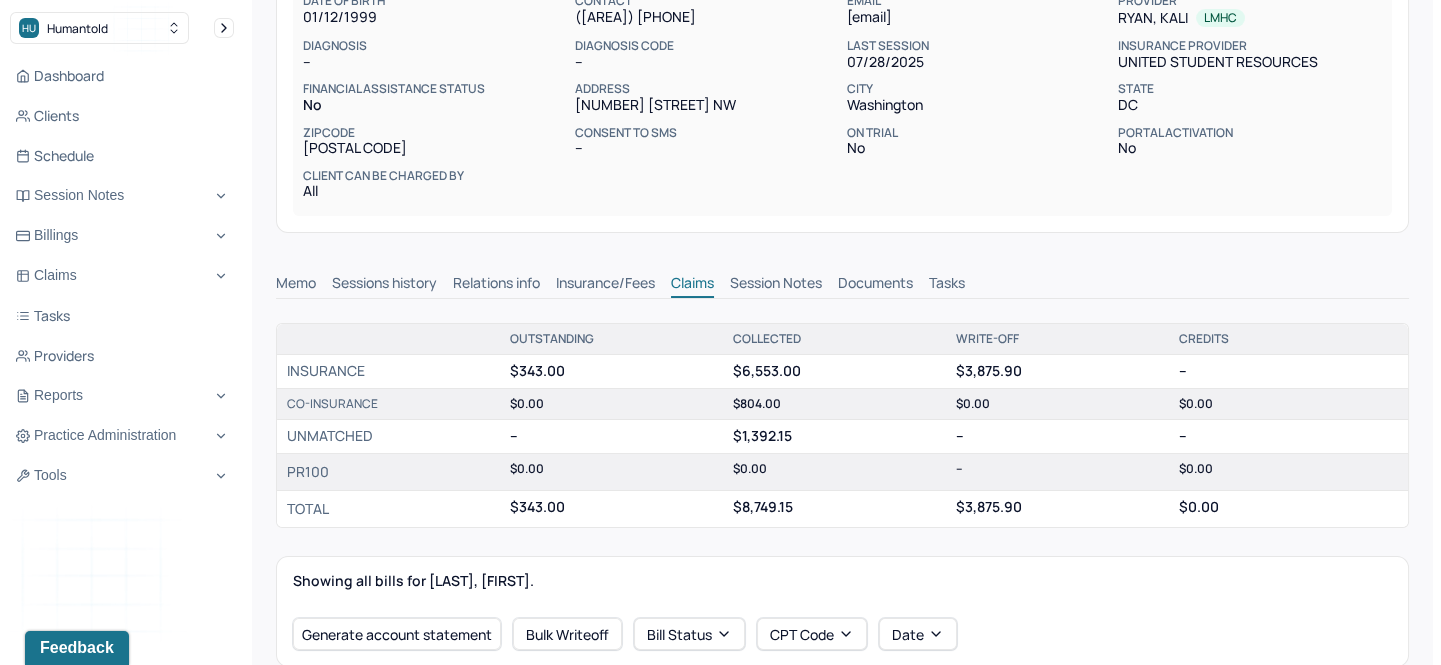 click on "Insurance/Fees" at bounding box center [605, 285] 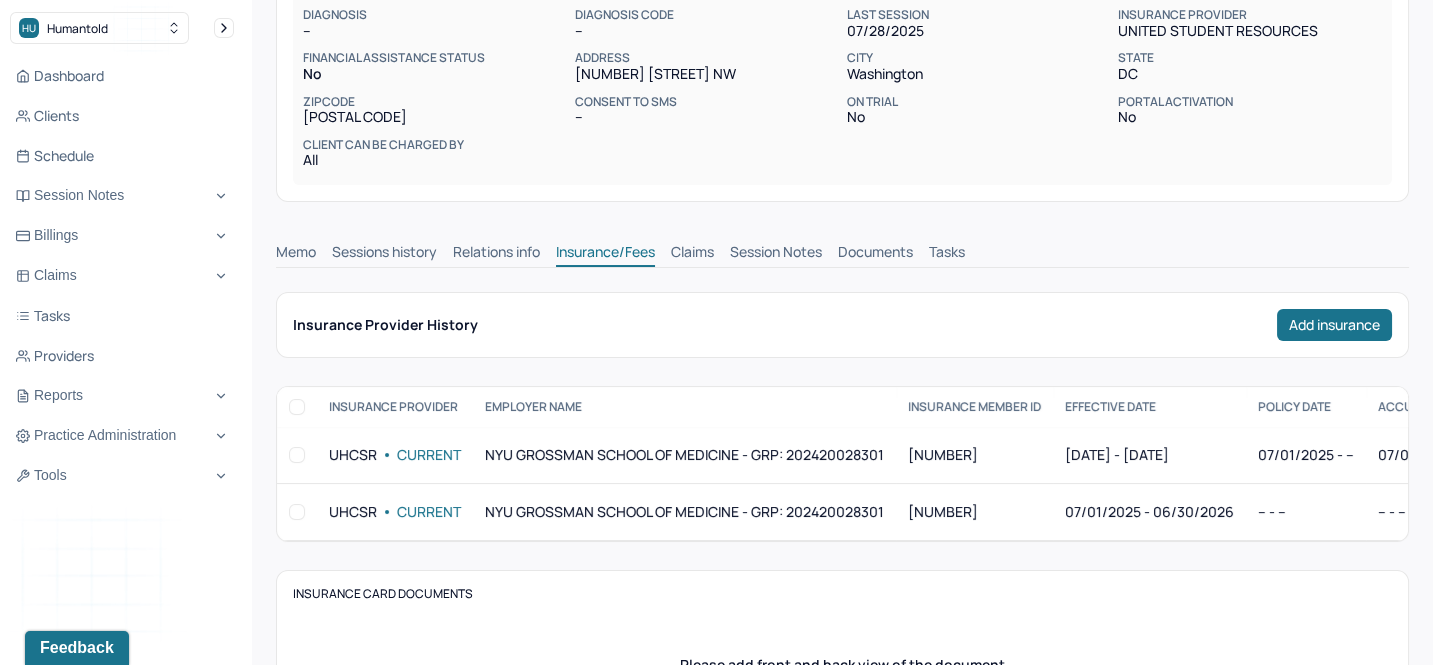 scroll, scrollTop: 265, scrollLeft: 0, axis: vertical 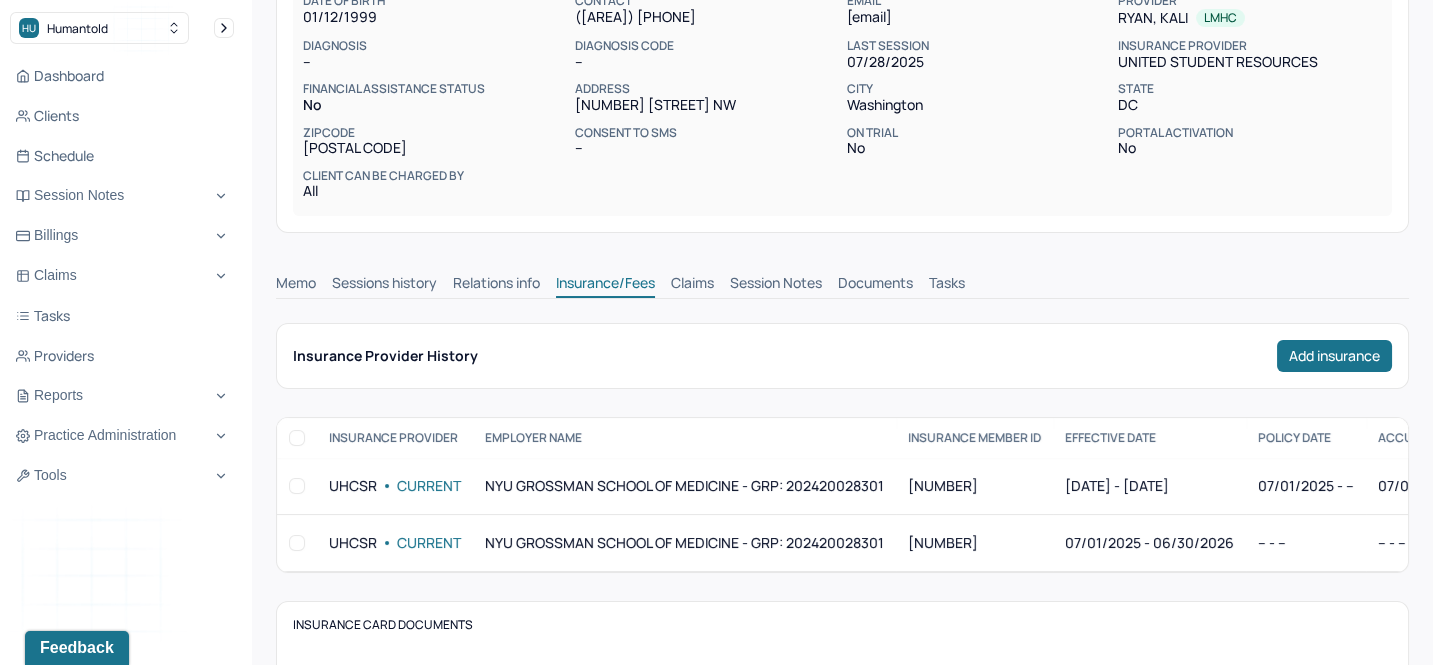 click on "Claims" at bounding box center [692, 285] 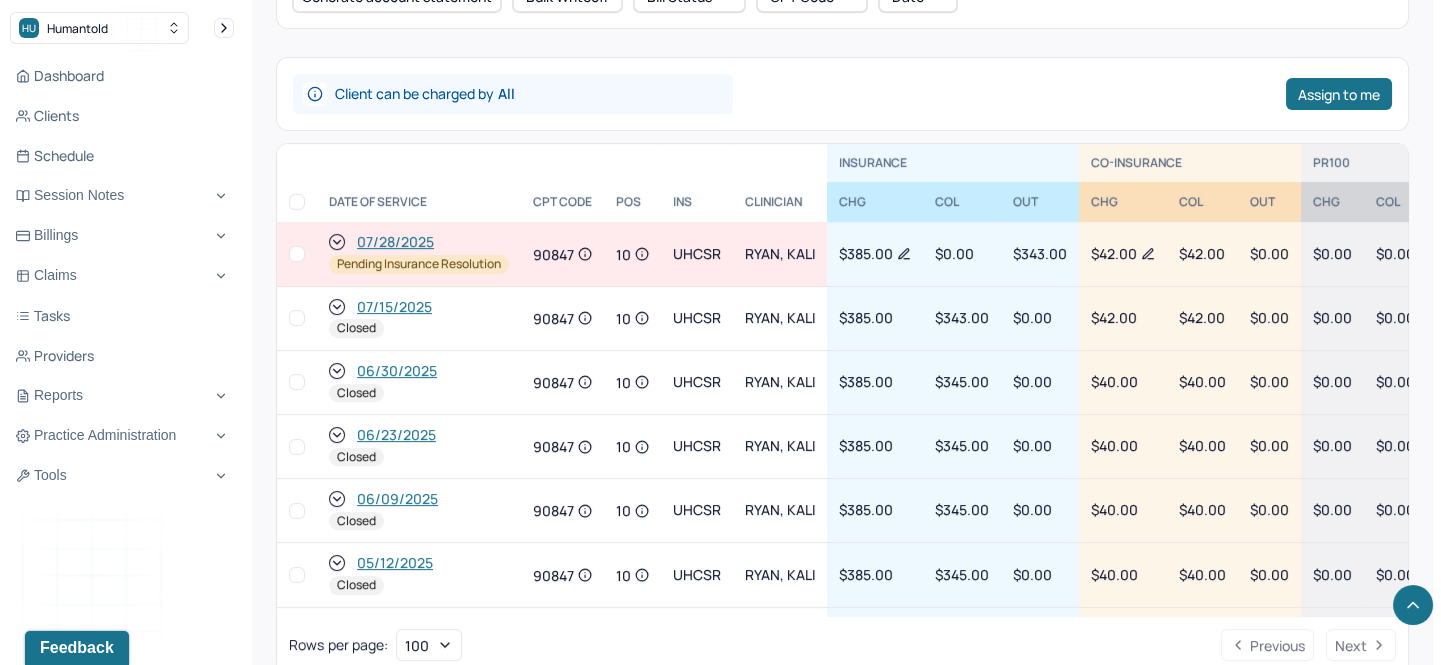 scroll, scrollTop: 992, scrollLeft: 0, axis: vertical 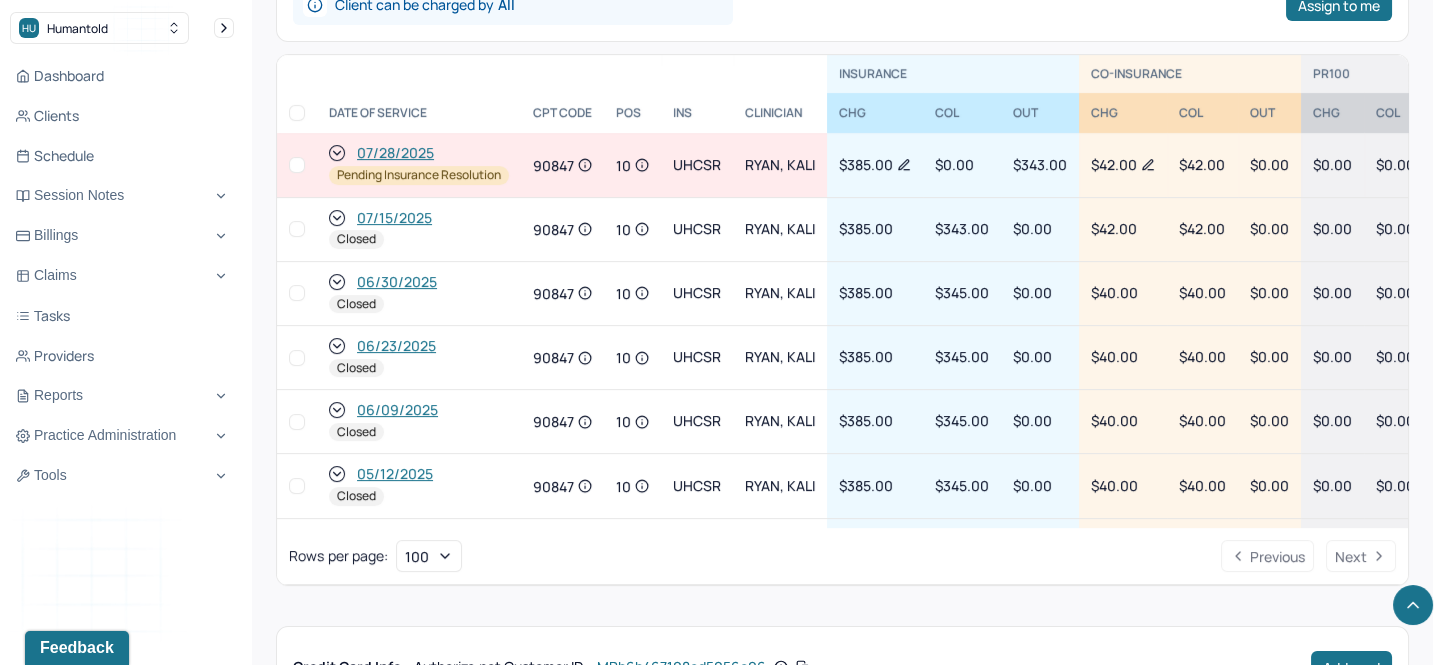 click 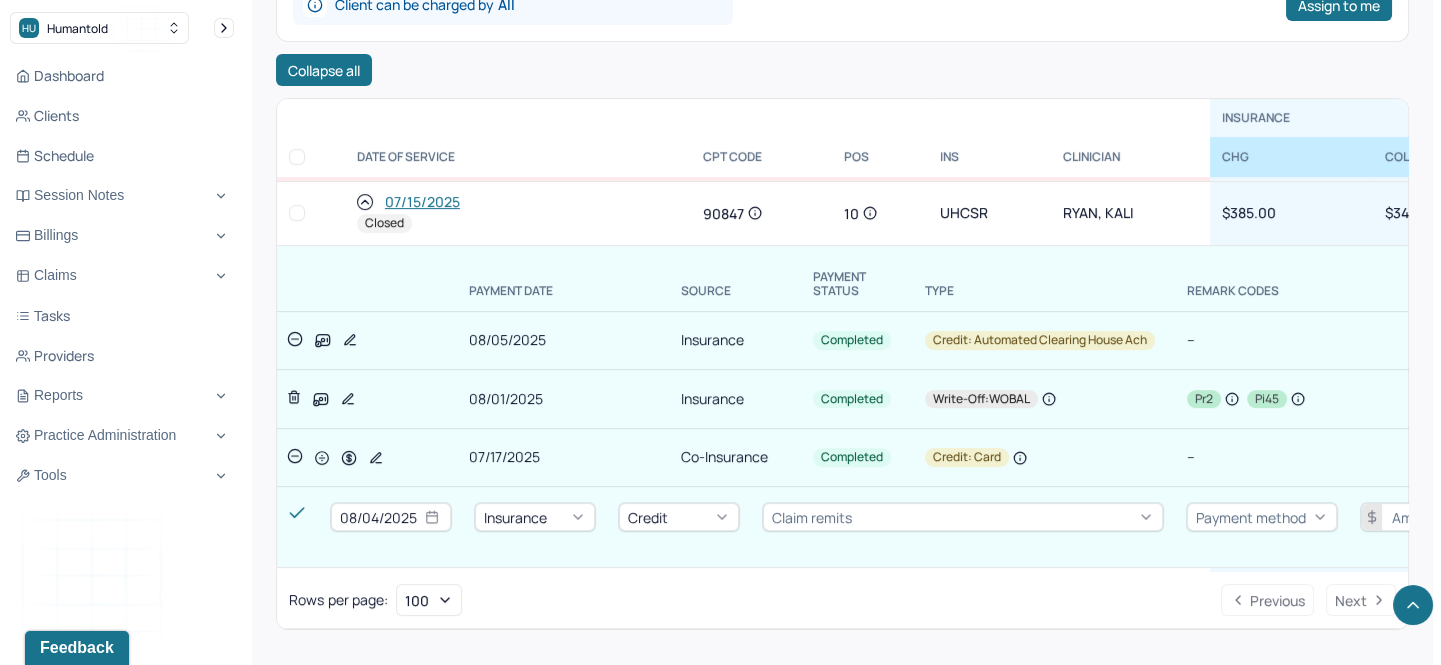 scroll, scrollTop: 90, scrollLeft: 0, axis: vertical 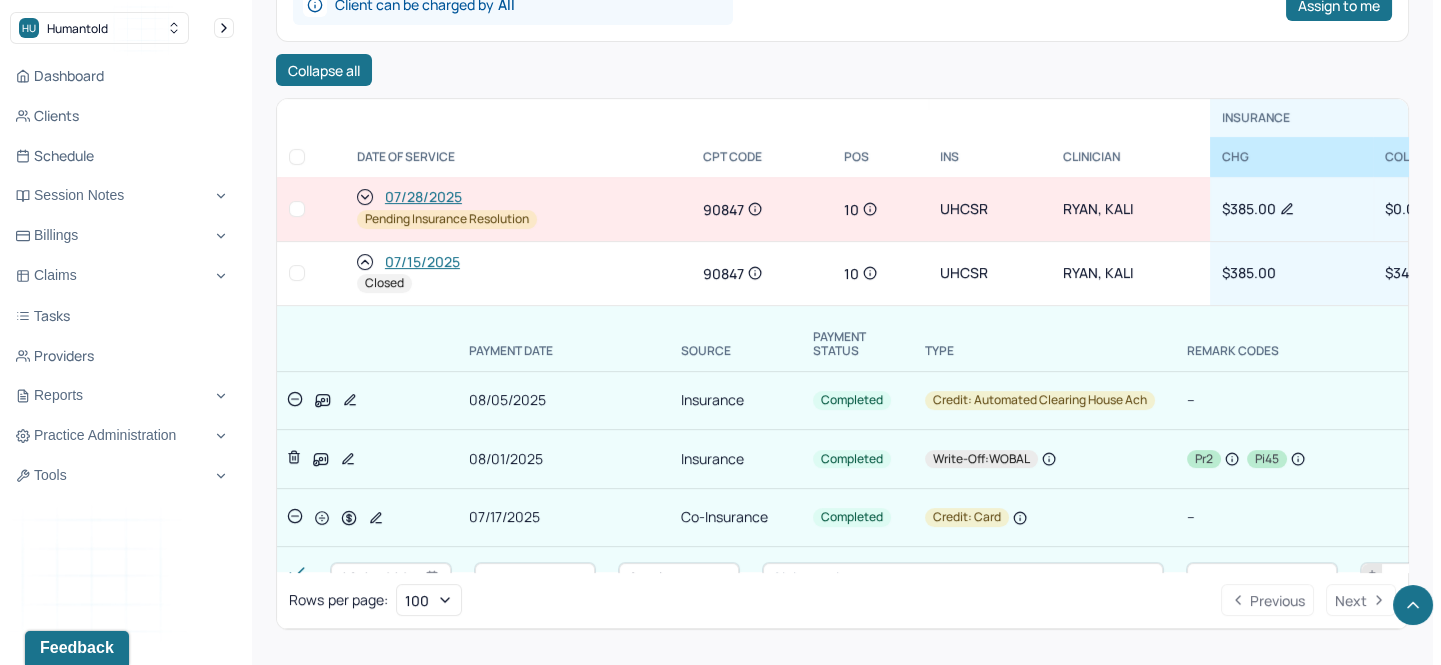 click 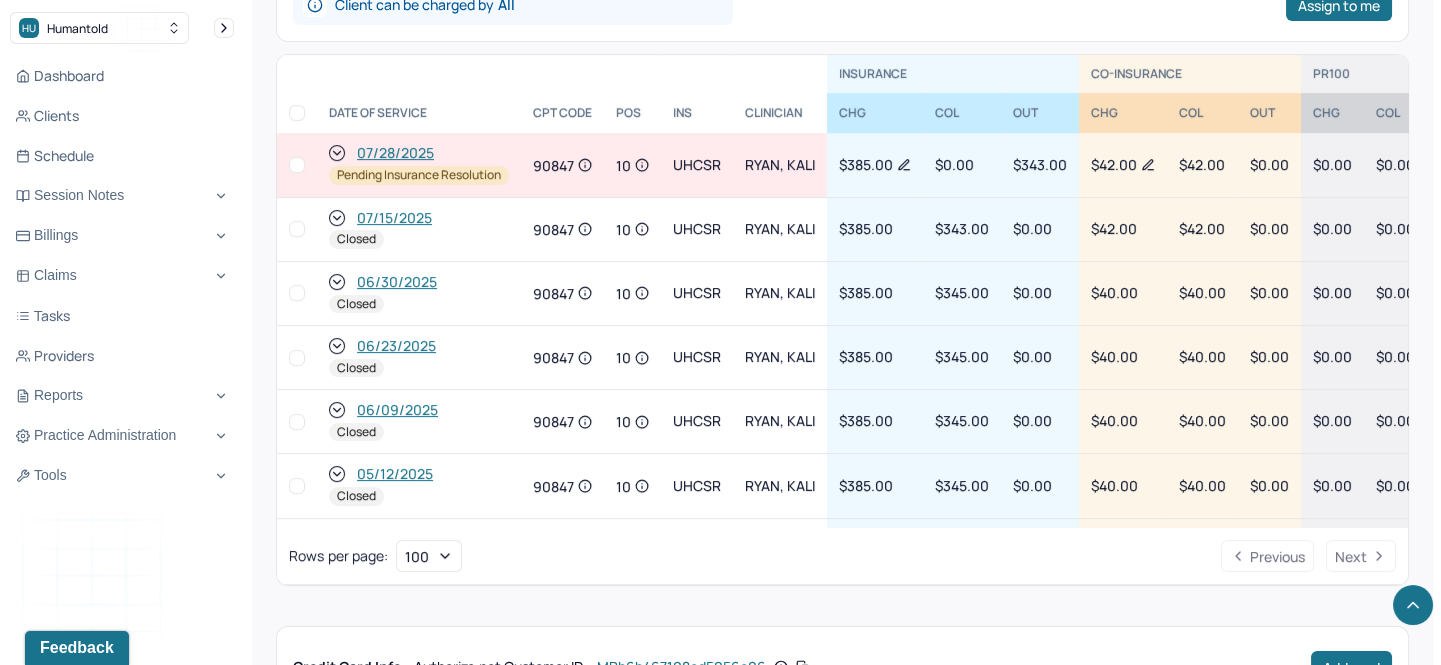 click 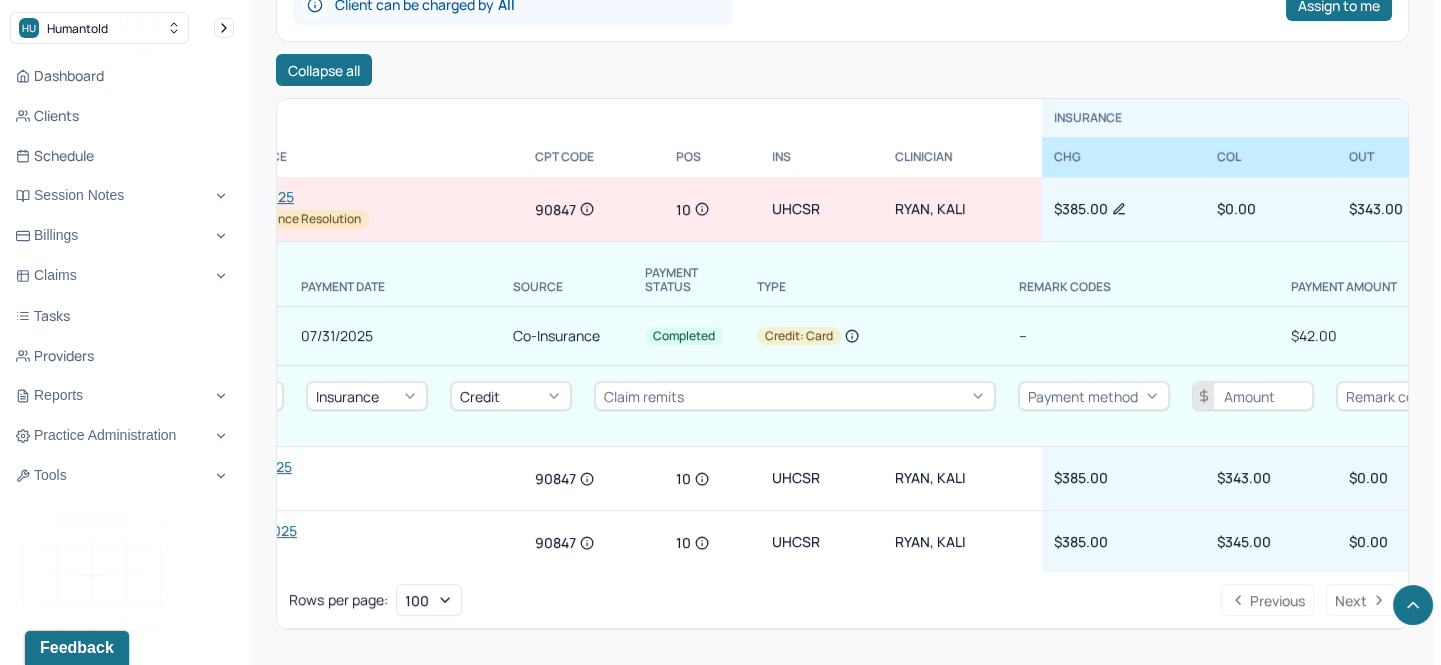 scroll, scrollTop: 0, scrollLeft: 7, axis: horizontal 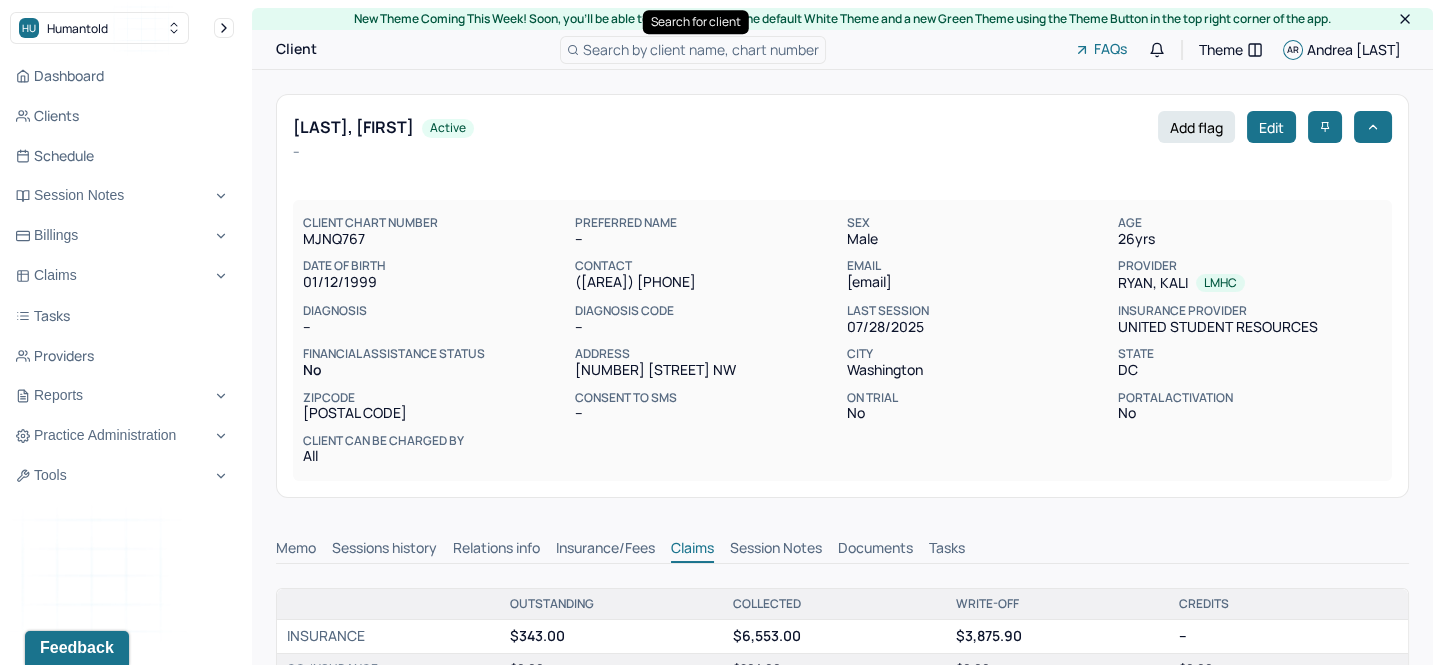 click on "Search by client name, chart number" at bounding box center [701, 49] 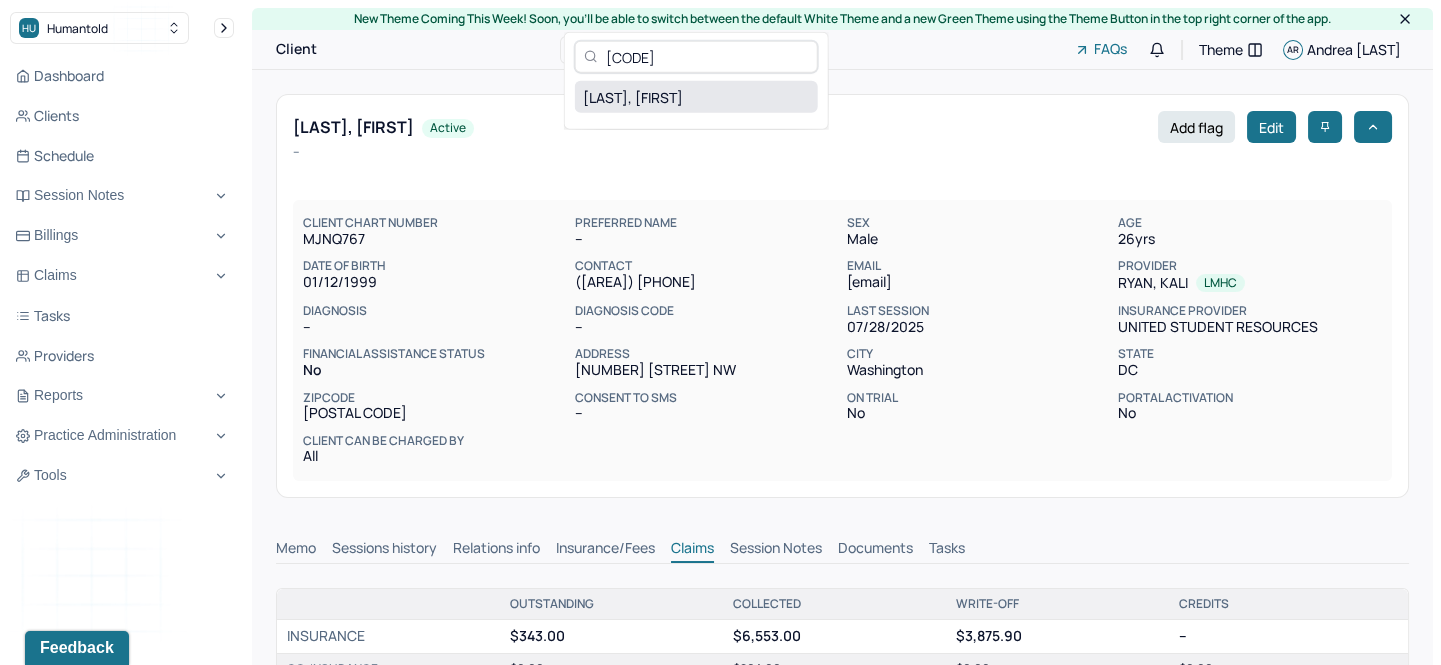 type on "[CODE]" 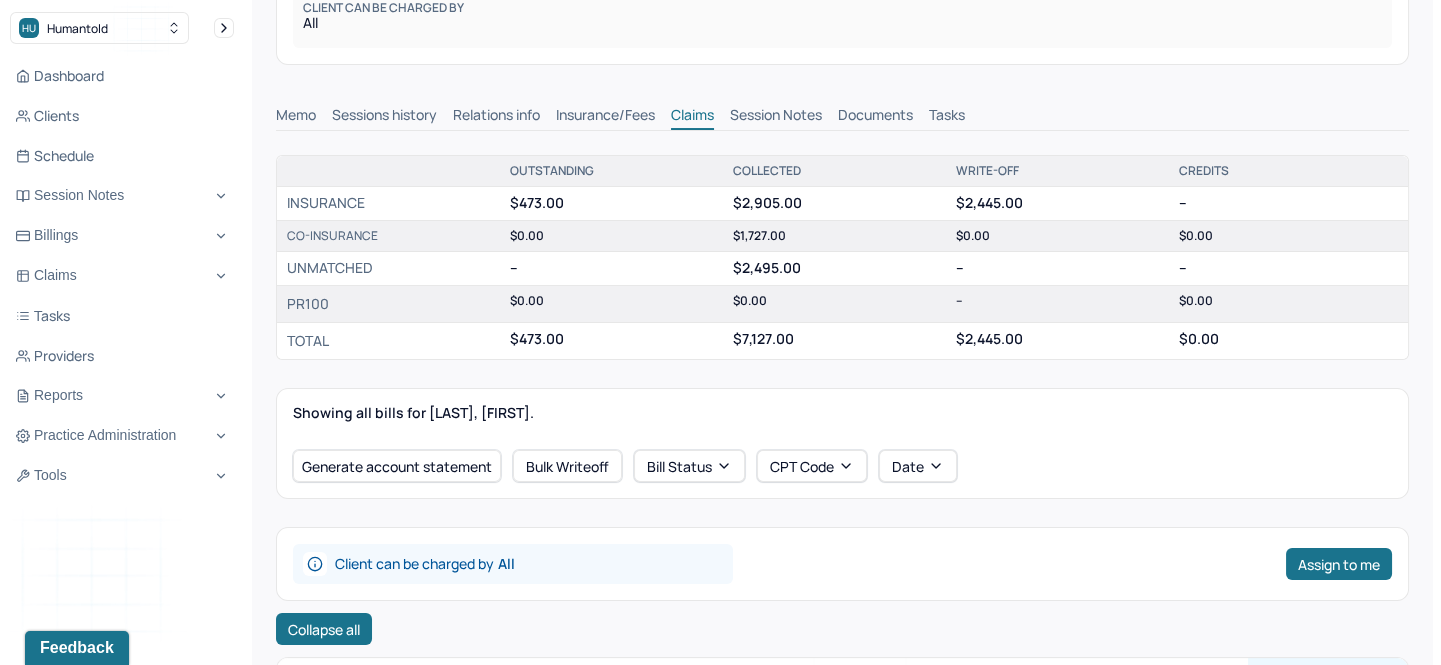 scroll, scrollTop: 181, scrollLeft: 0, axis: vertical 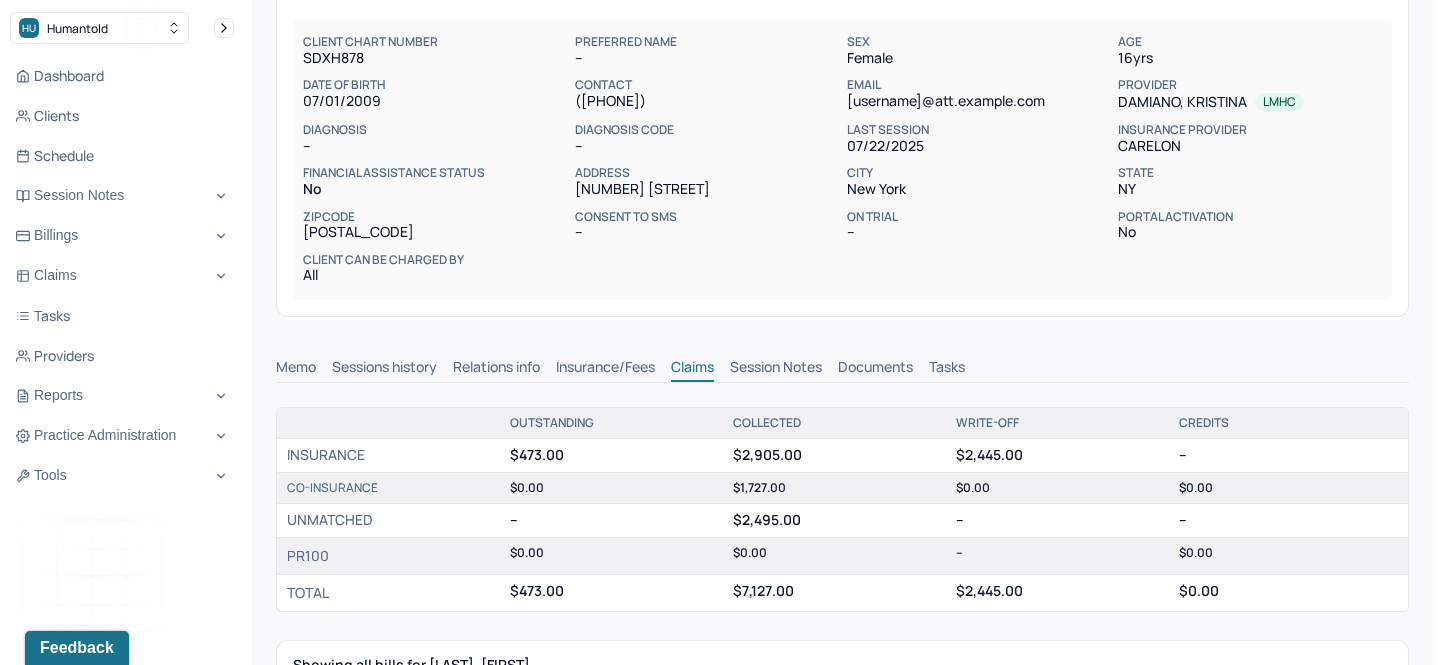 click on "Session Notes" at bounding box center (776, 369) 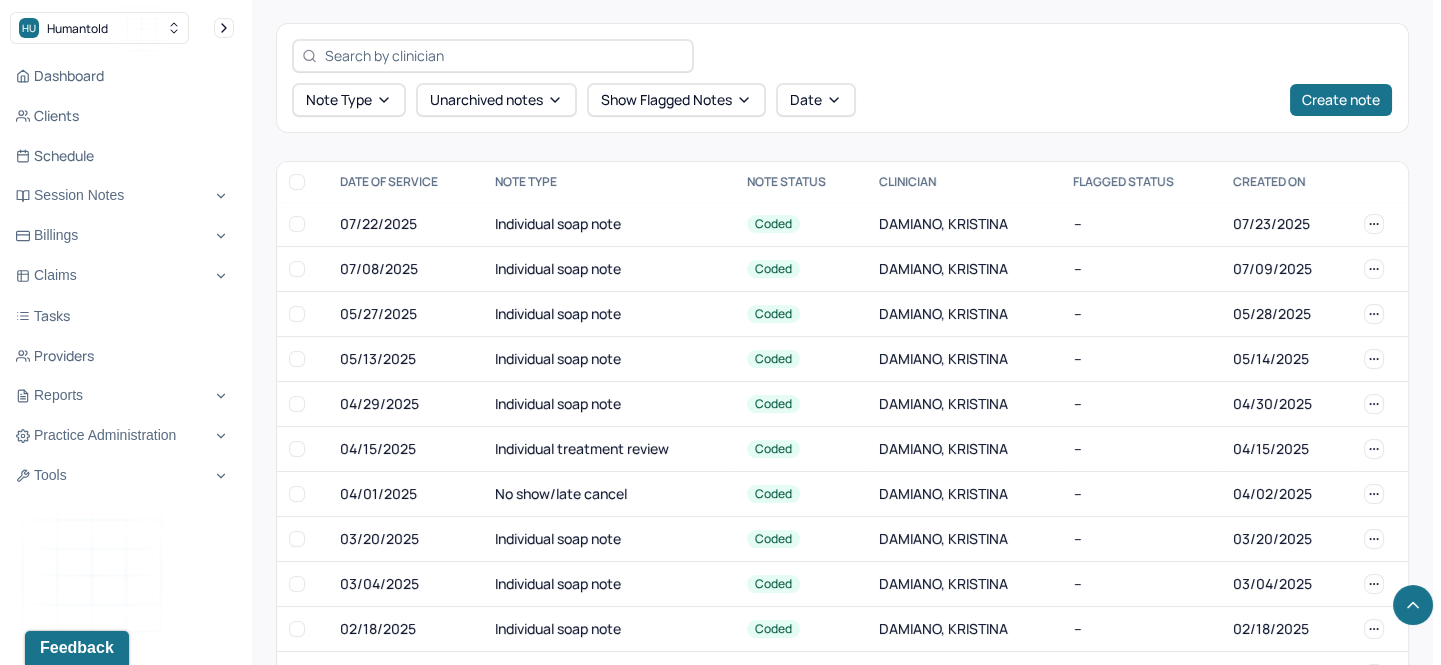 scroll, scrollTop: 624, scrollLeft: 0, axis: vertical 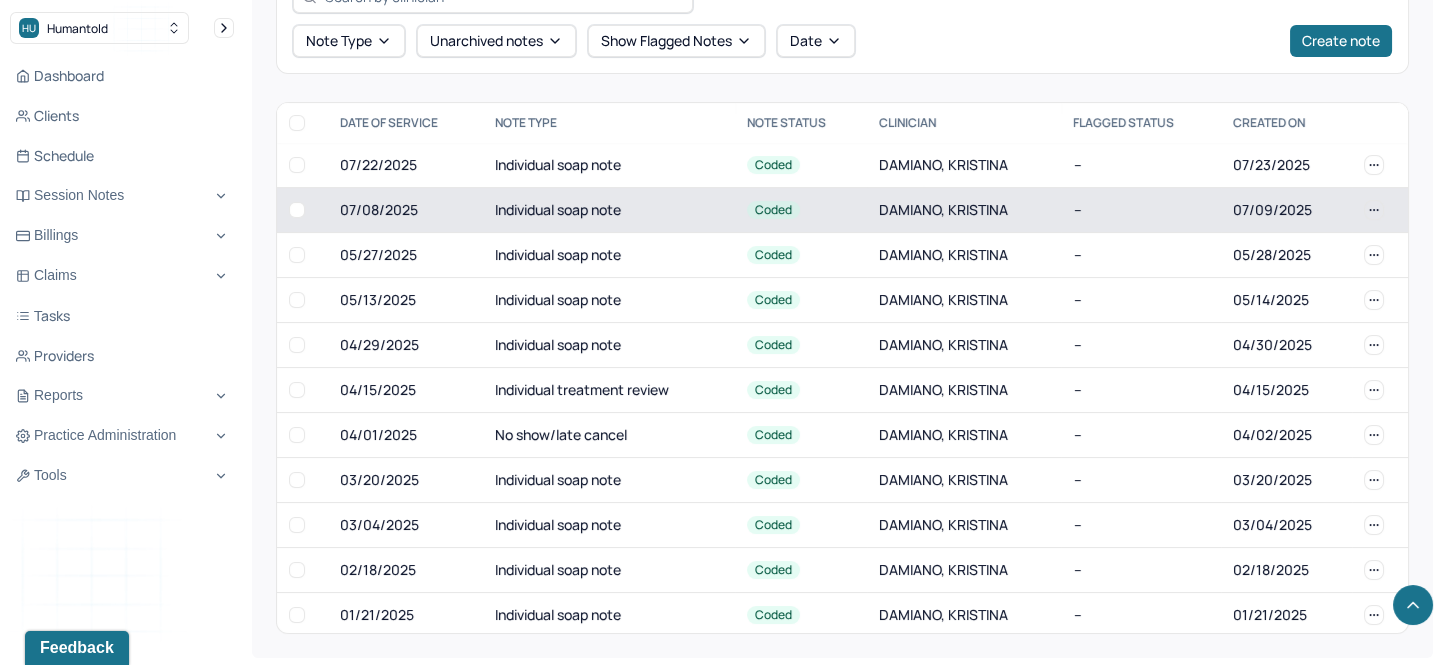 click on "Individual soap note" at bounding box center [609, 209] 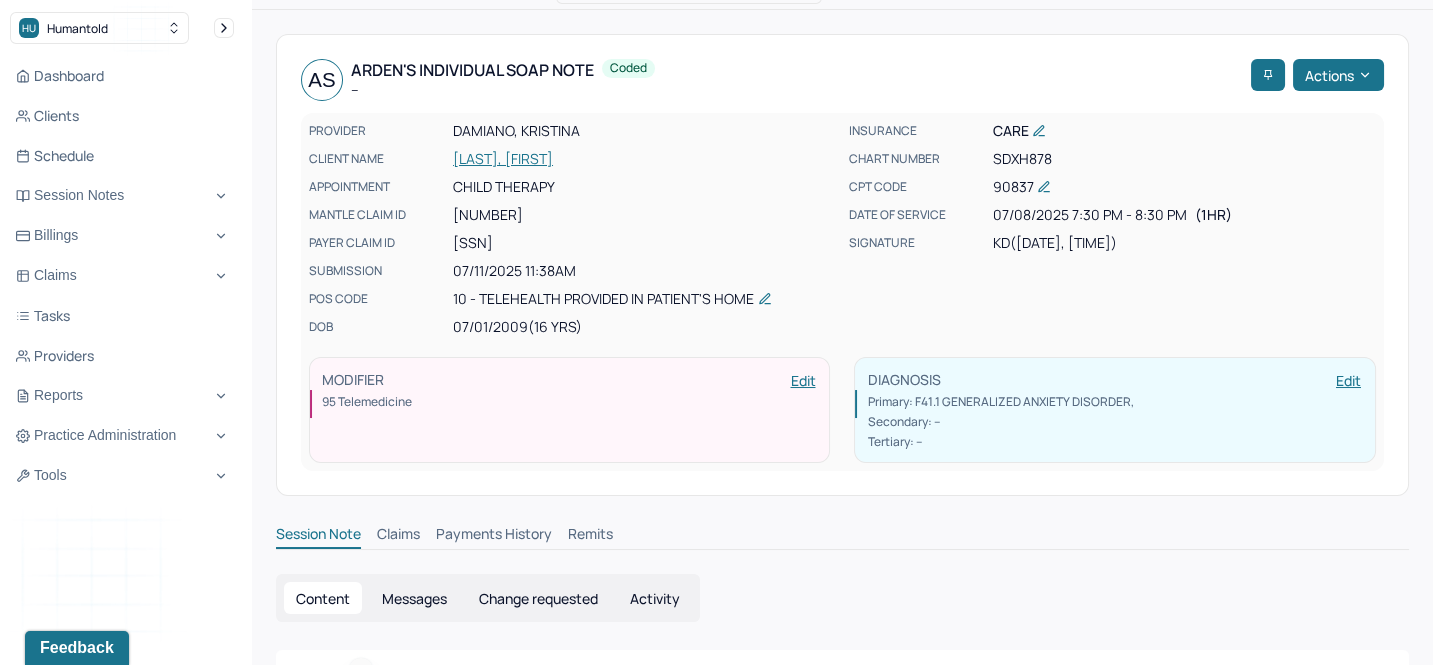 scroll, scrollTop: 0, scrollLeft: 0, axis: both 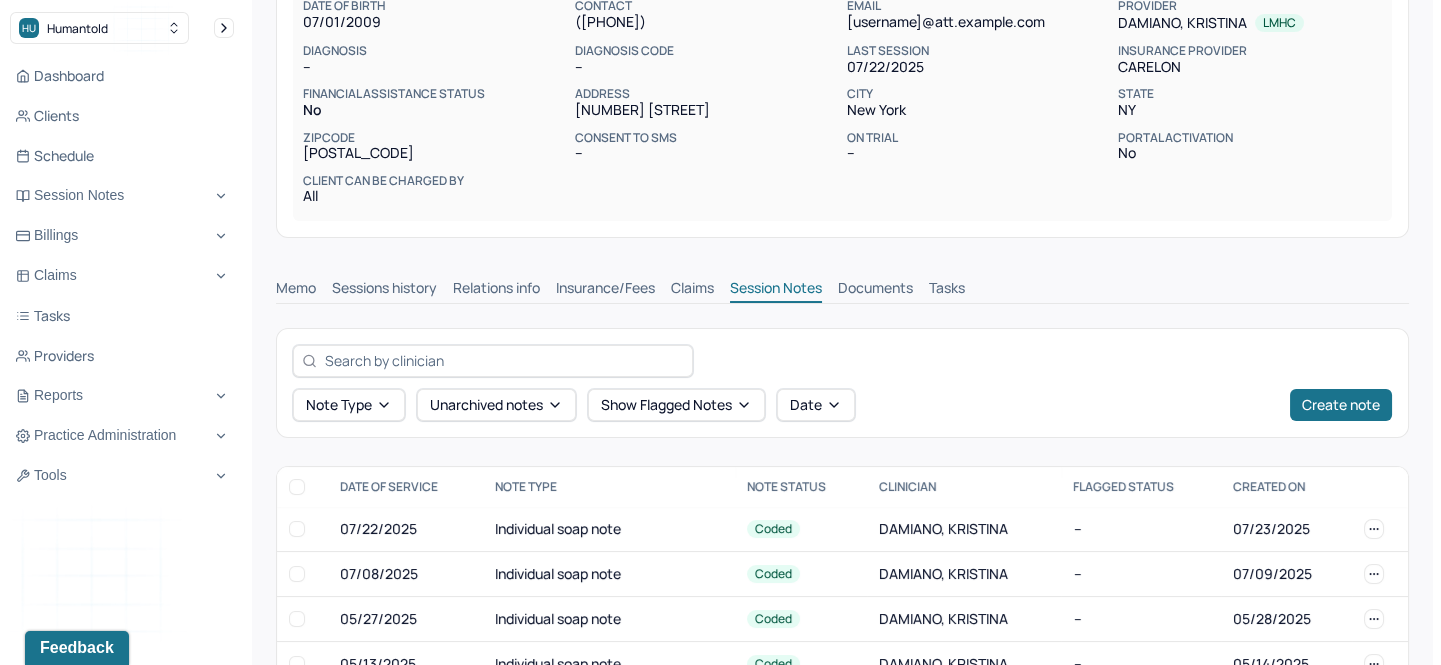 click on "Claims" at bounding box center (692, 290) 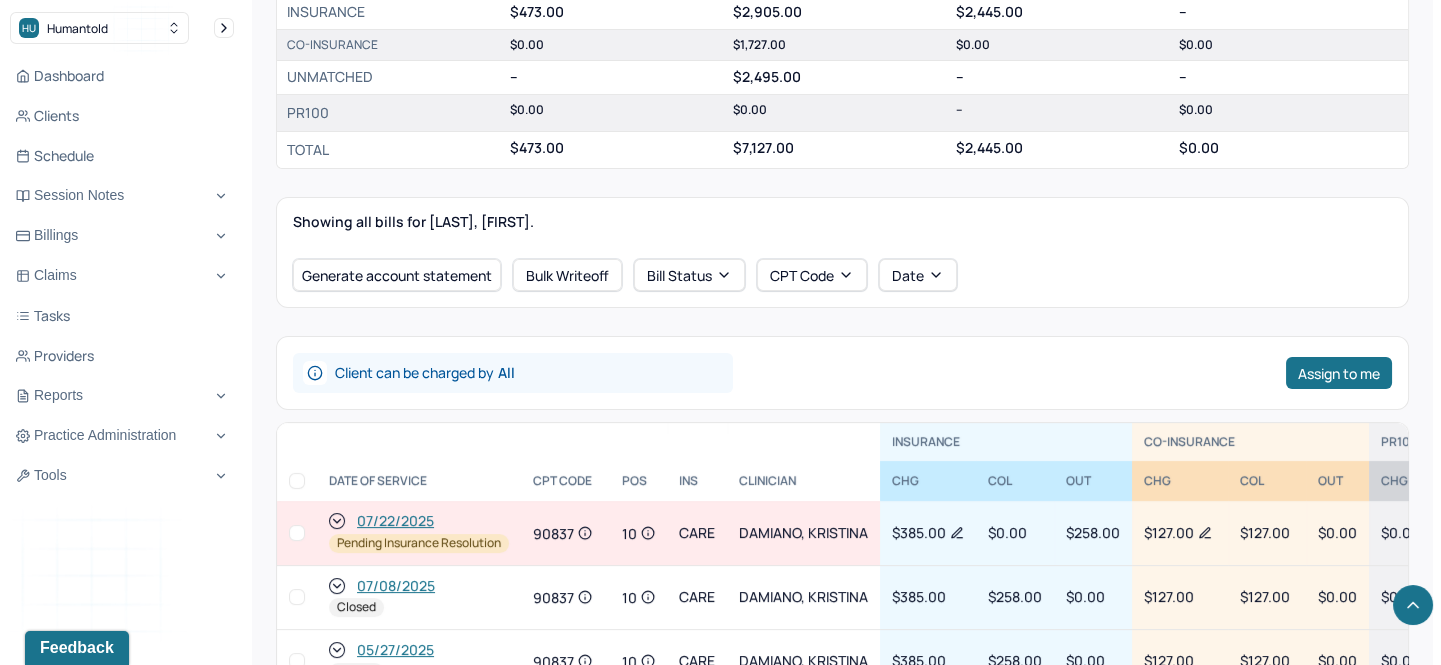 scroll, scrollTop: 897, scrollLeft: 0, axis: vertical 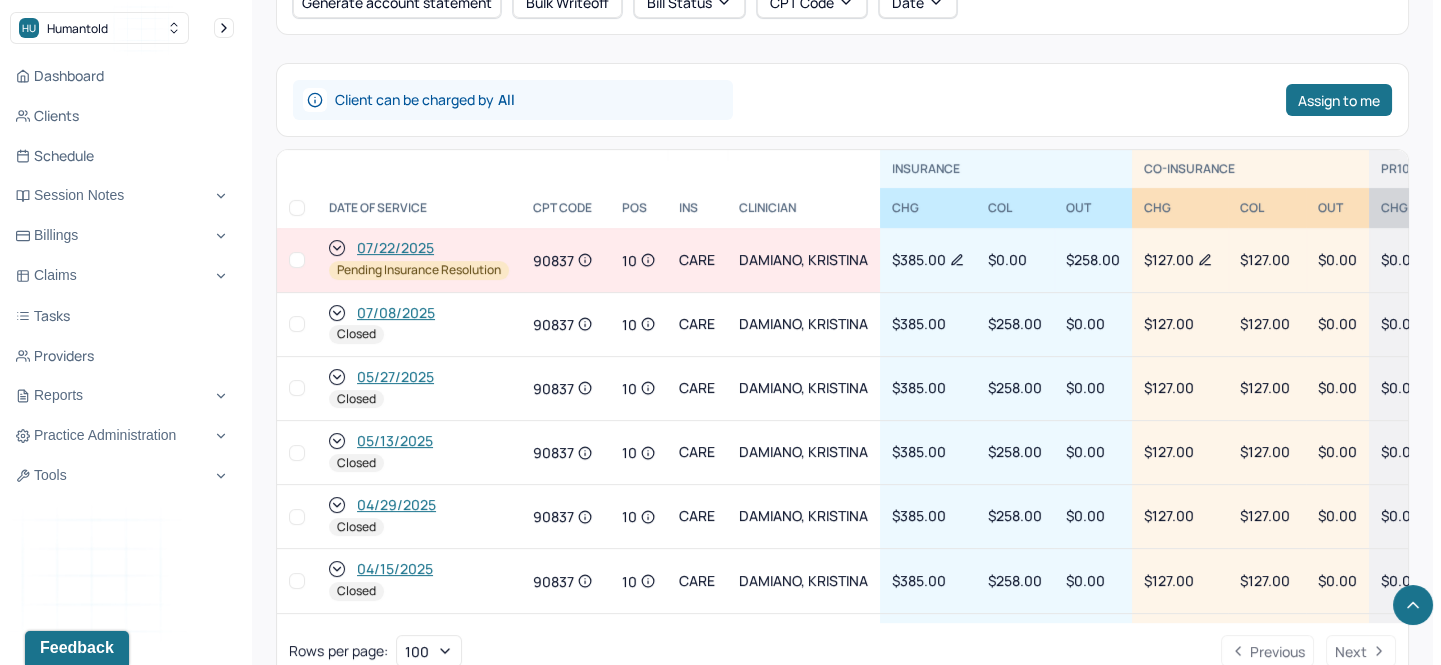click 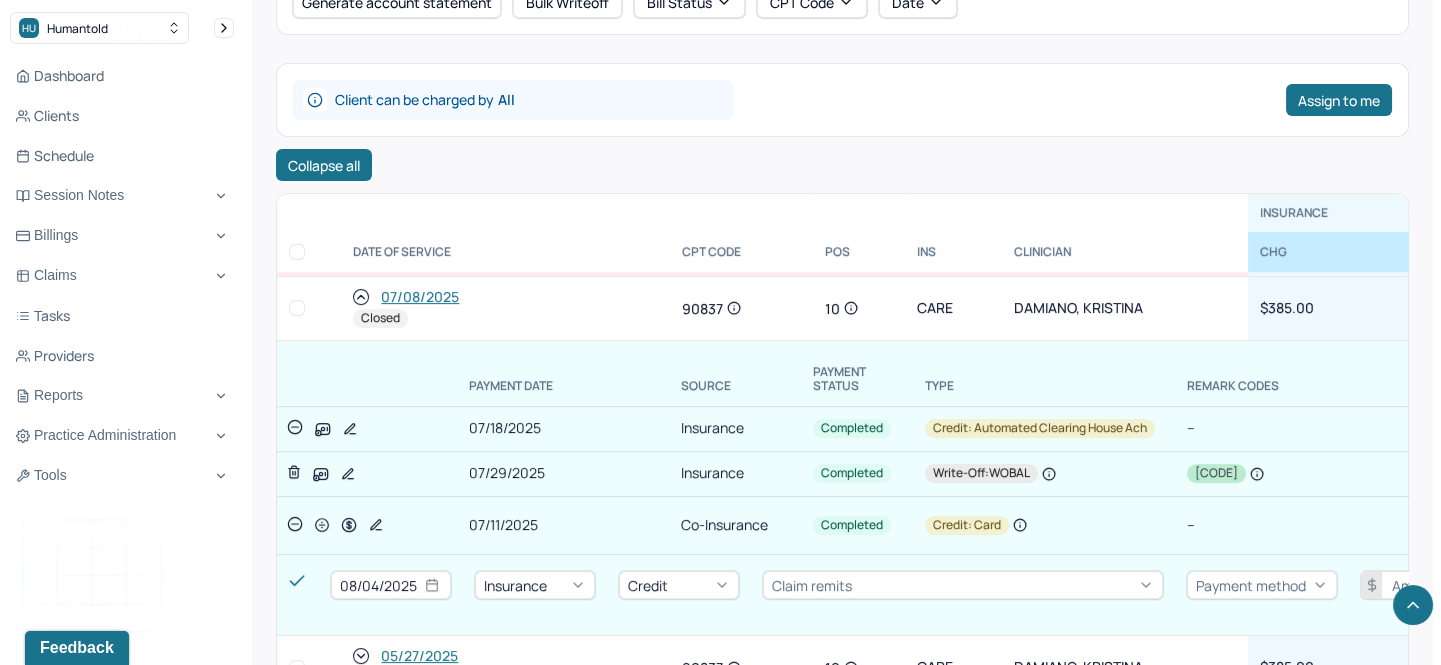 scroll, scrollTop: 90, scrollLeft: 0, axis: vertical 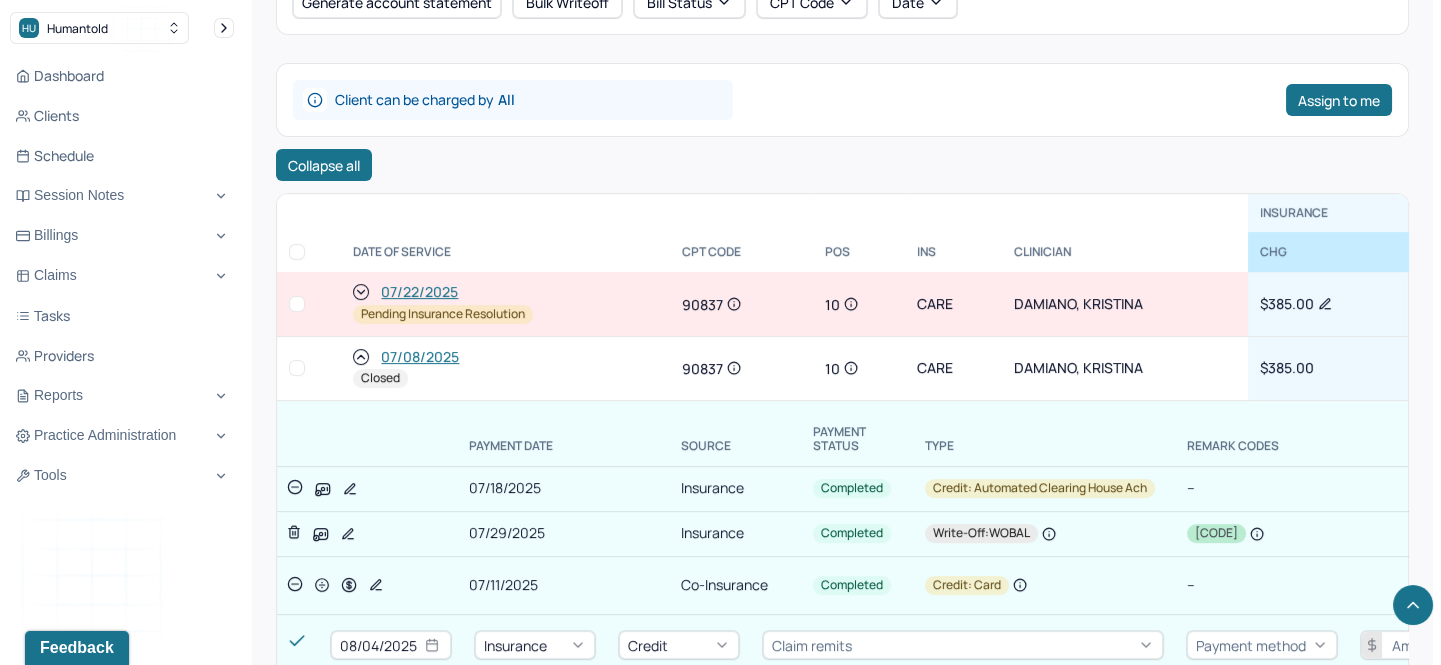 click on "07/22/2025" at bounding box center [505, 292] 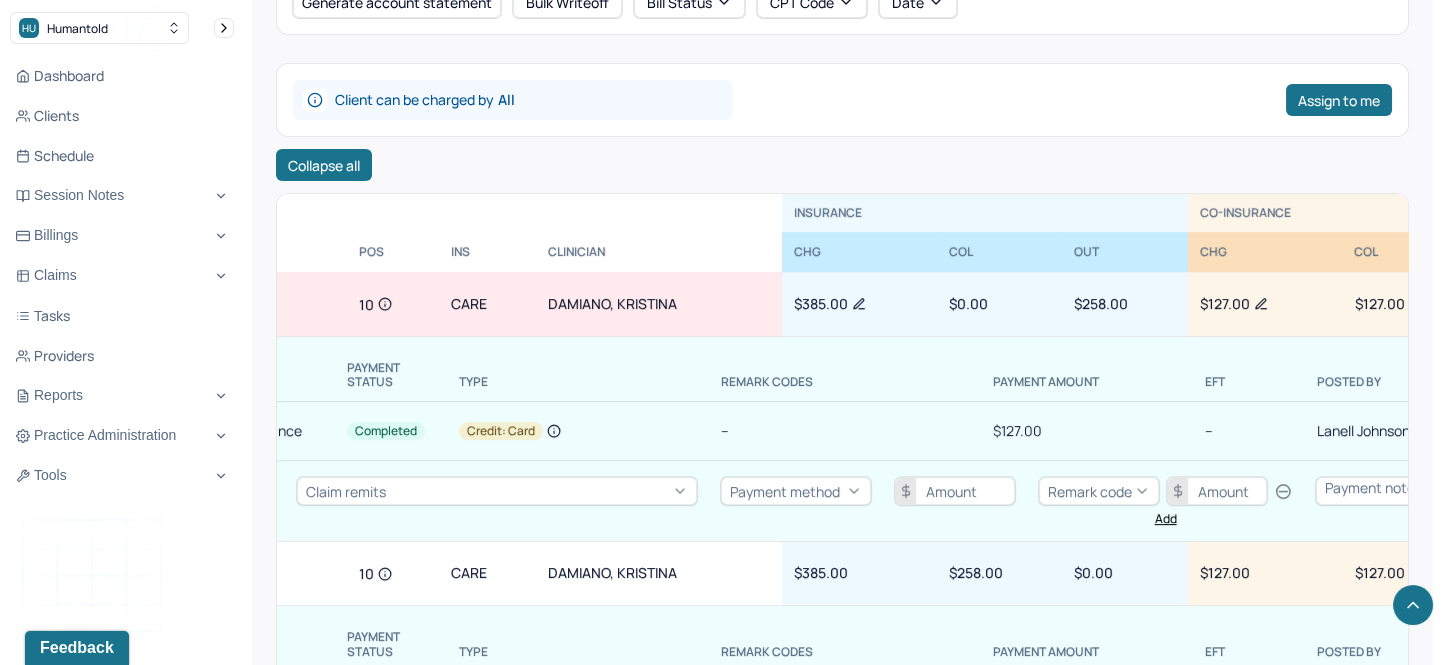 scroll, scrollTop: 0, scrollLeft: 0, axis: both 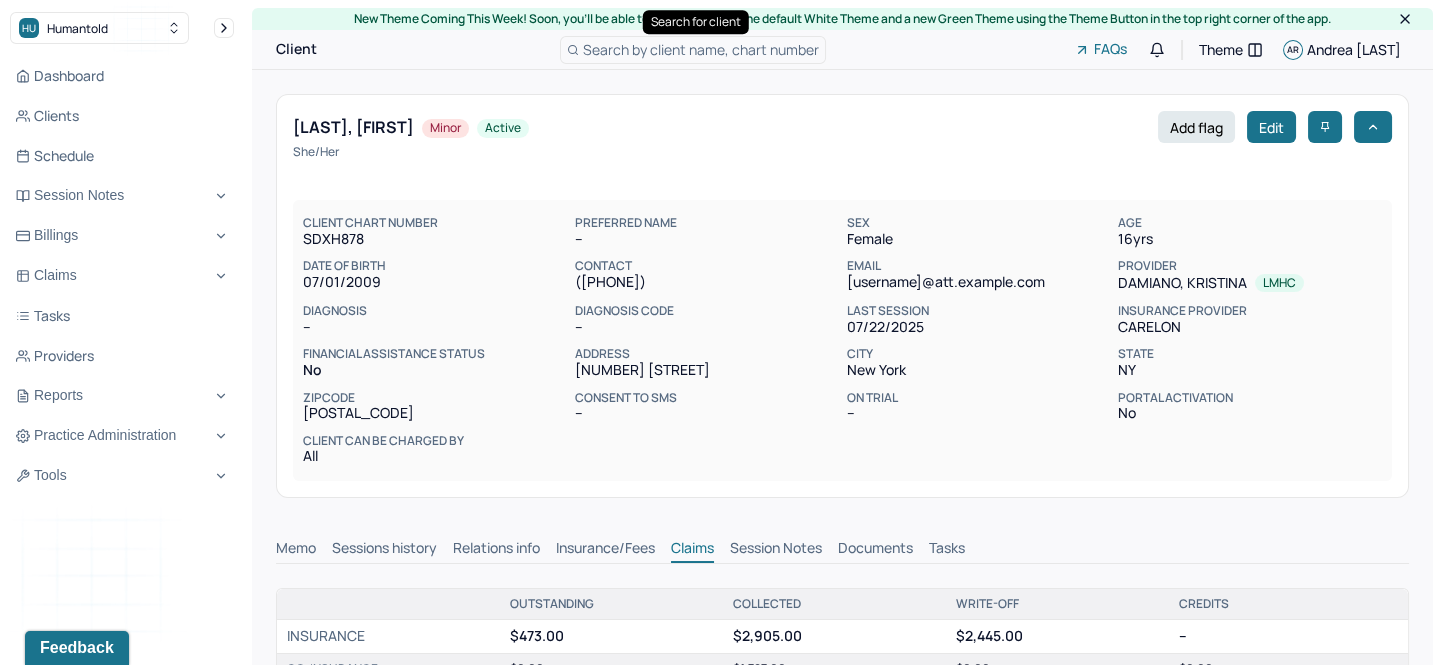 click on "Search by client name, chart number" at bounding box center (701, 49) 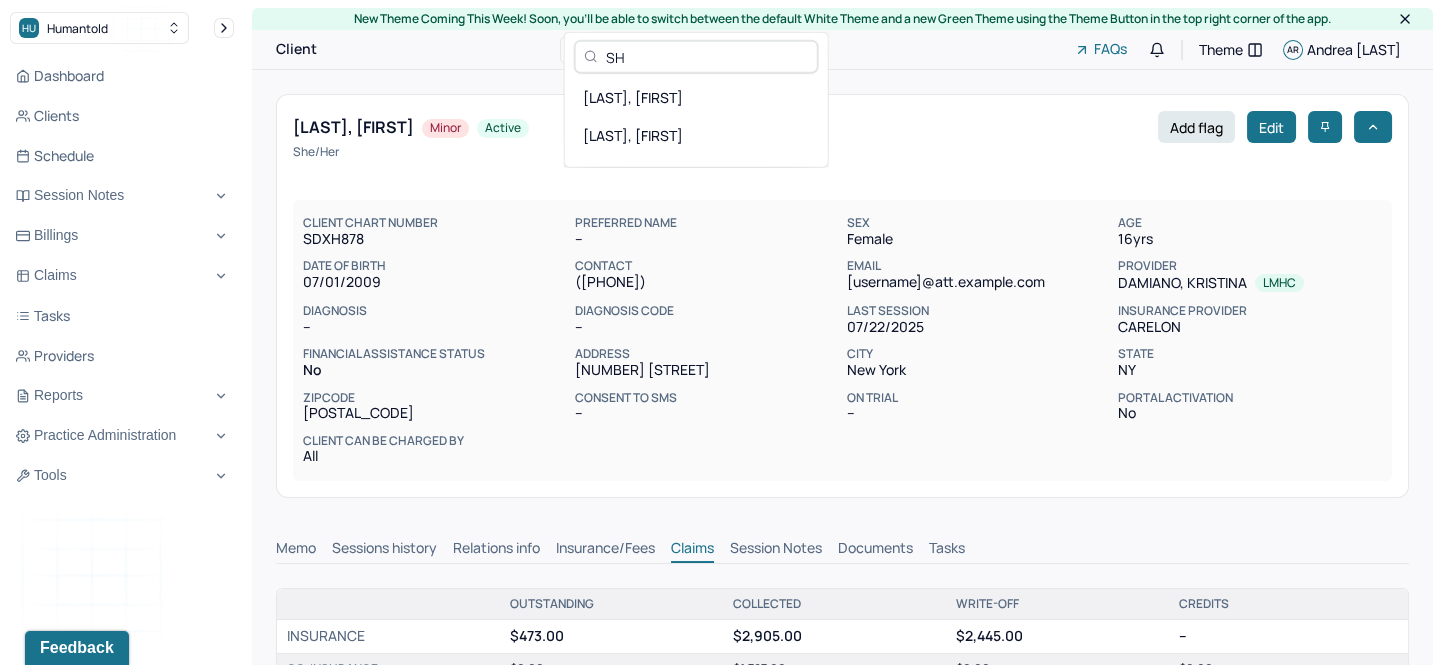 type on "S" 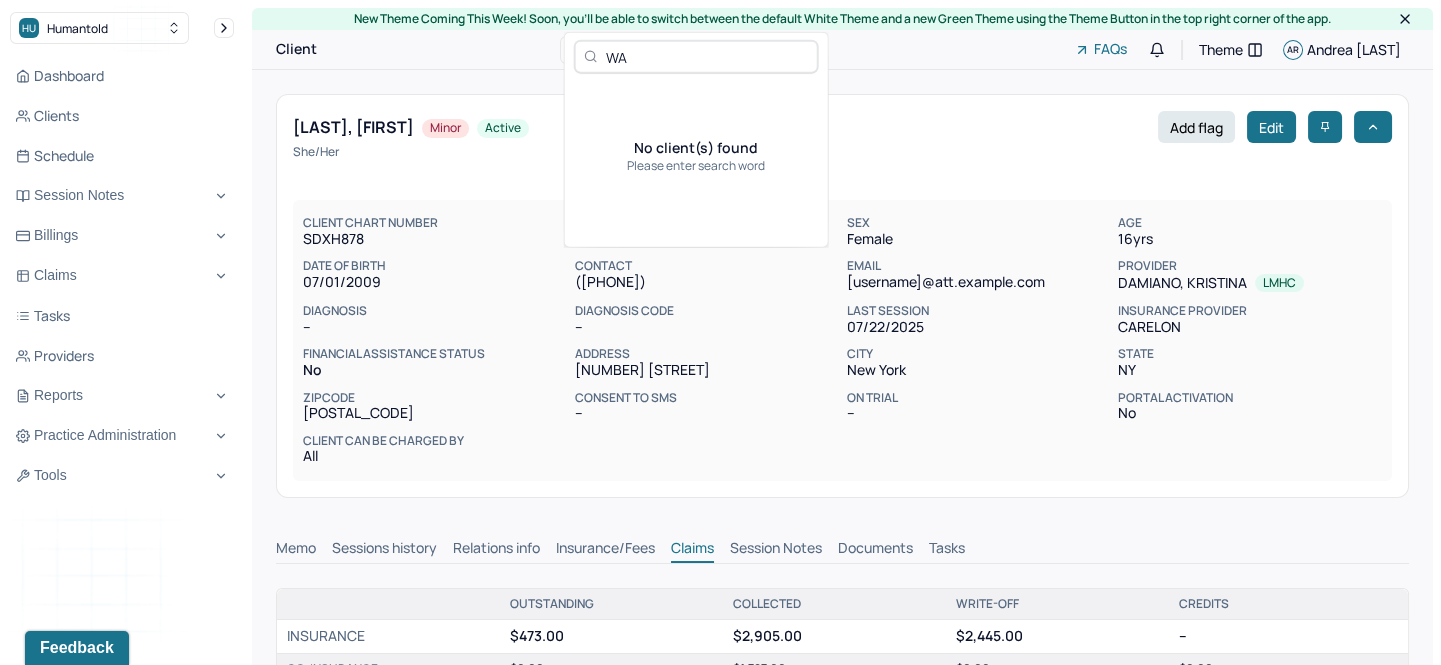type on "W" 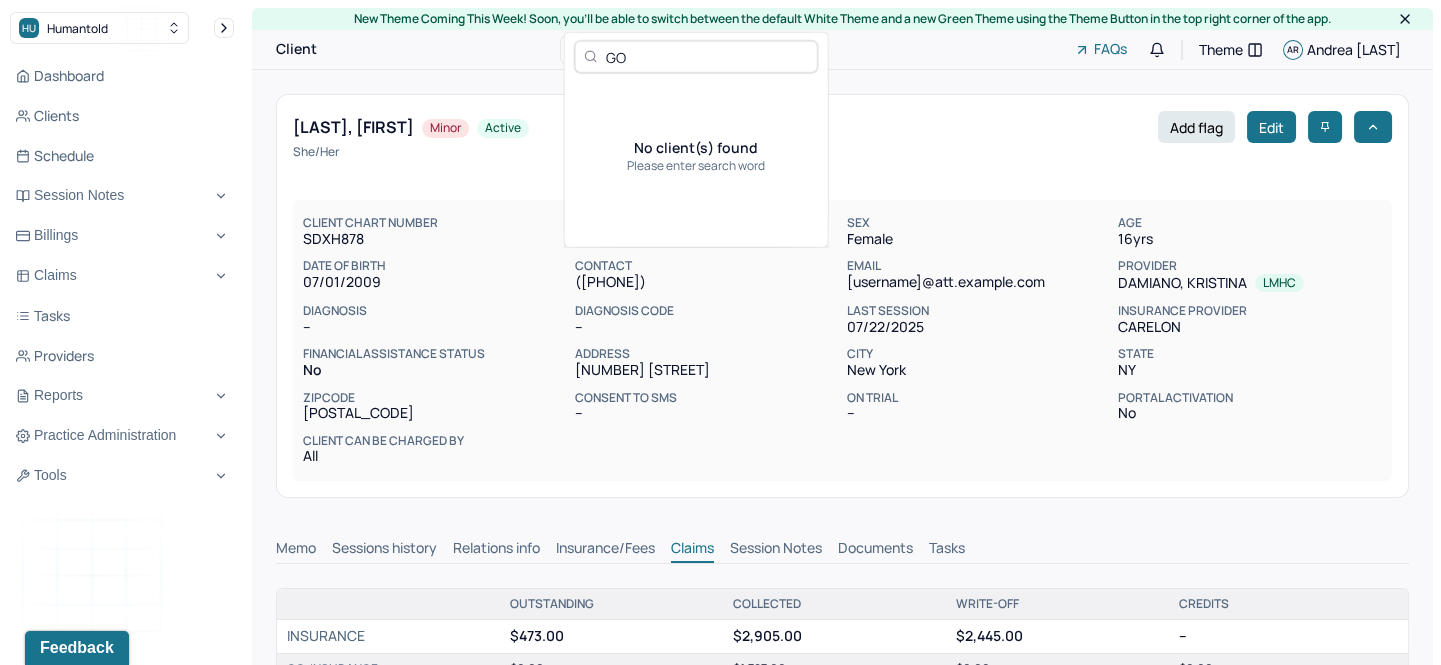 type on "G" 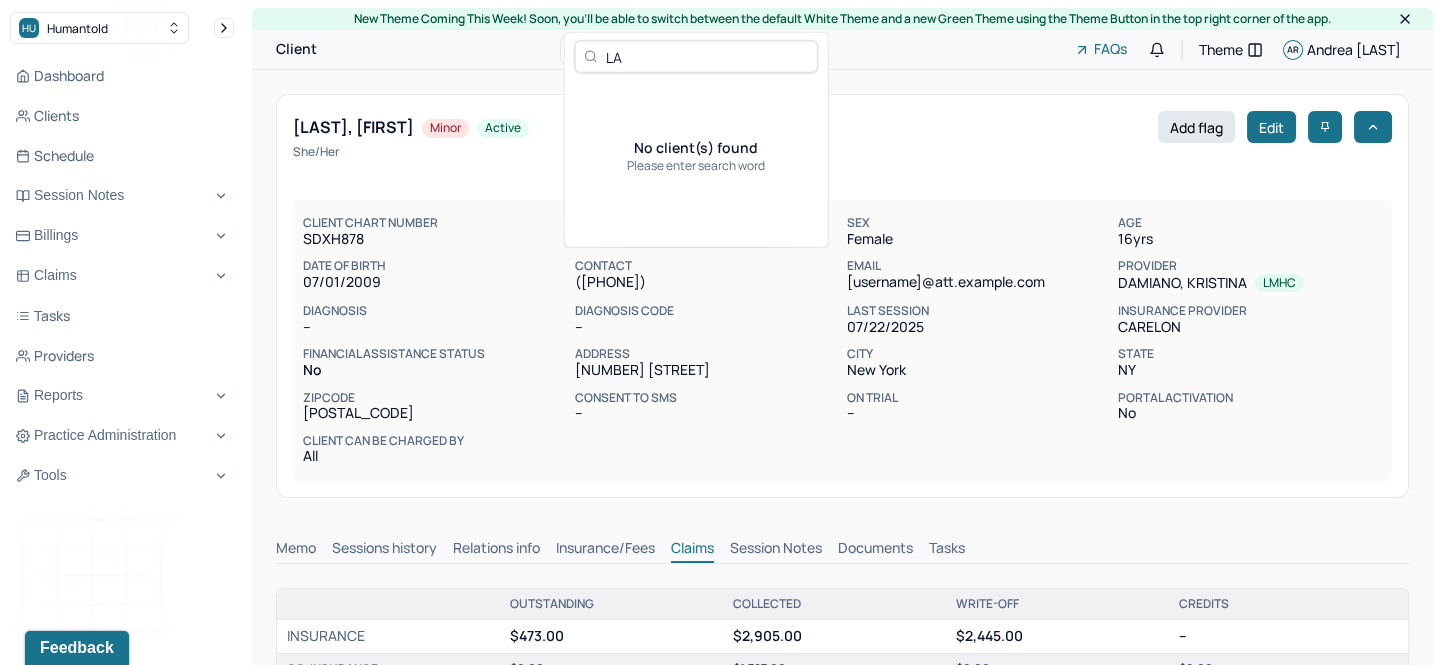 type on "L" 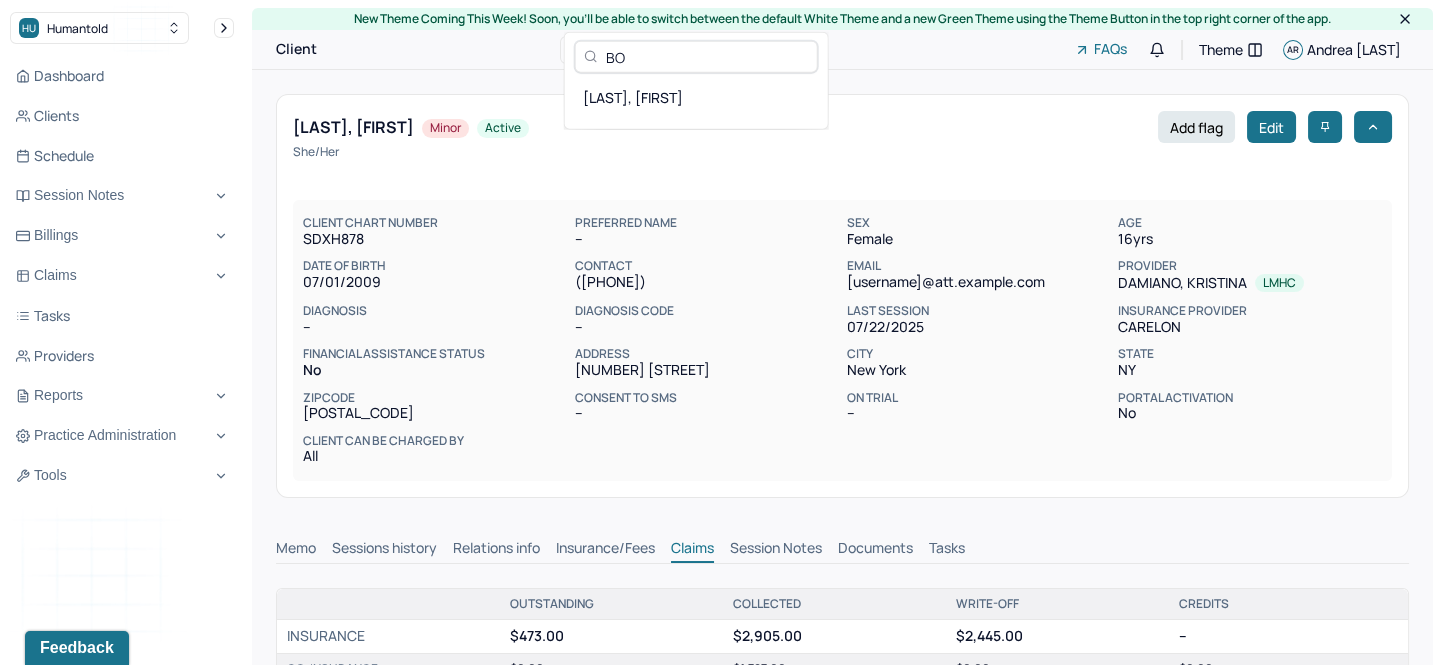 type on "B" 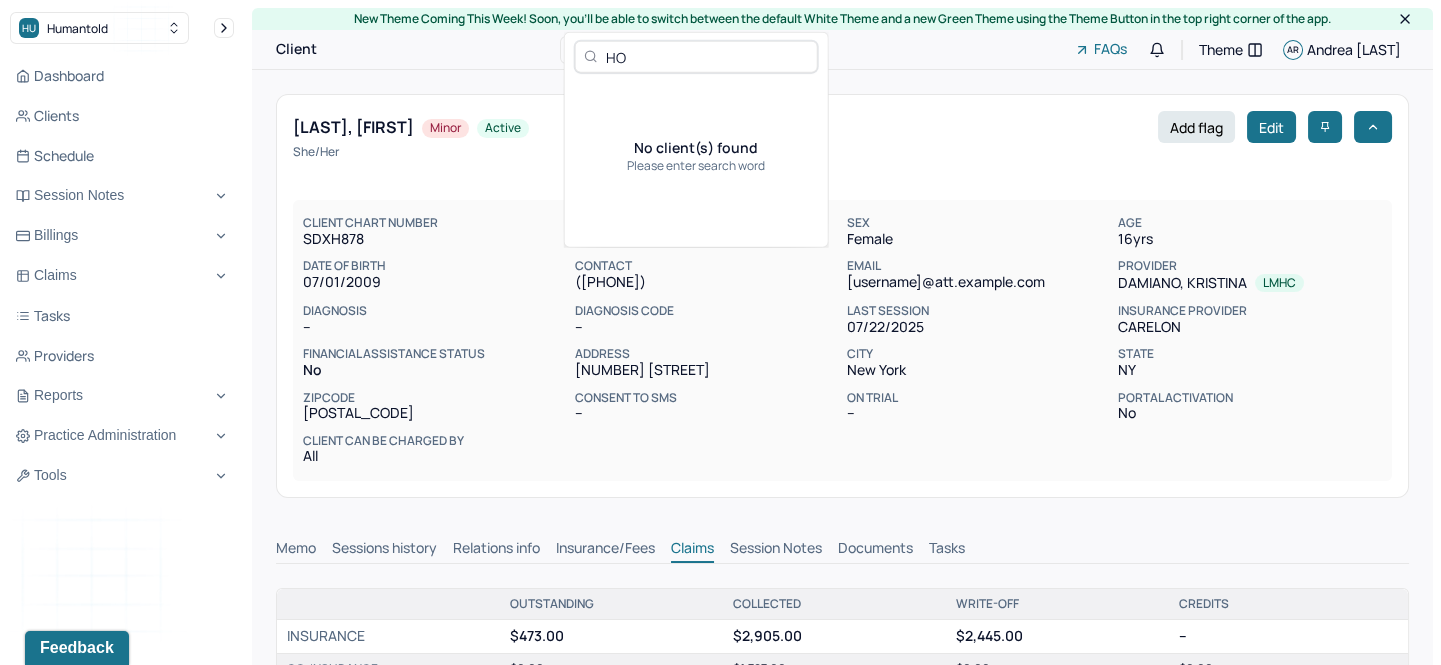 type on "H" 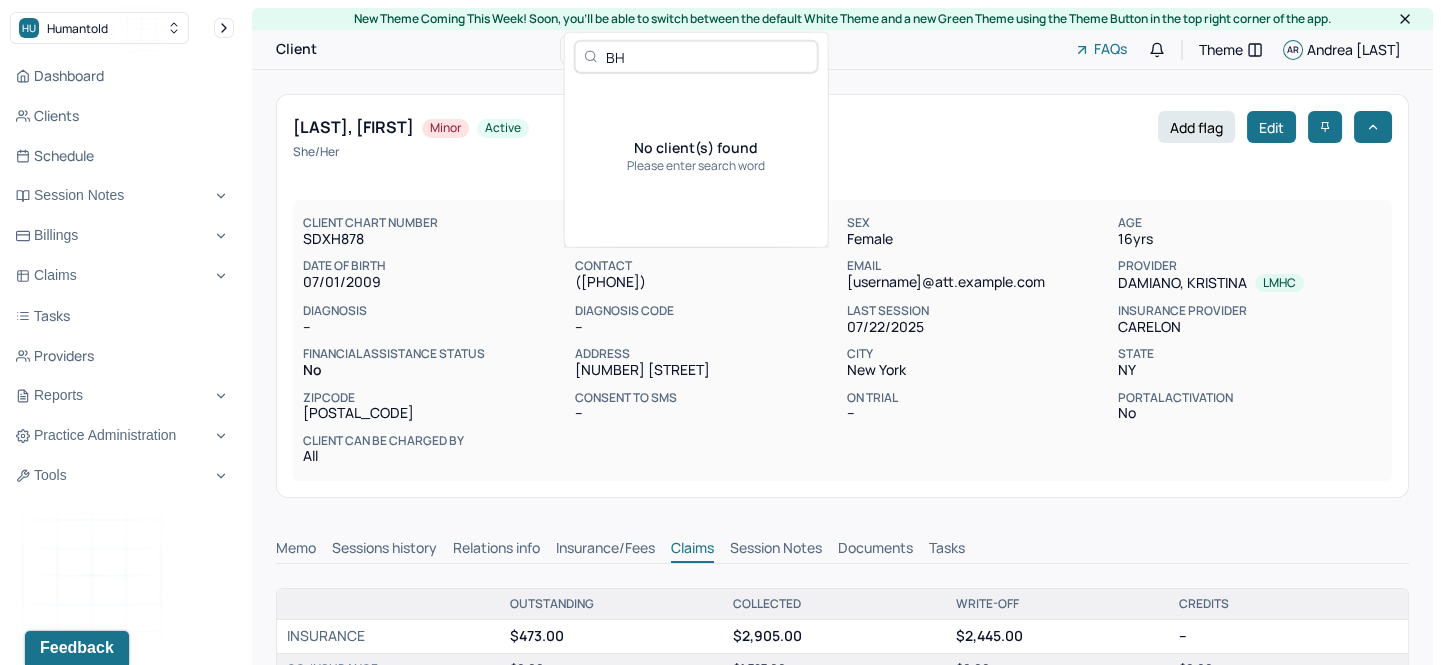 type on "B" 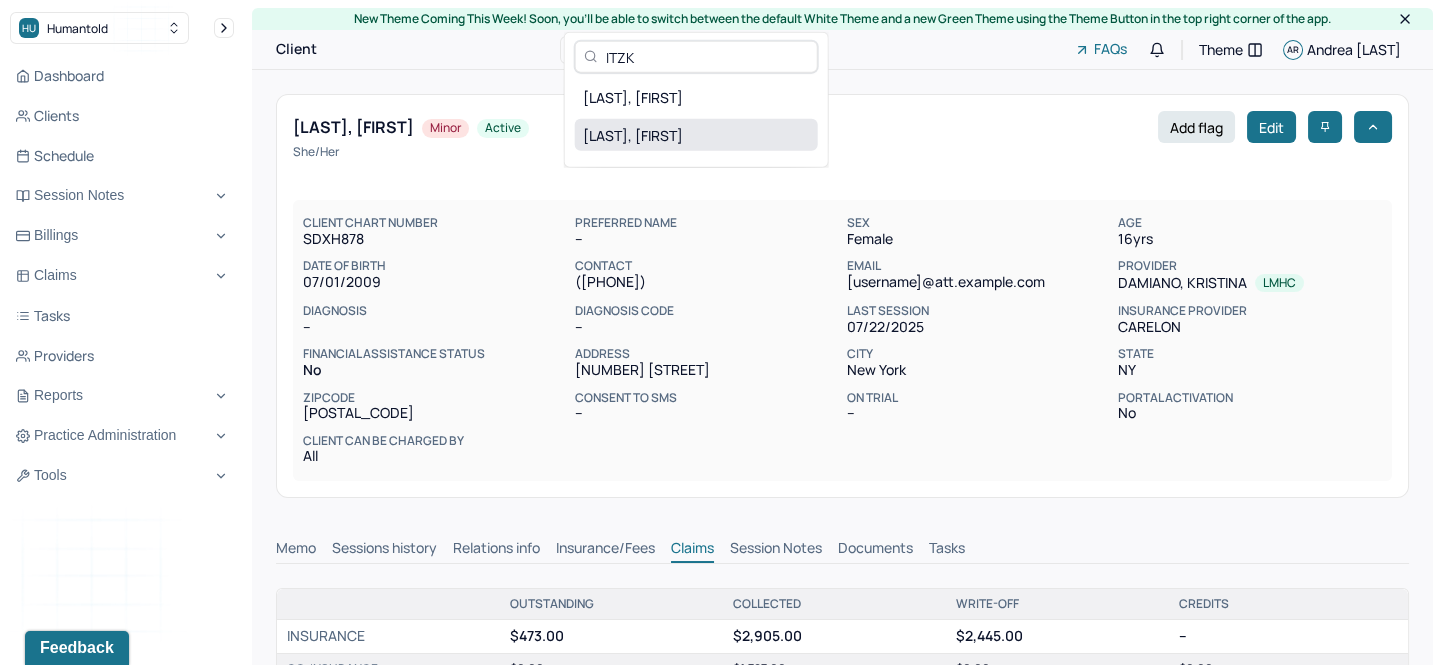 type on "ITZK" 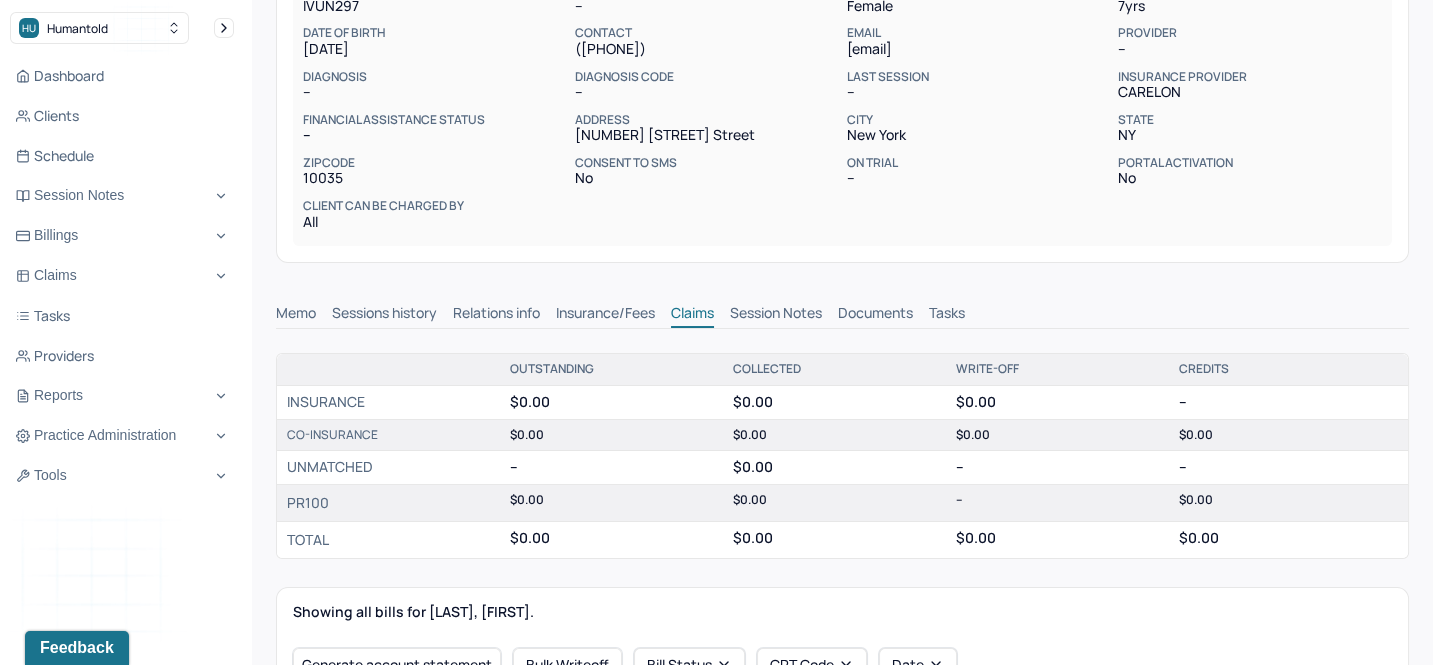 scroll, scrollTop: 272, scrollLeft: 0, axis: vertical 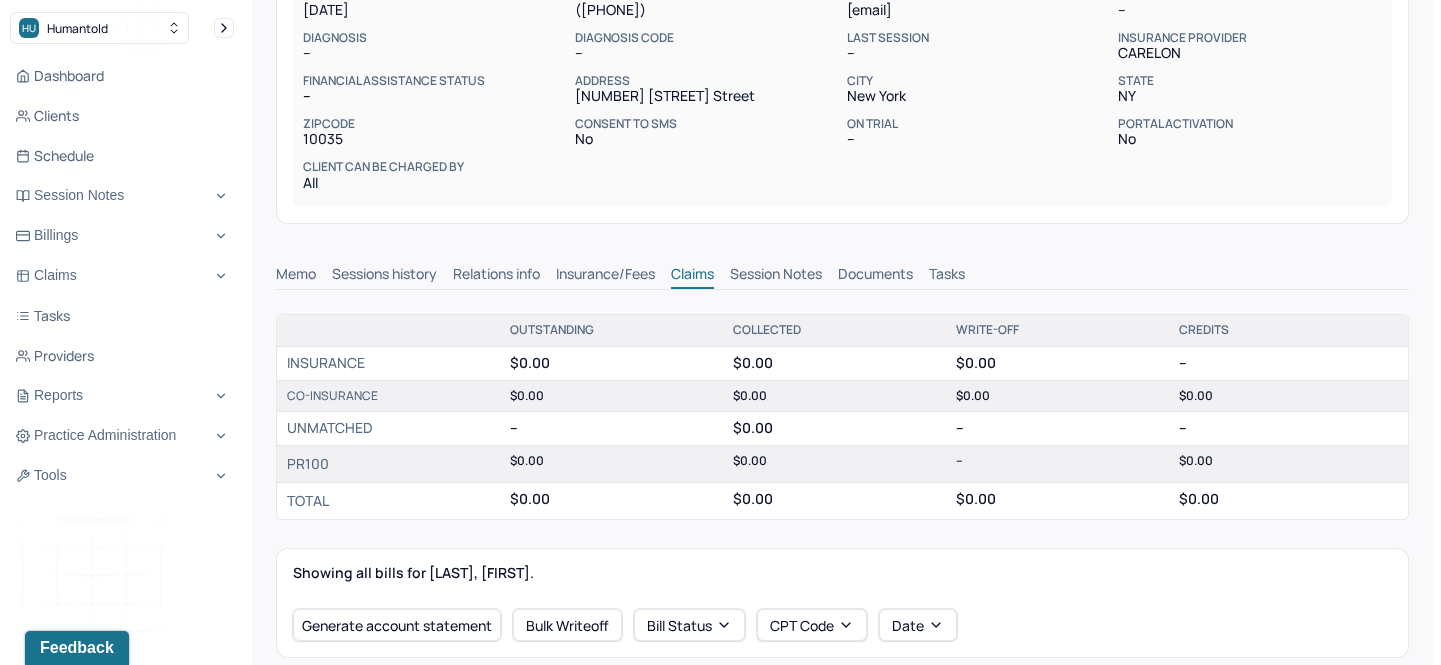 click on "Relations info" at bounding box center [496, 276] 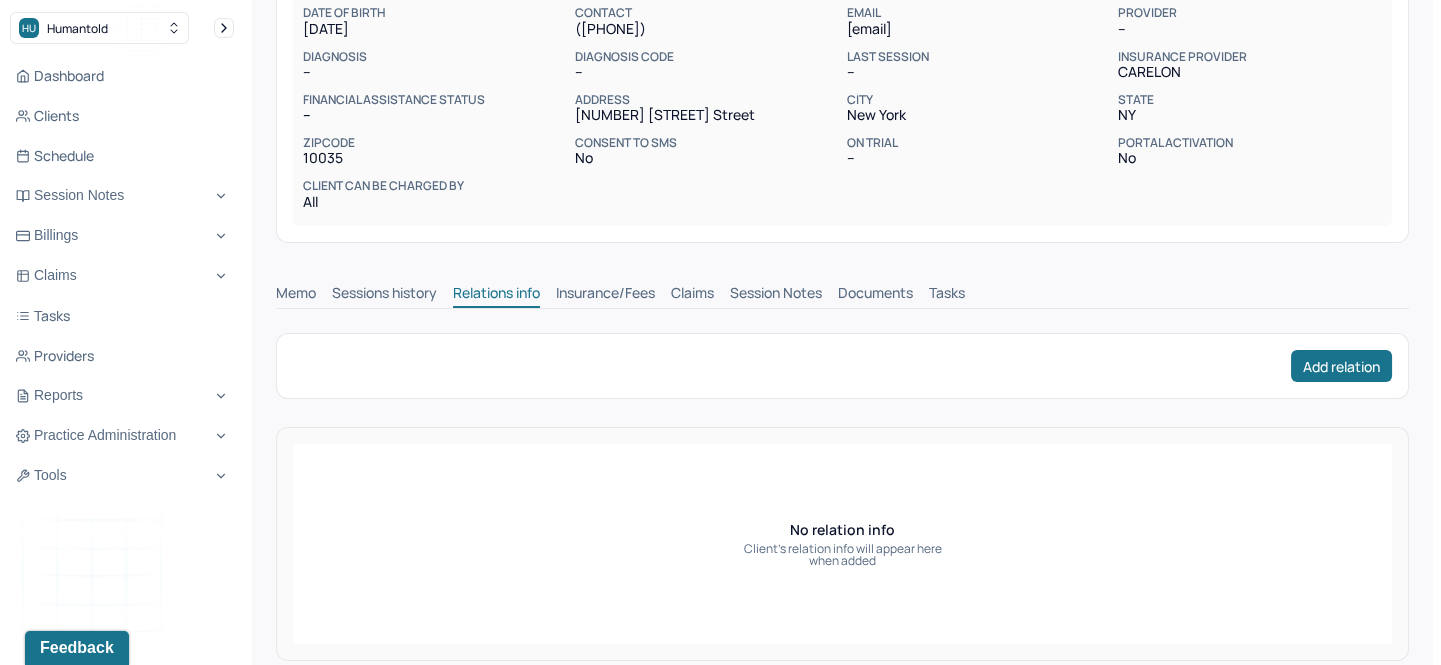 scroll, scrollTop: 272, scrollLeft: 0, axis: vertical 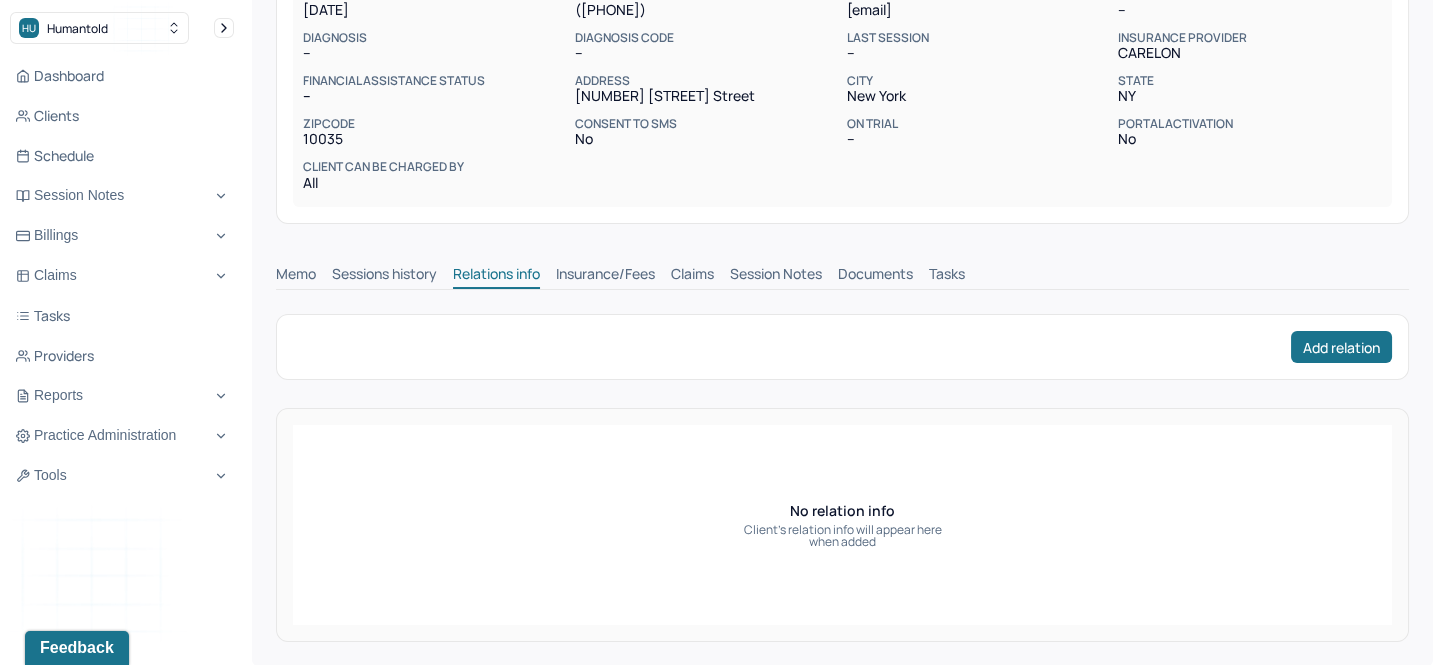 click on "Session Notes" at bounding box center [776, 276] 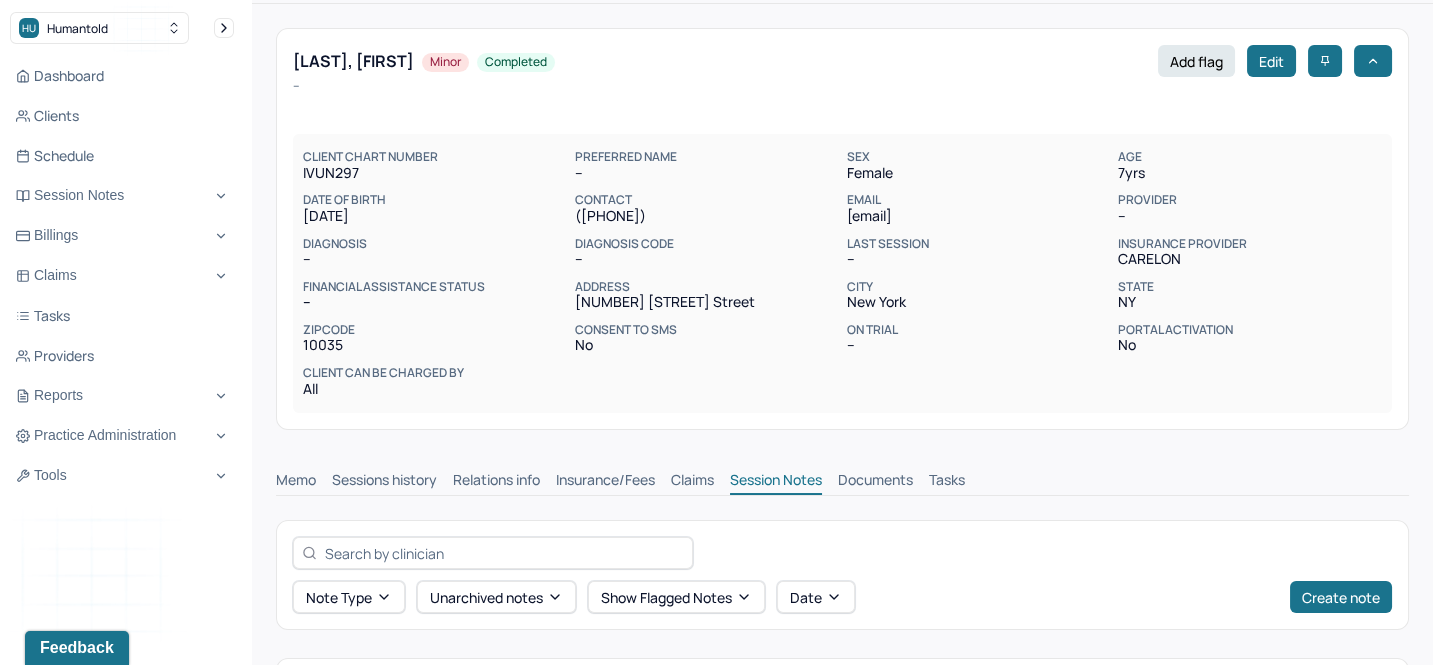 scroll, scrollTop: 0, scrollLeft: 0, axis: both 